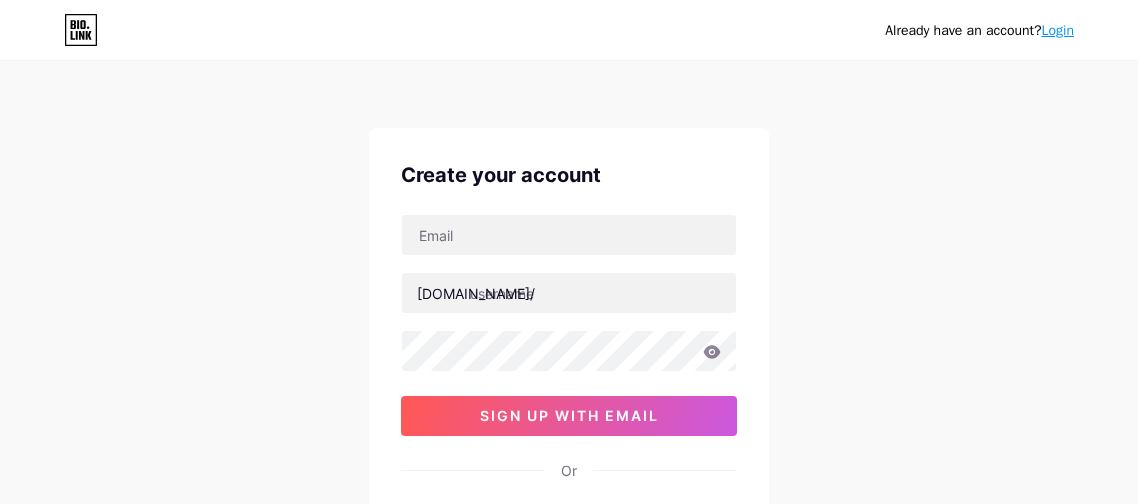 scroll, scrollTop: 0, scrollLeft: 0, axis: both 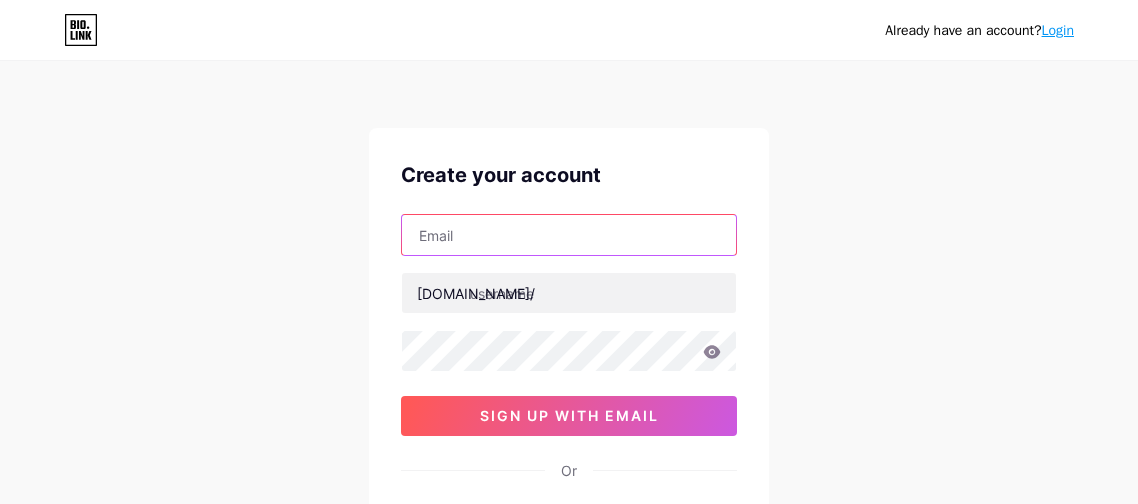 click at bounding box center (569, 235) 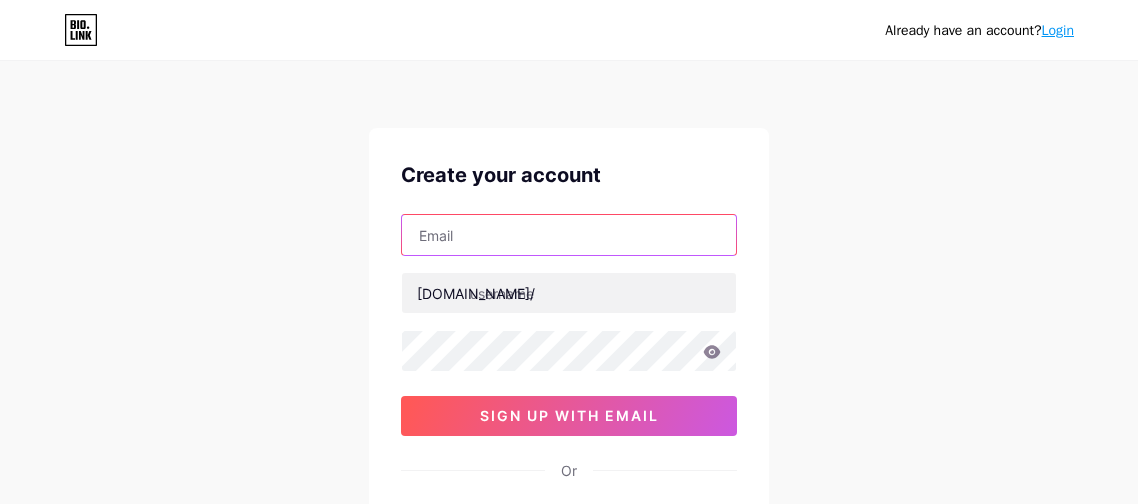 type on "[EMAIL_ADDRESS][DOMAIN_NAME]" 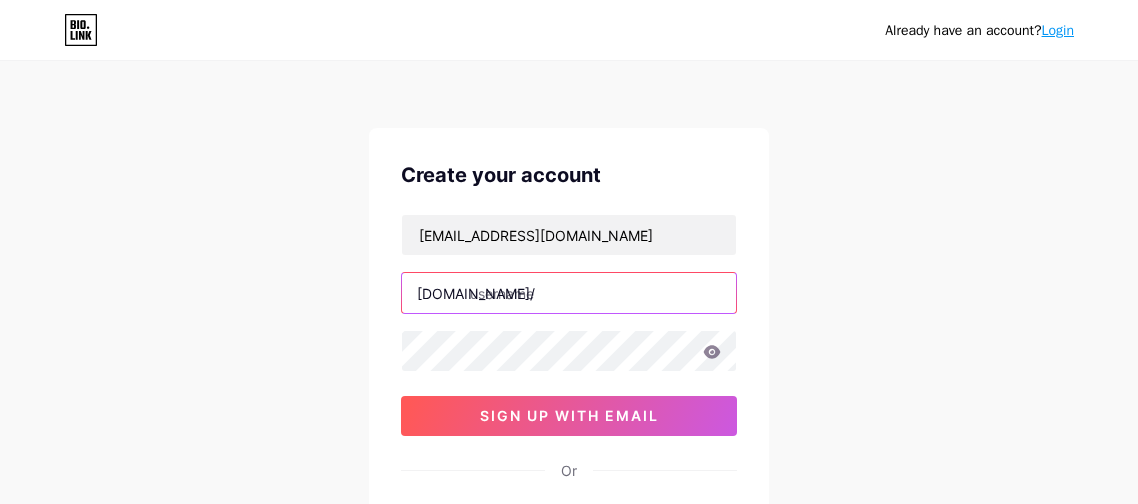 click at bounding box center (569, 293) 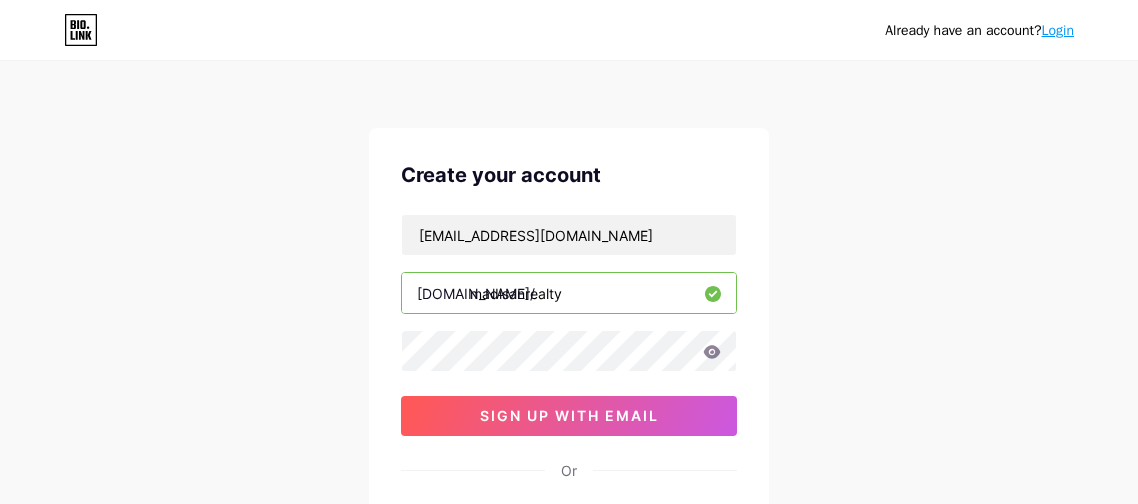 type on "madisanrealty" 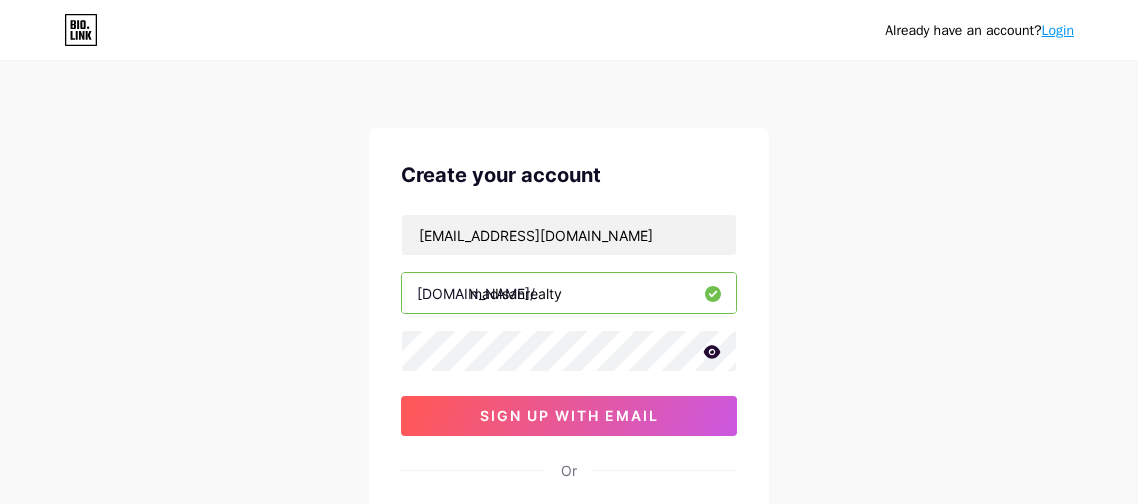 click 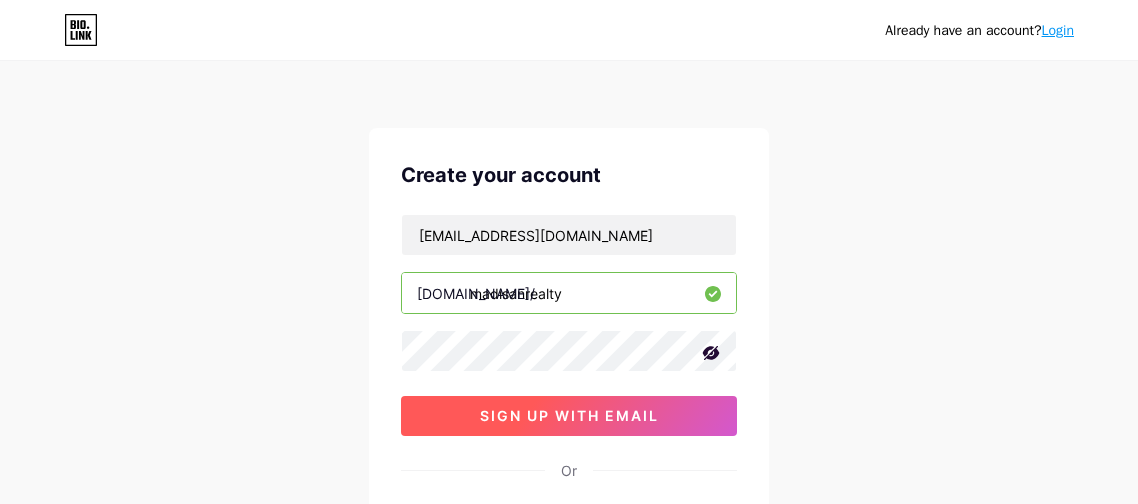 click on "sign up with email" at bounding box center [569, 416] 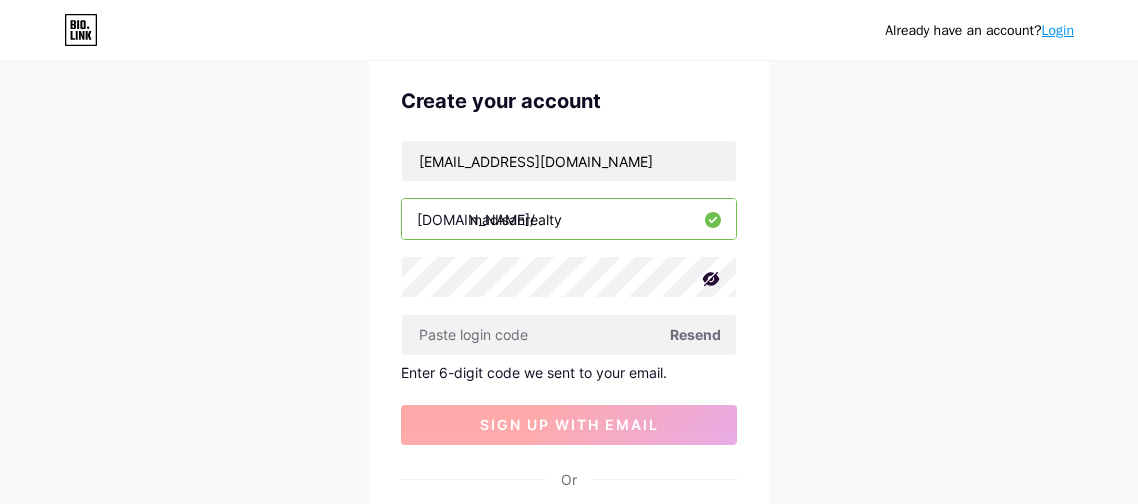 scroll, scrollTop: 80, scrollLeft: 0, axis: vertical 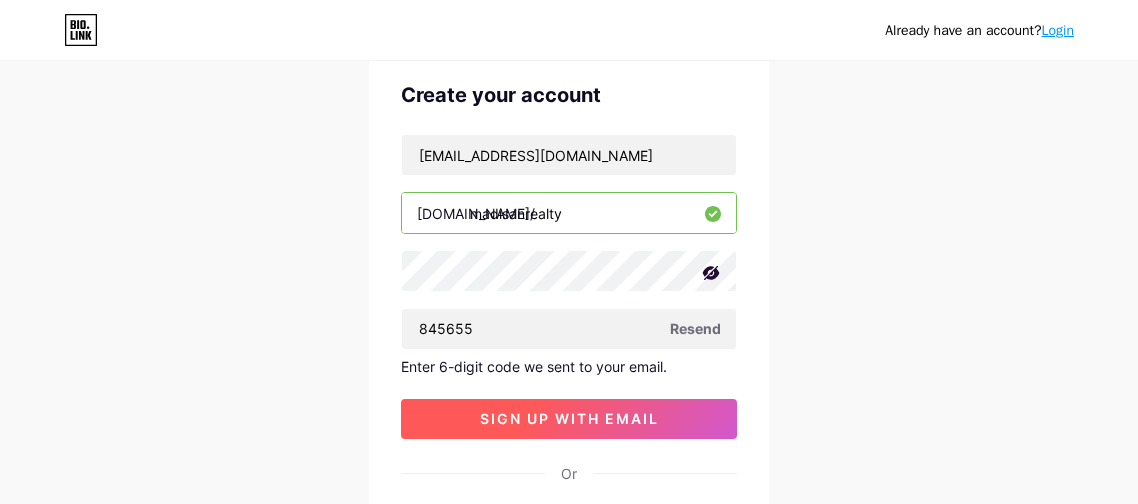type on "845655" 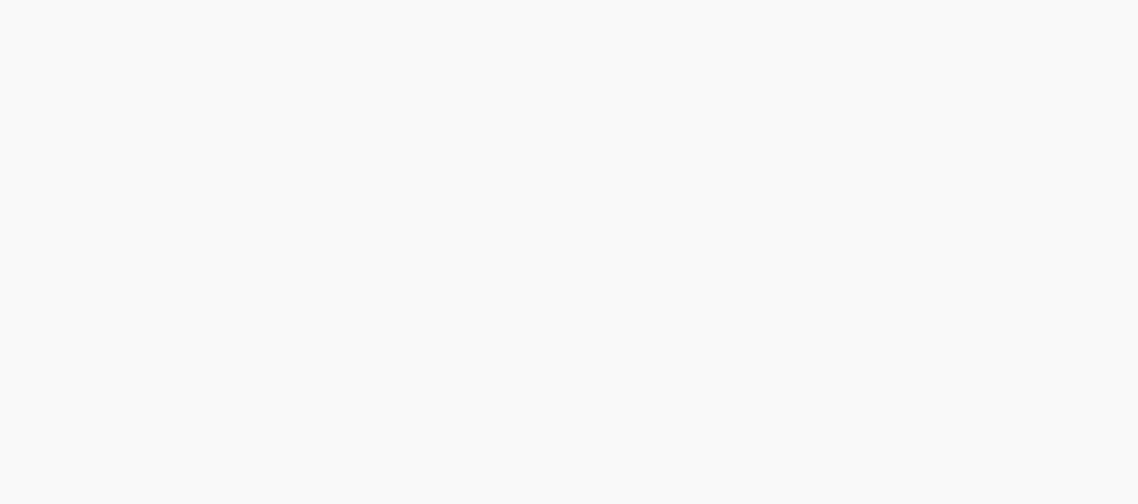 scroll, scrollTop: 0, scrollLeft: 0, axis: both 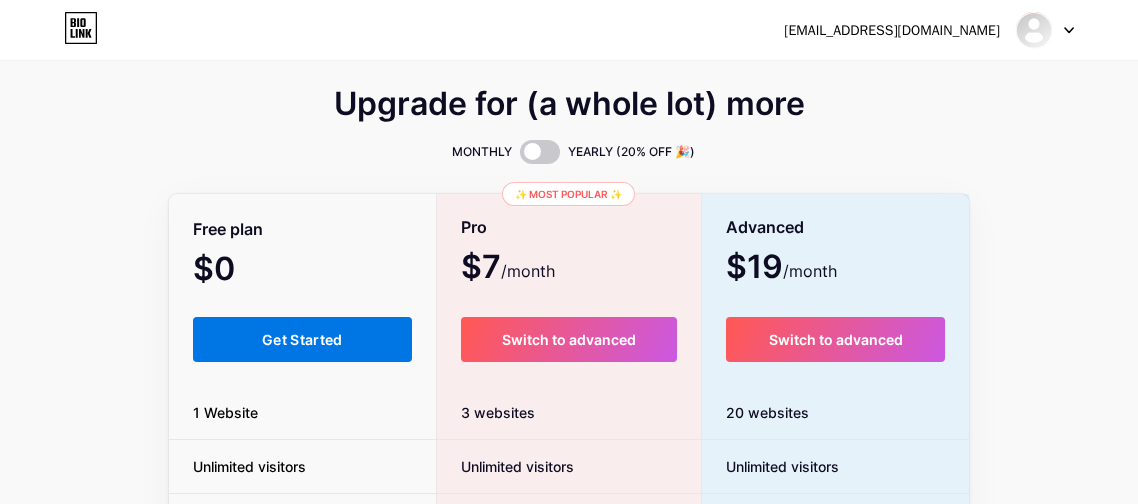 click on "Get Started" at bounding box center (302, 339) 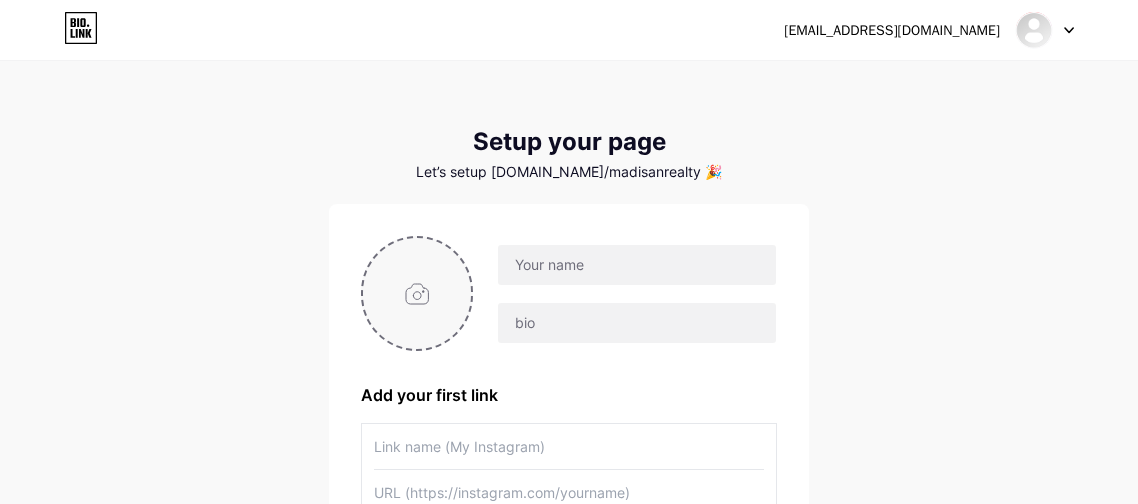 click at bounding box center (417, 293) 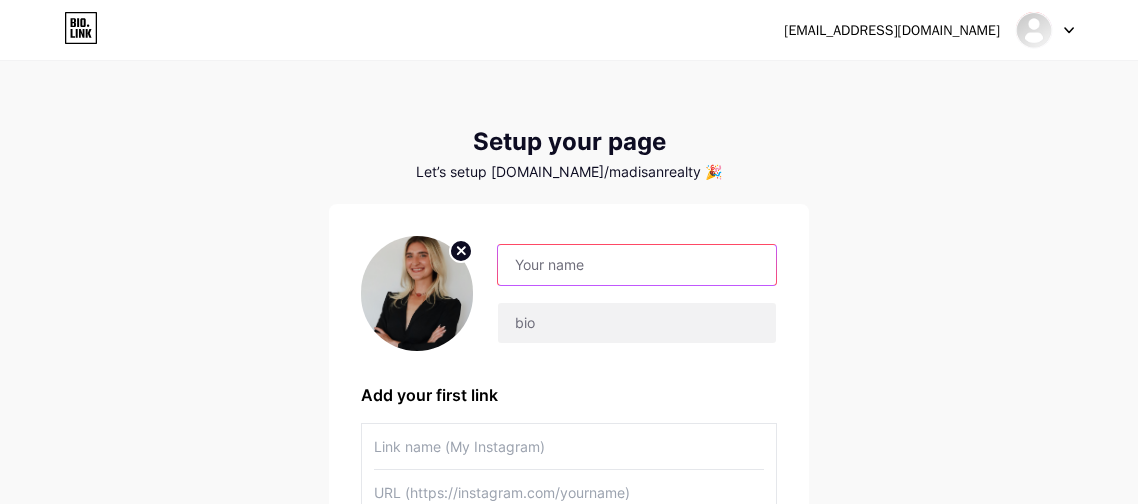 click at bounding box center [637, 265] 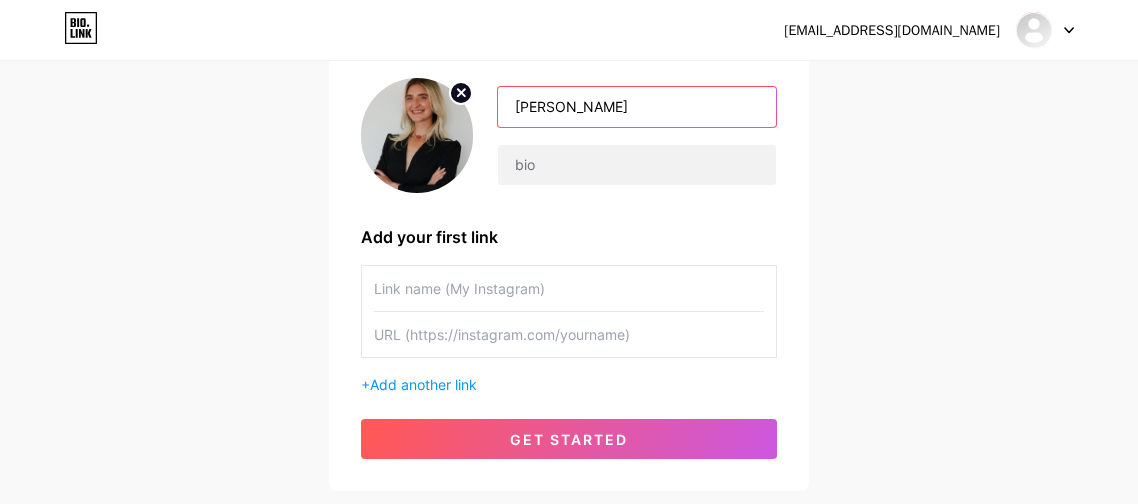 scroll, scrollTop: 163, scrollLeft: 0, axis: vertical 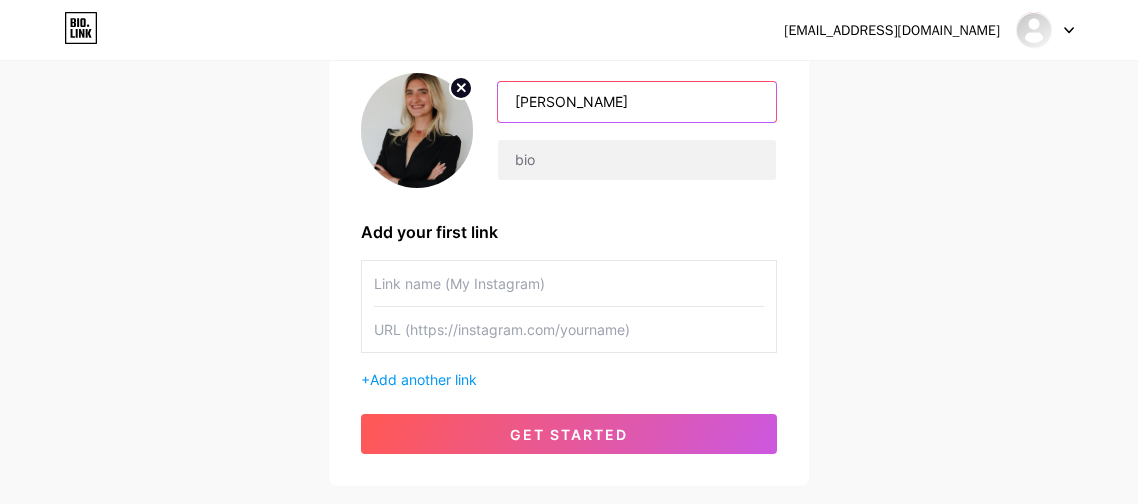 type on "[PERSON_NAME]" 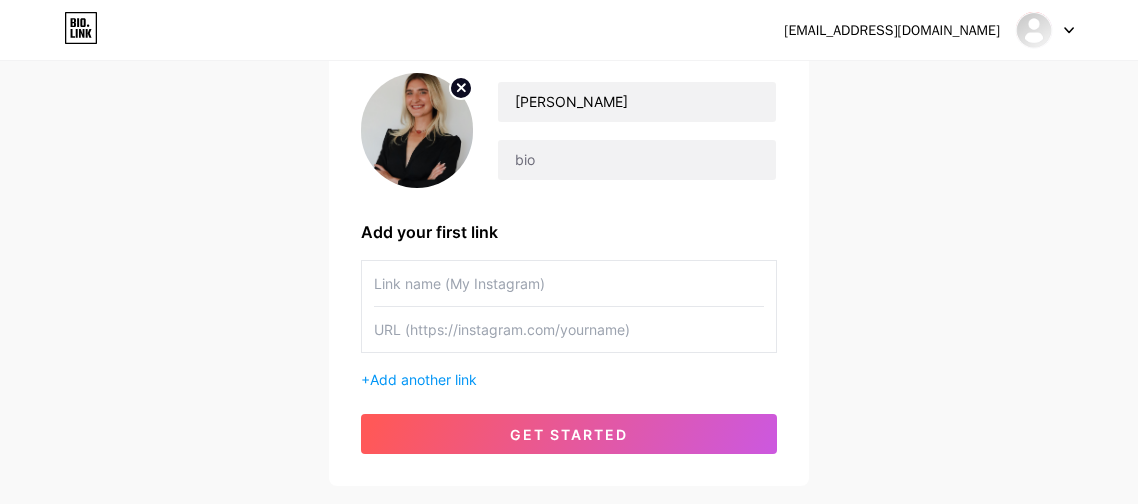 click at bounding box center (569, 283) 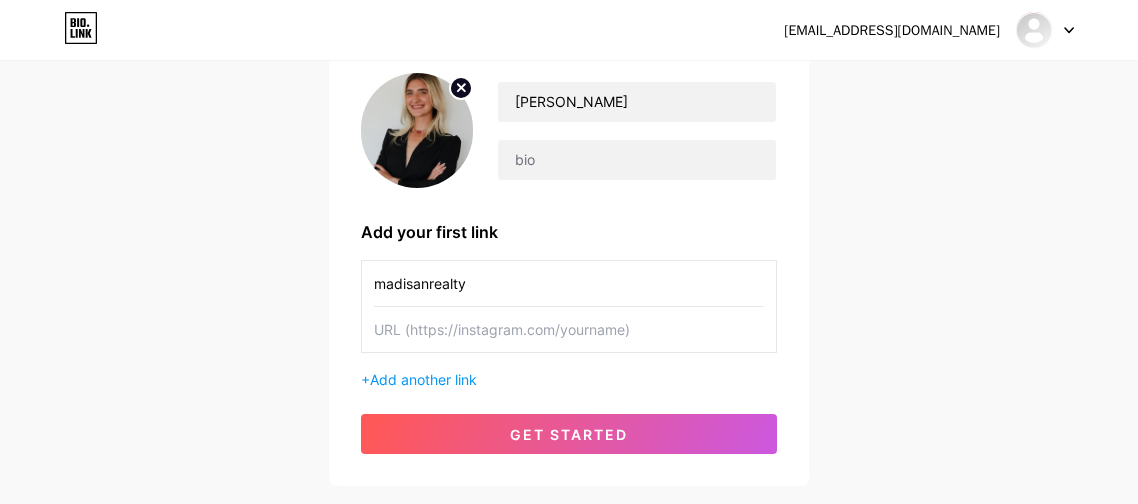 type on "madisanrealty" 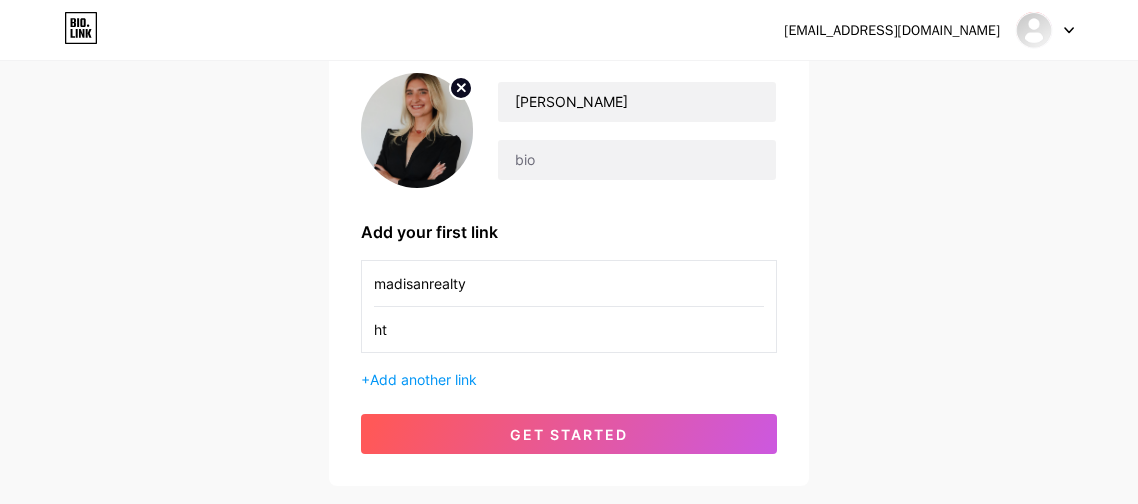 type on "h" 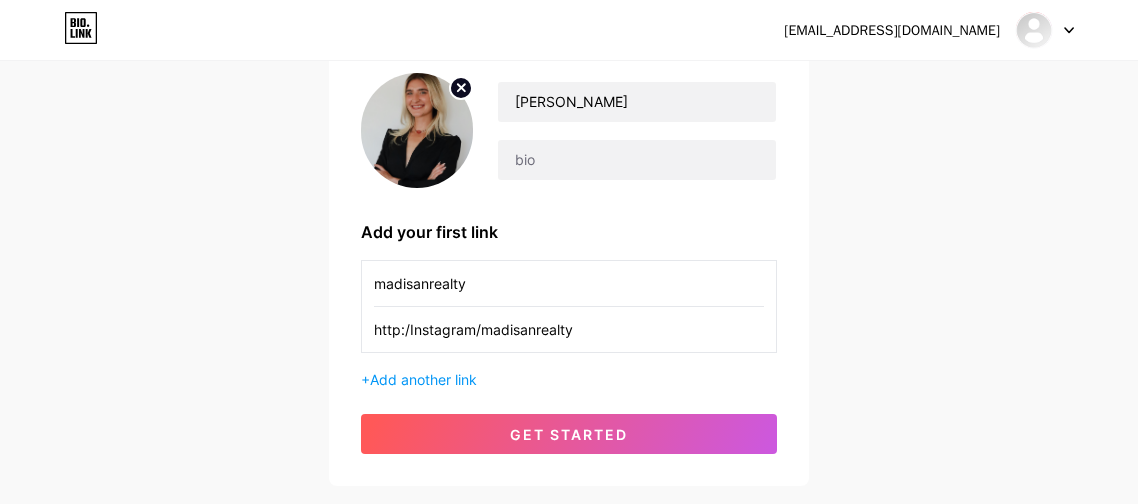 type on "http:/Instagram/madisanrealty" 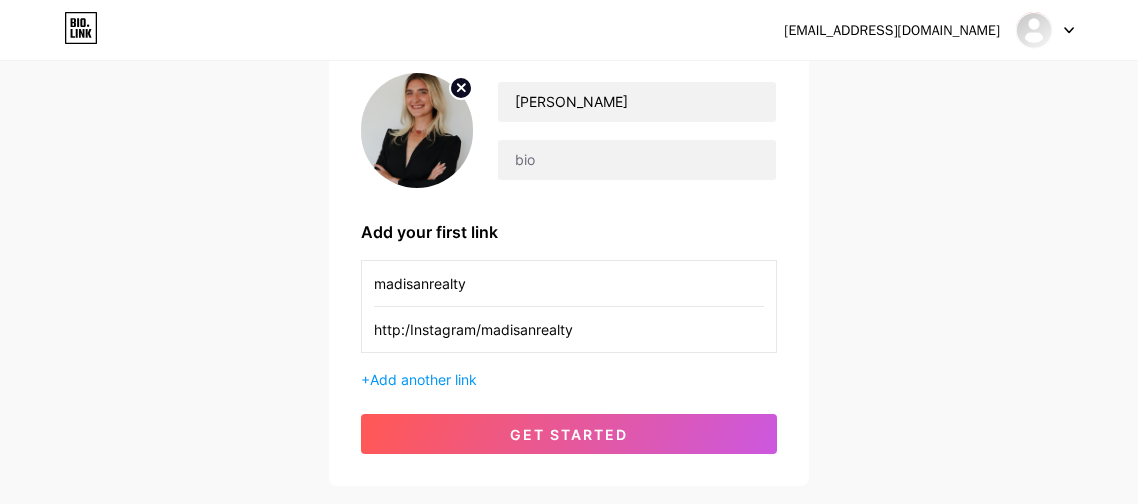 click on "http:/Instagram/madisanrealty" at bounding box center [569, 329] 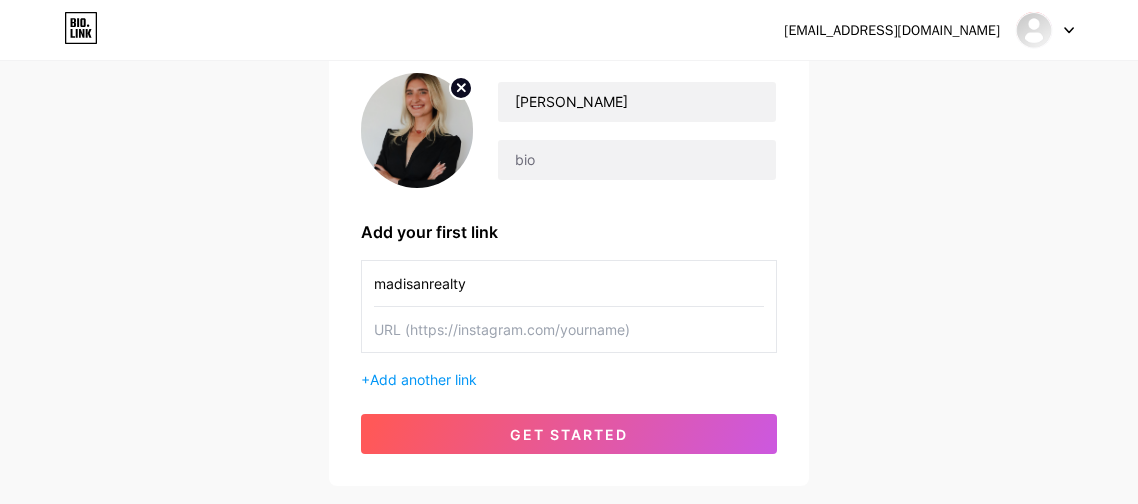 click at bounding box center (569, 329) 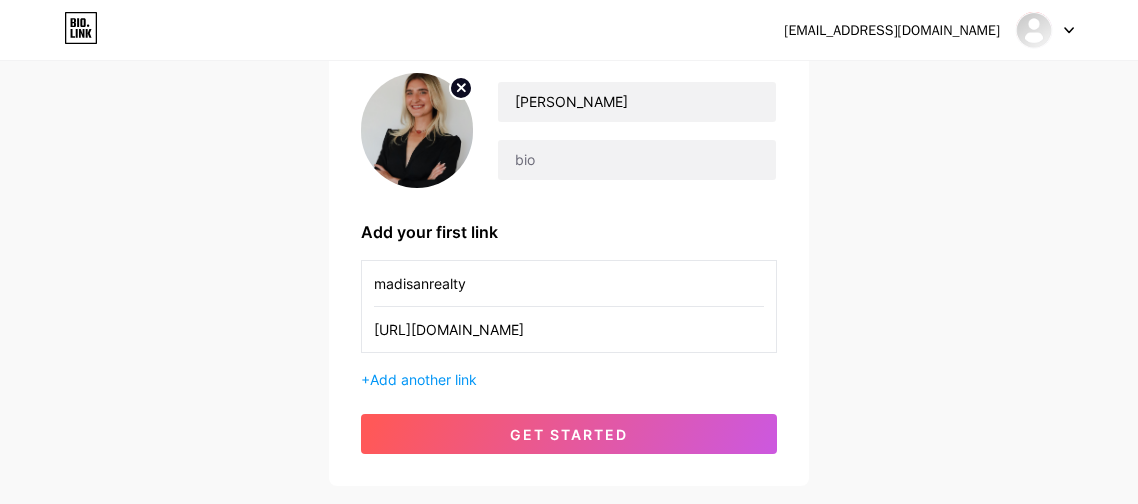 type on "[URL][DOMAIN_NAME]" 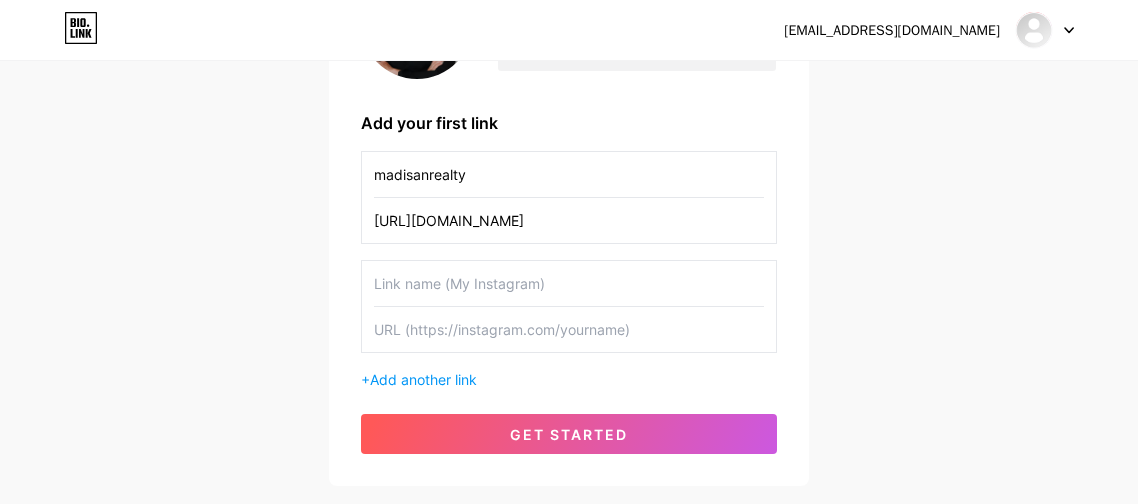 scroll, scrollTop: 278, scrollLeft: 0, axis: vertical 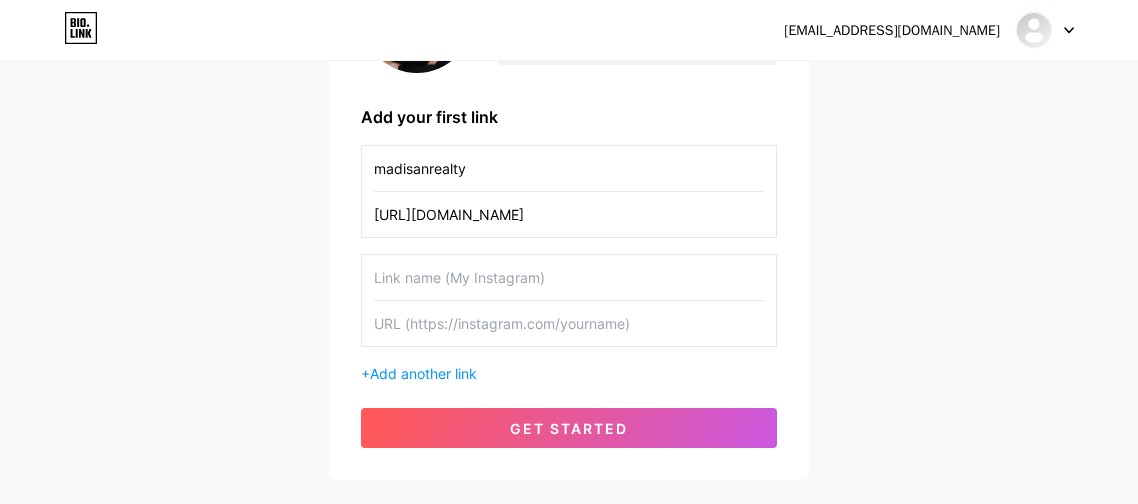 click at bounding box center [569, 277] 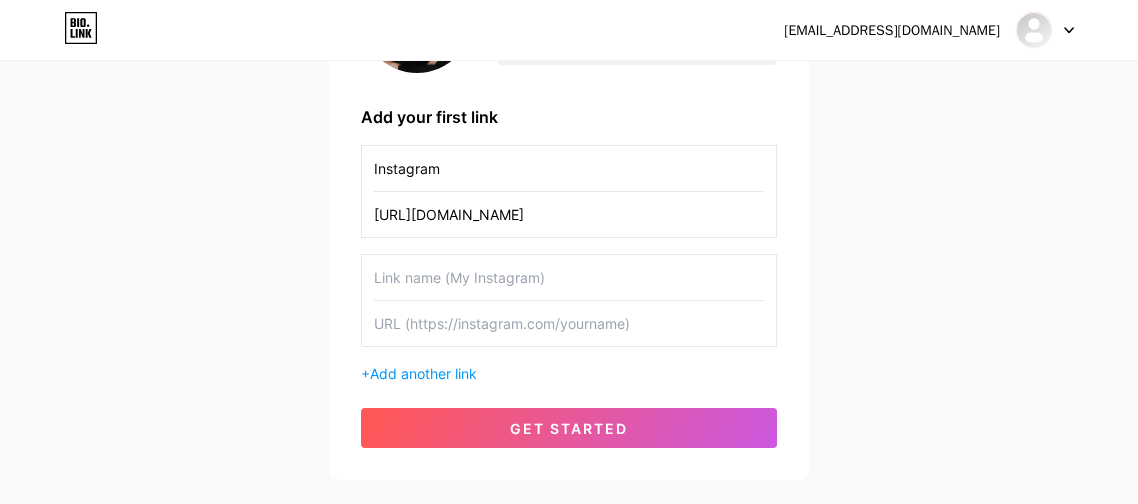 type on "Instagram" 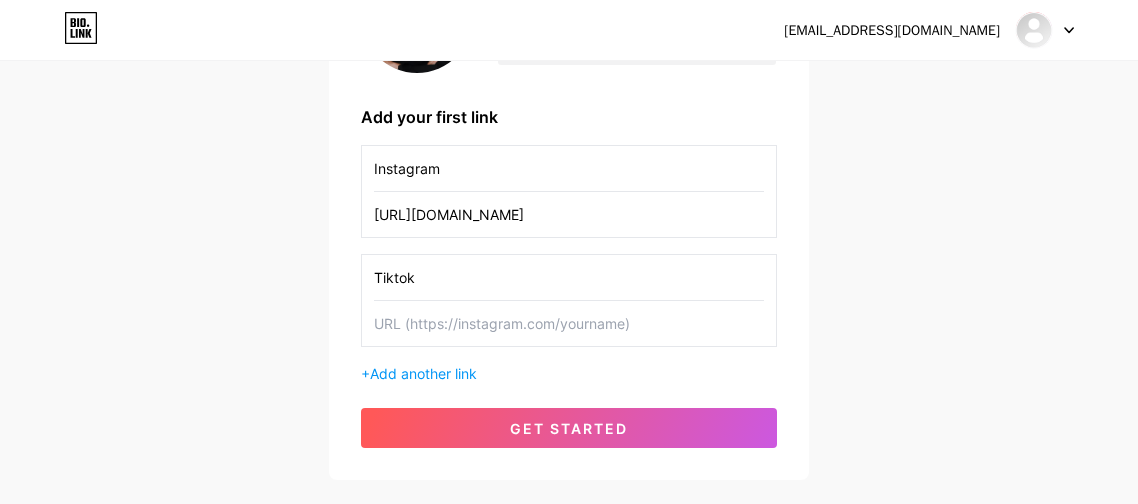 type on "Tiktok" 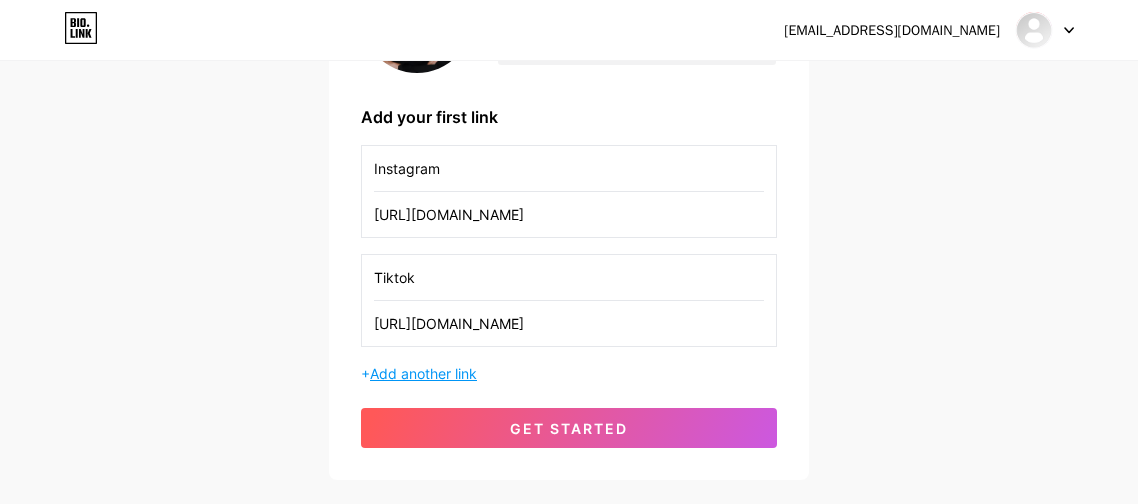 type on "[URL][DOMAIN_NAME]" 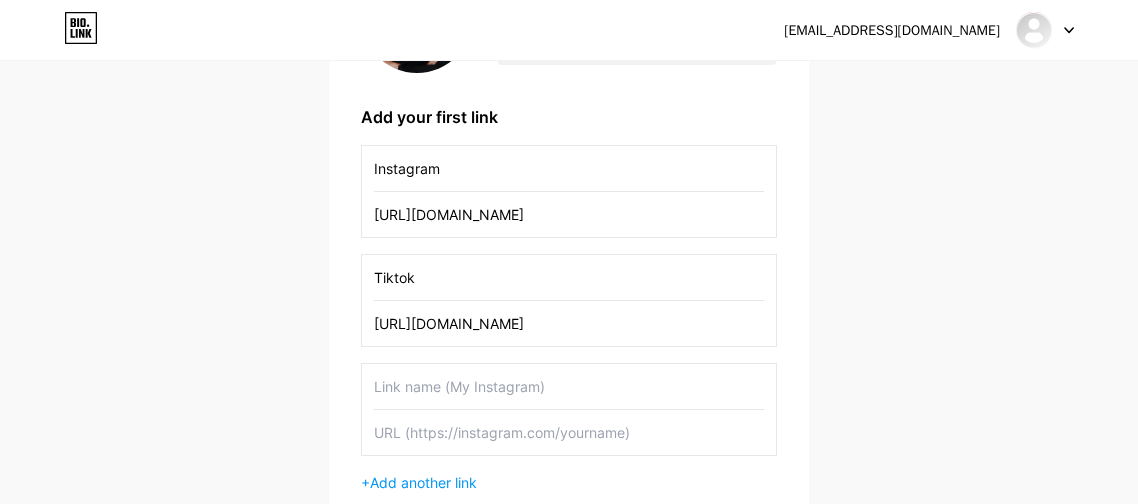 click at bounding box center (569, 386) 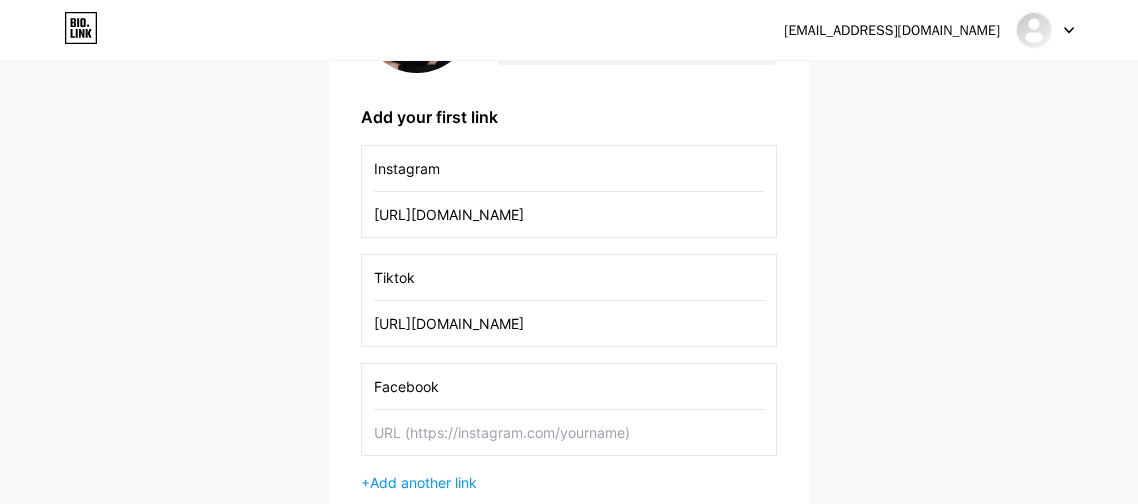 type on "Facebook" 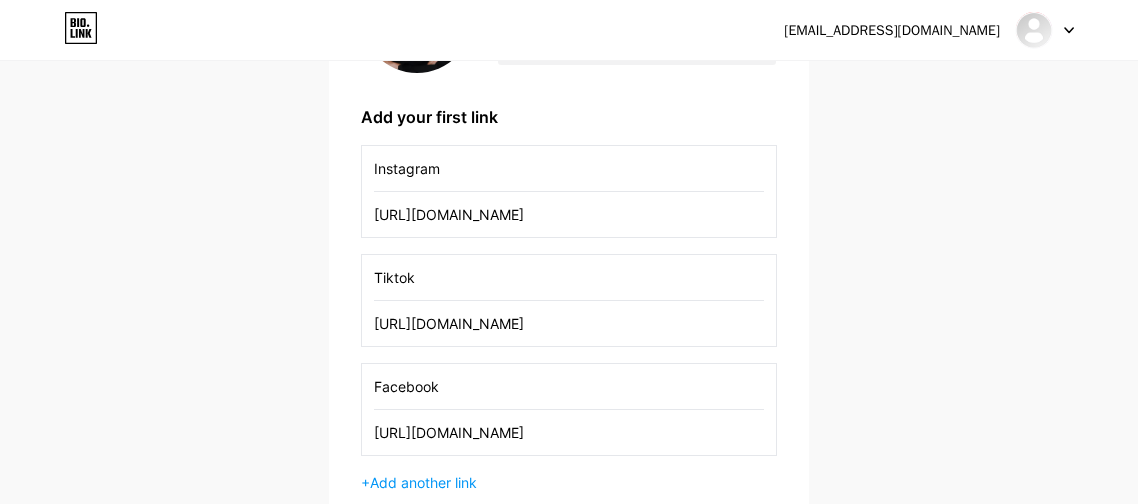 scroll, scrollTop: 0, scrollLeft: 6, axis: horizontal 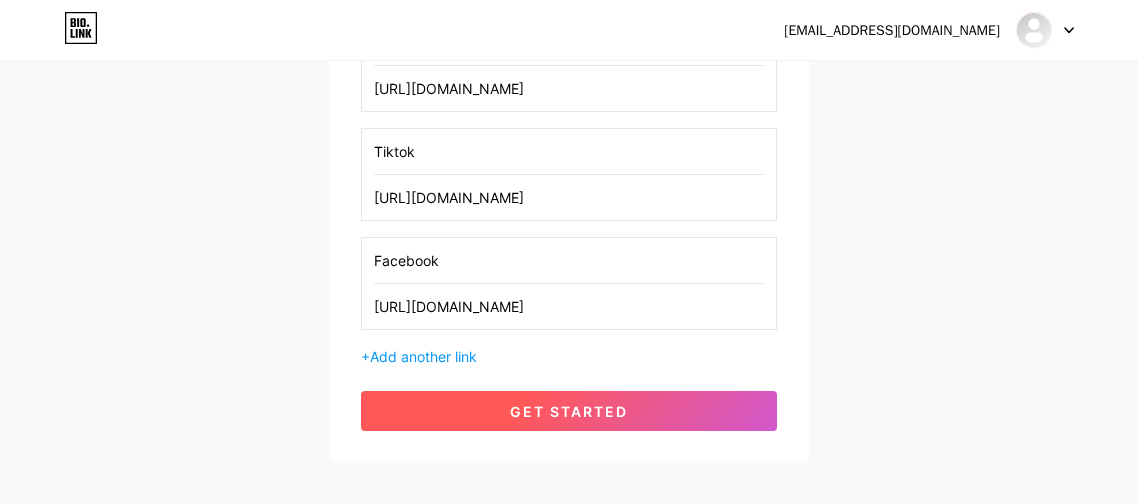 type on "[URL][DOMAIN_NAME]" 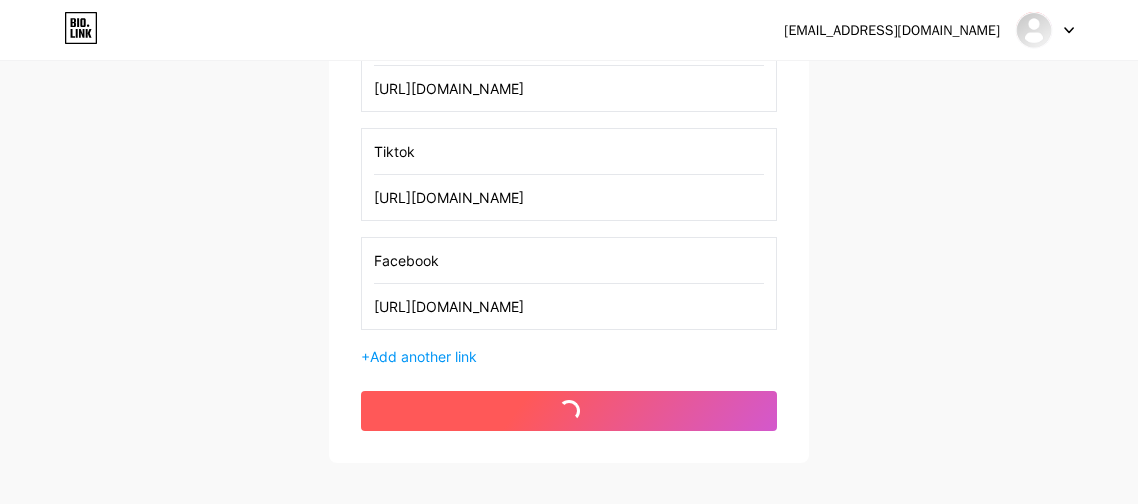 scroll, scrollTop: 0, scrollLeft: 0, axis: both 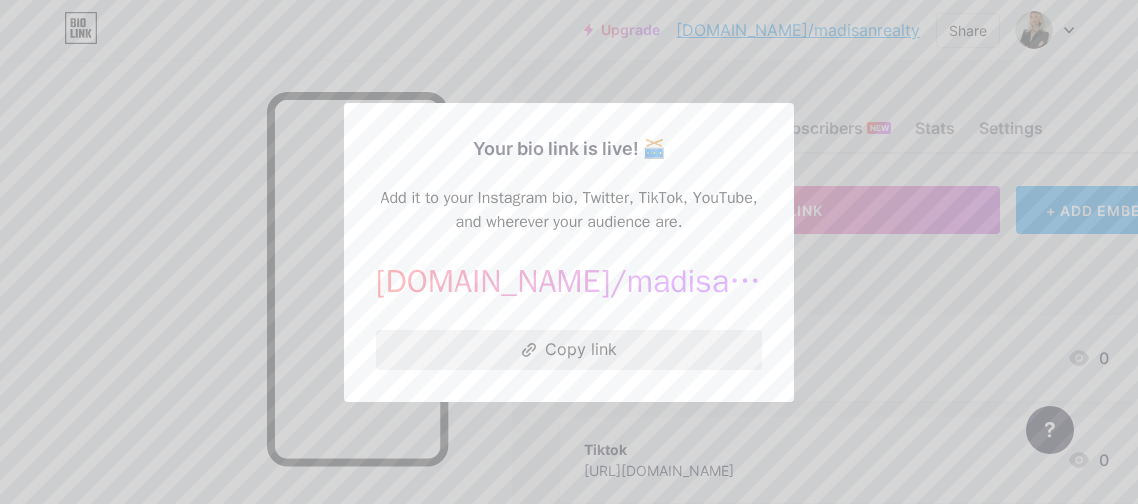 click on "Copy link" at bounding box center (569, 350) 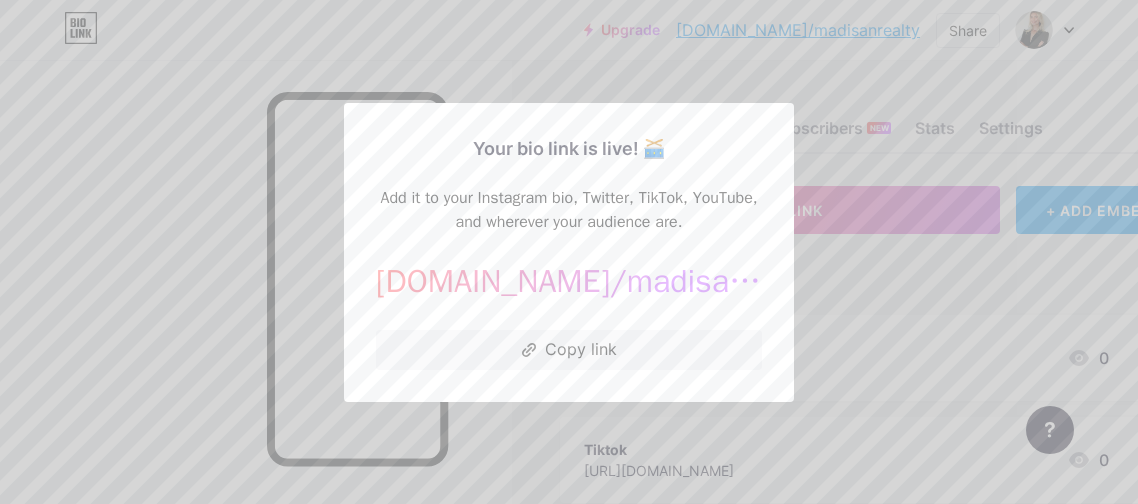 click at bounding box center (569, 252) 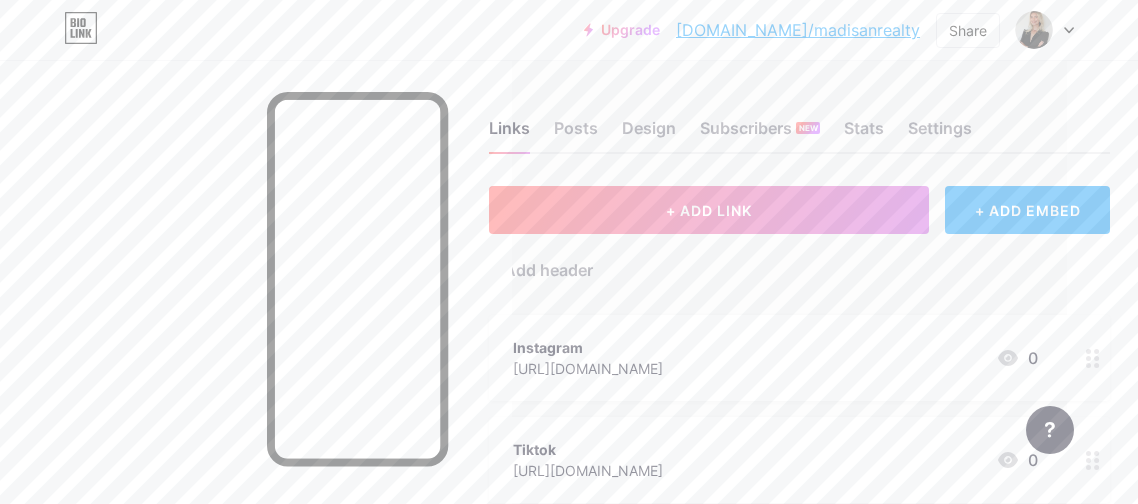 scroll, scrollTop: 0, scrollLeft: 76, axis: horizontal 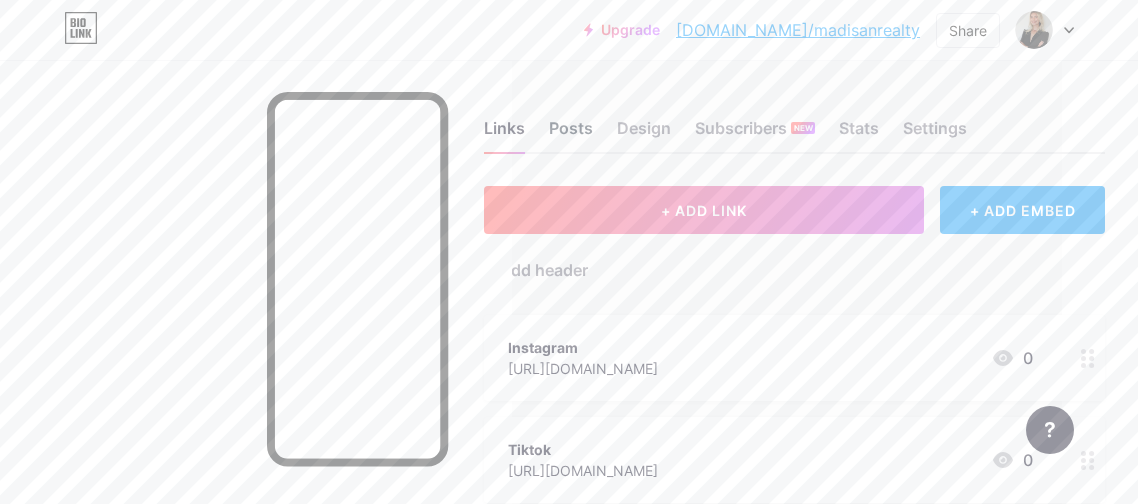 click on "Posts" at bounding box center [571, 134] 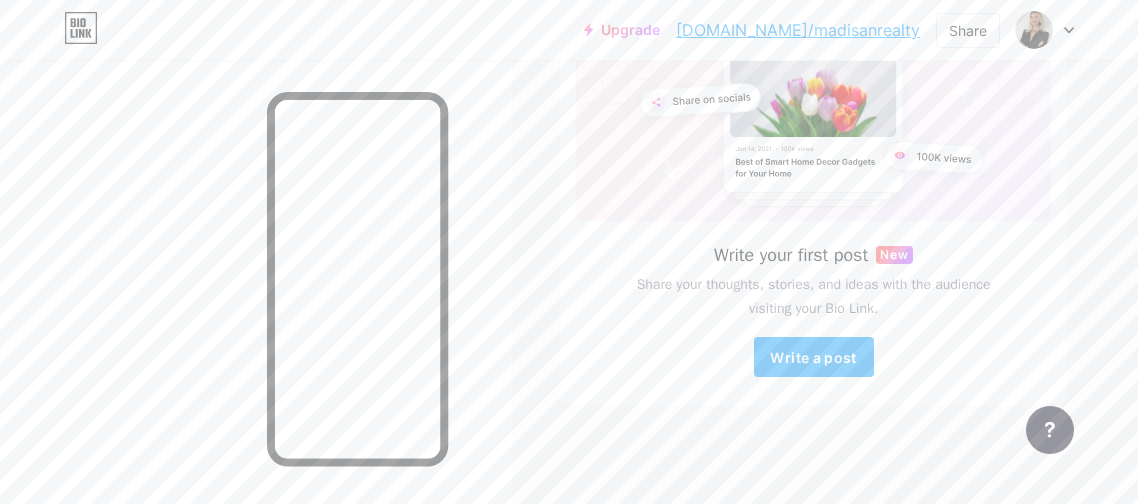 scroll, scrollTop: 0, scrollLeft: 0, axis: both 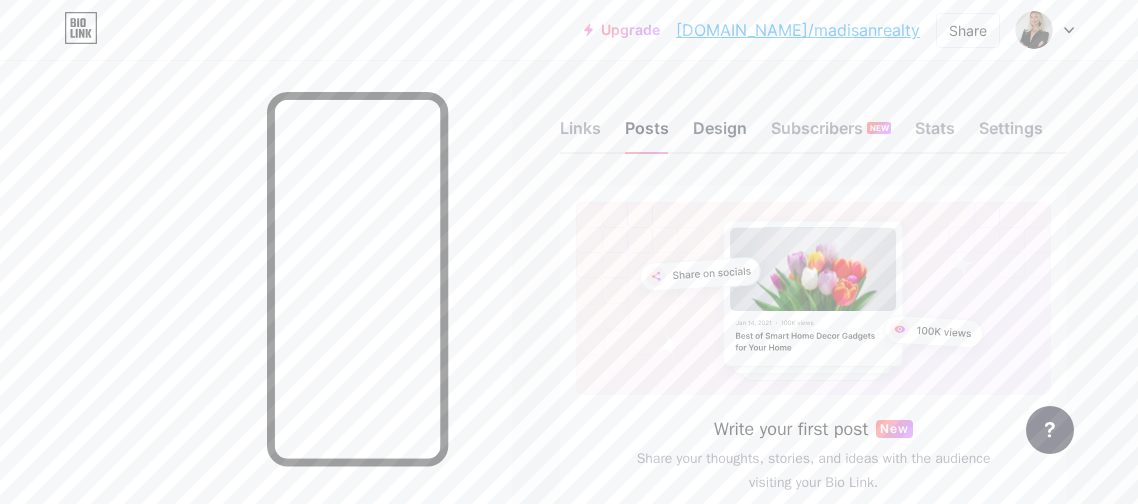 click on "Design" at bounding box center (720, 134) 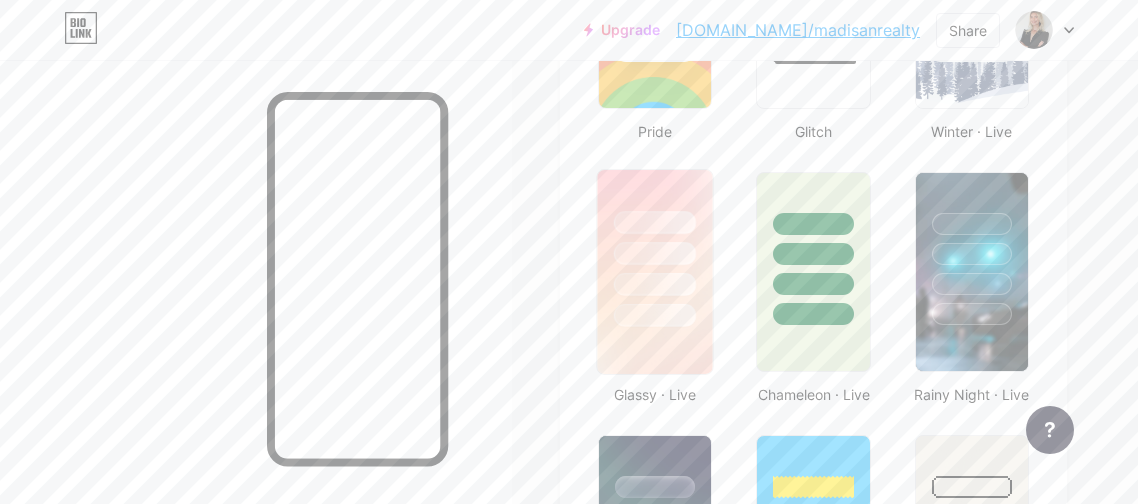 scroll, scrollTop: 961, scrollLeft: 0, axis: vertical 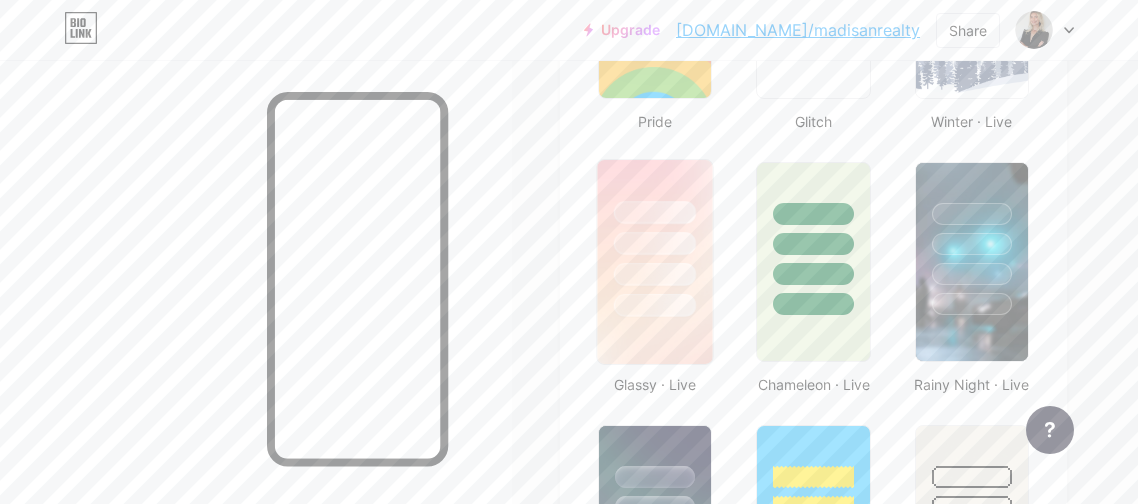 click at bounding box center (655, 238) 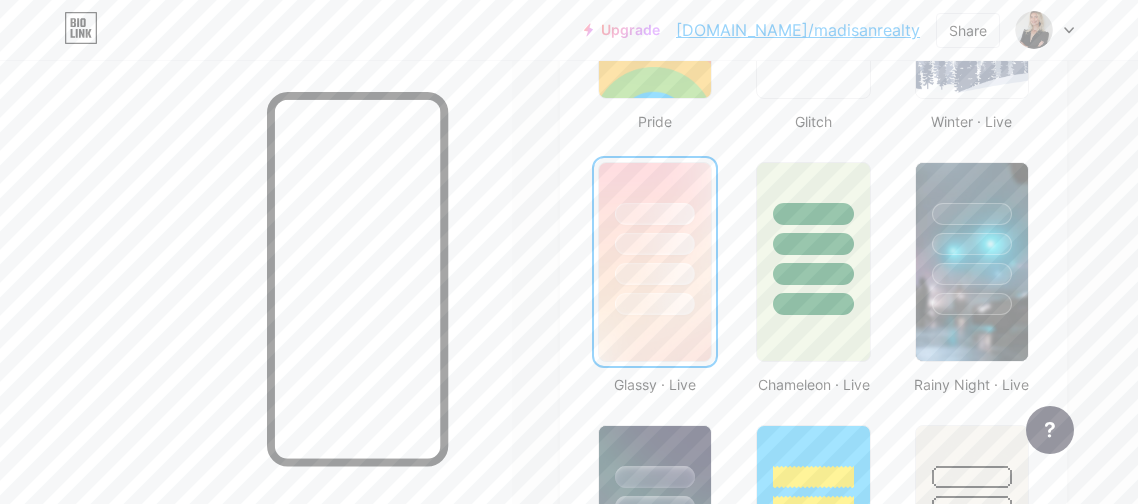 click at bounding box center (655, 274) 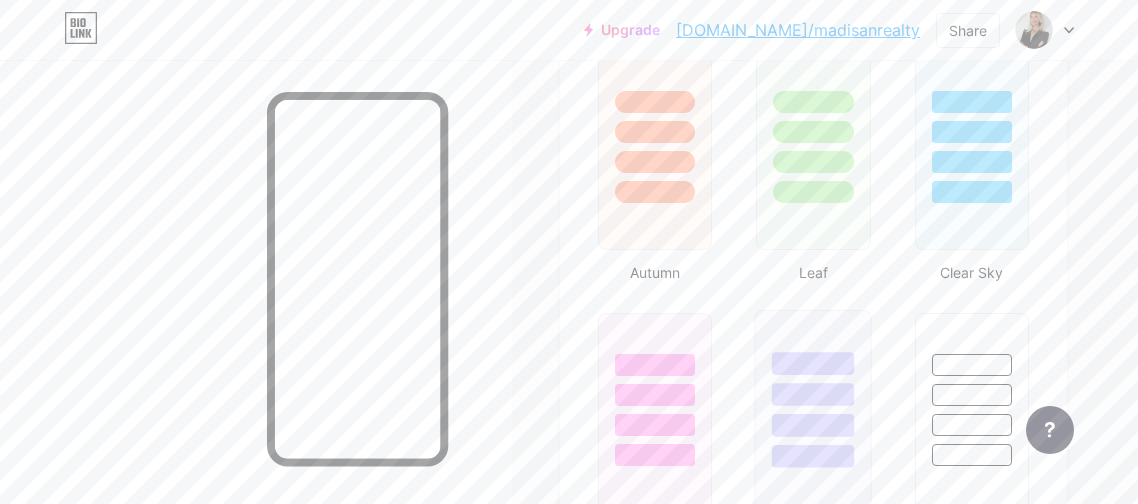 scroll, scrollTop: 1869, scrollLeft: 0, axis: vertical 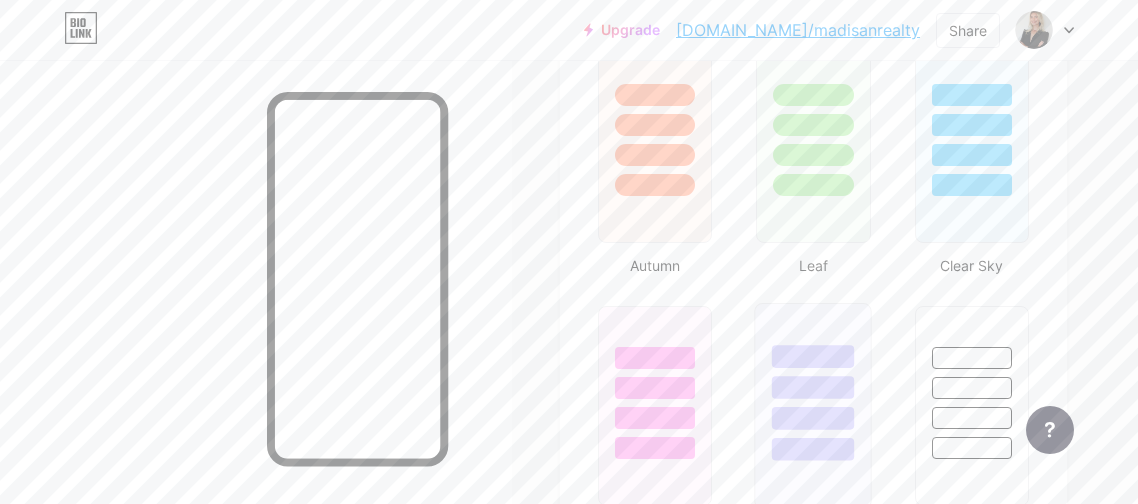 click at bounding box center [813, 120] 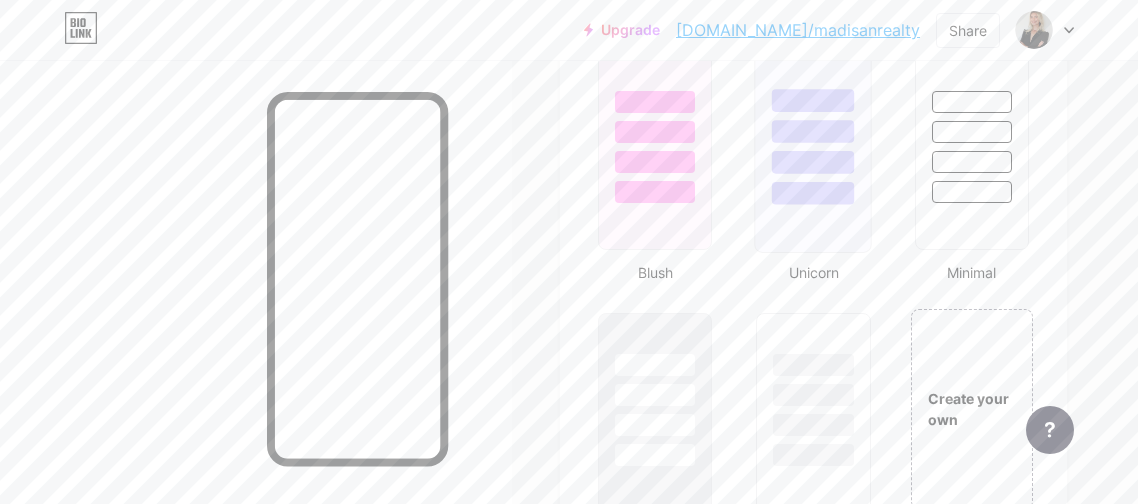 scroll, scrollTop: 2127, scrollLeft: 0, axis: vertical 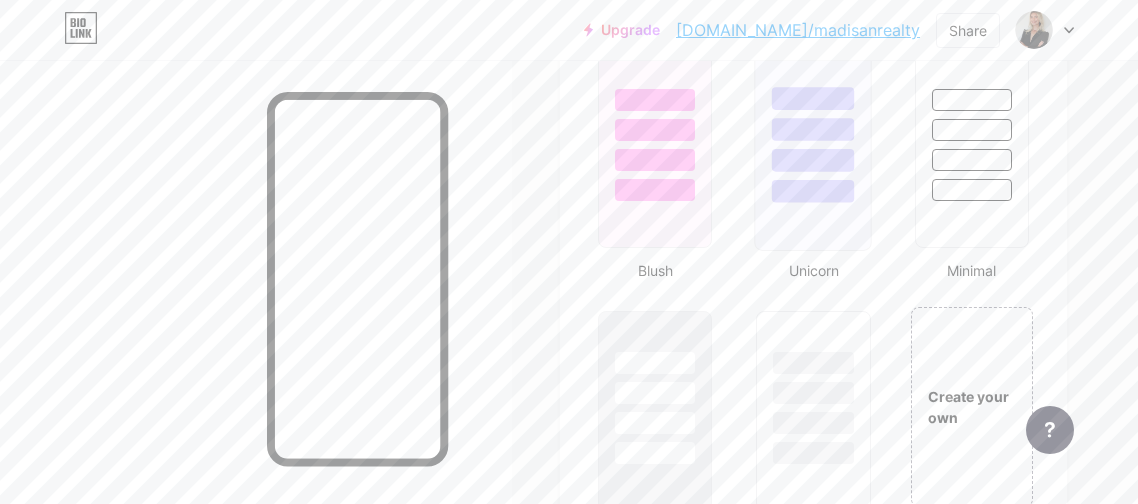 click at bounding box center (813, 160) 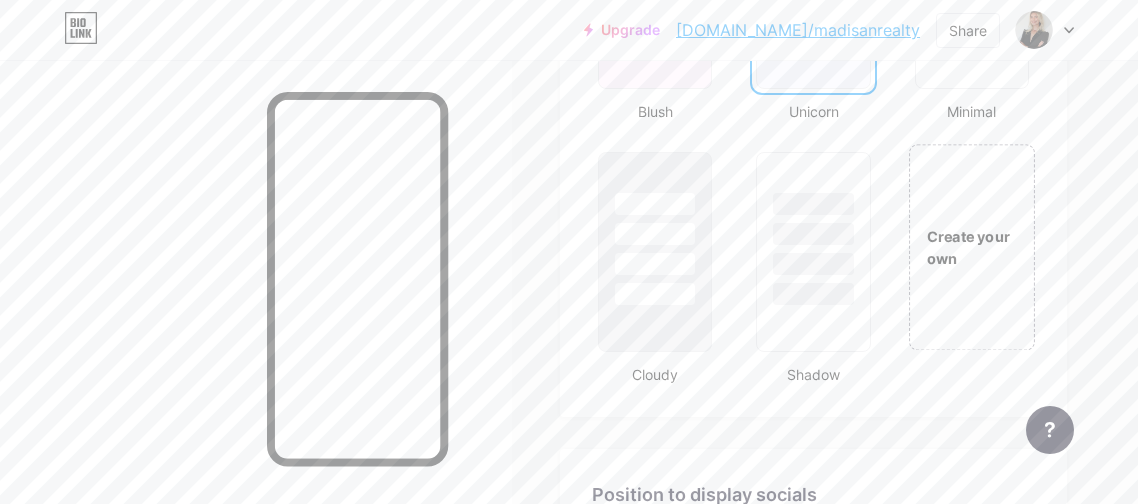 scroll, scrollTop: 2308, scrollLeft: 0, axis: vertical 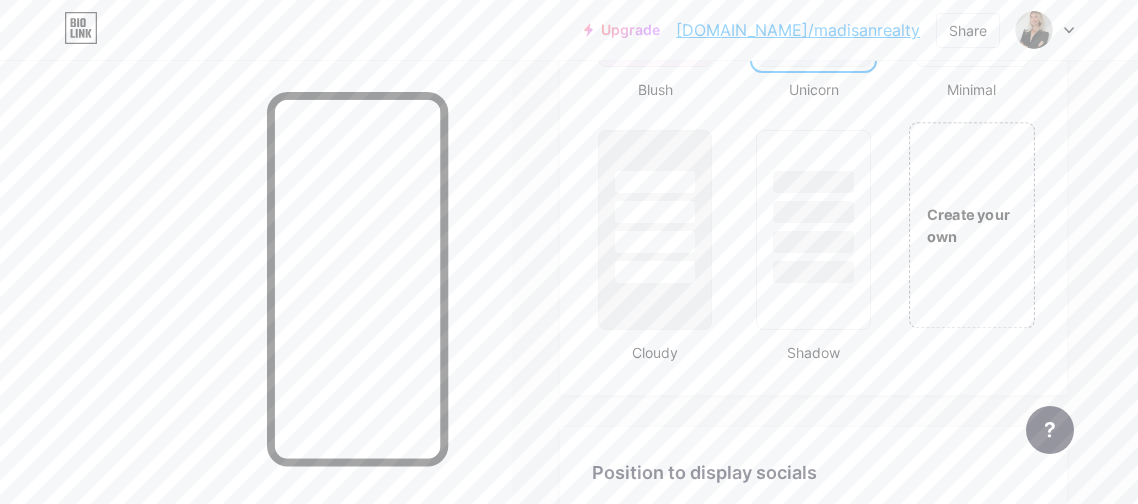 click on "Create your own" at bounding box center [972, 225] 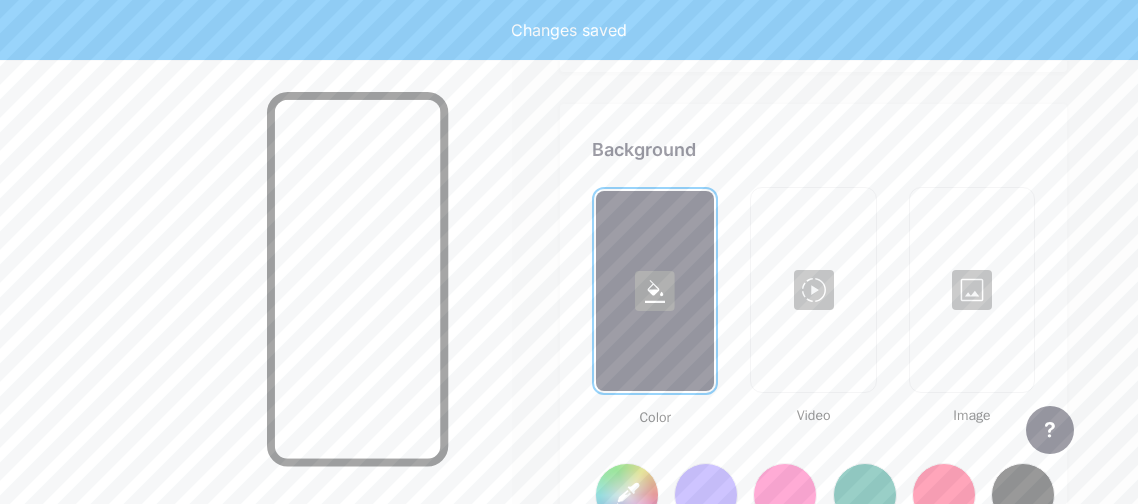 type on "#ffffff" 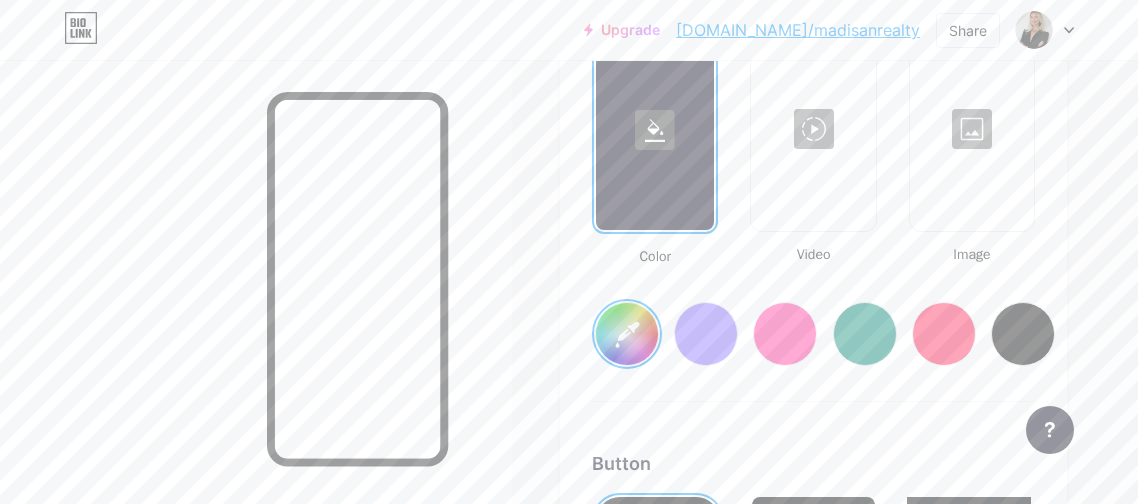 scroll, scrollTop: 2793, scrollLeft: 0, axis: vertical 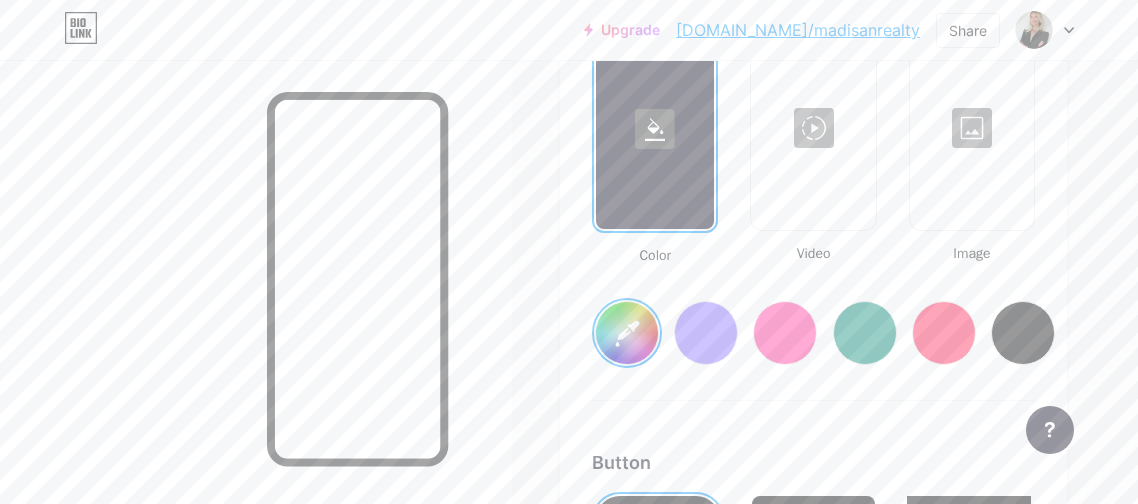 click on "#ffffff" at bounding box center [627, 333] 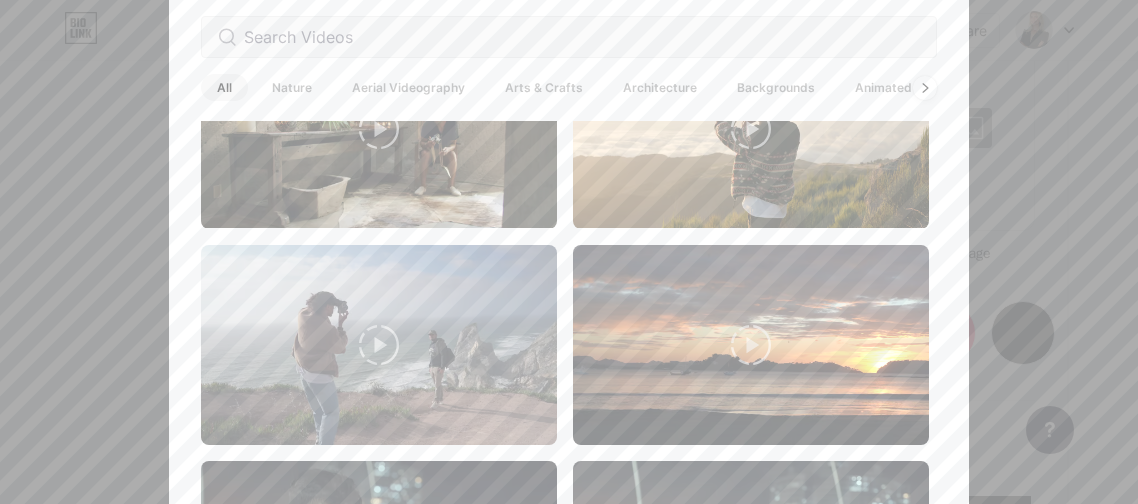 scroll, scrollTop: 2041, scrollLeft: 0, axis: vertical 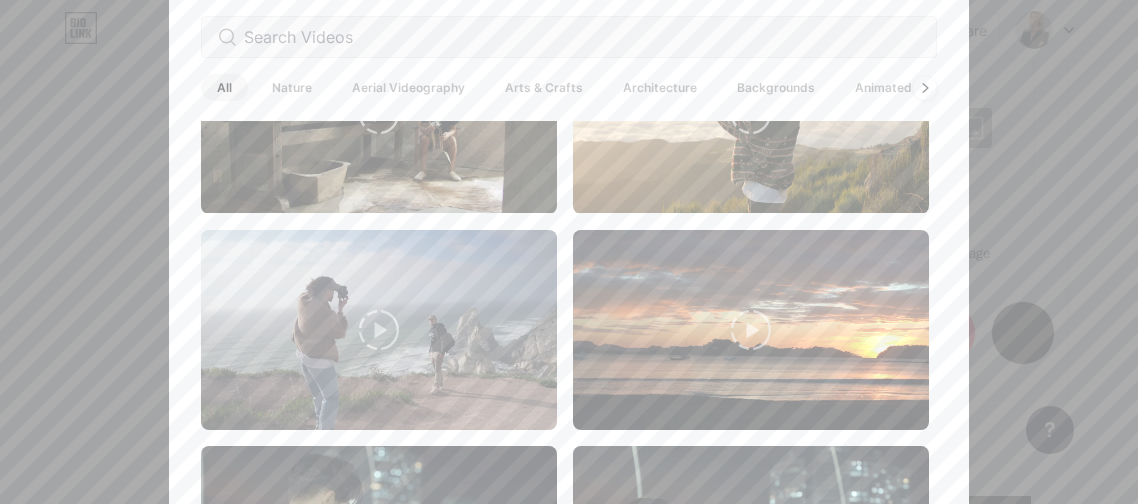 click on "Aerial Videography" at bounding box center [408, 87] 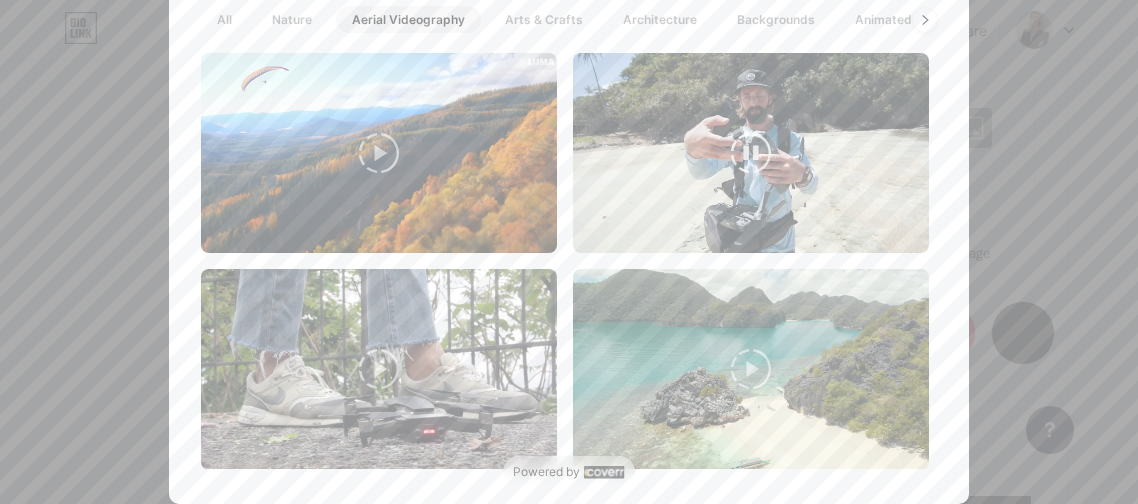 scroll, scrollTop: 0, scrollLeft: 0, axis: both 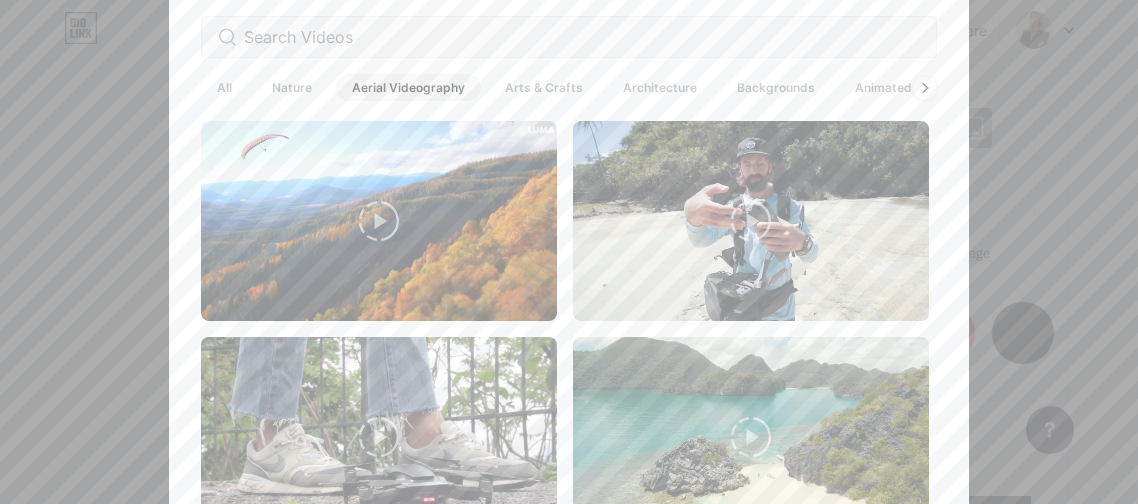 click on "Backgrounds" at bounding box center (776, 87) 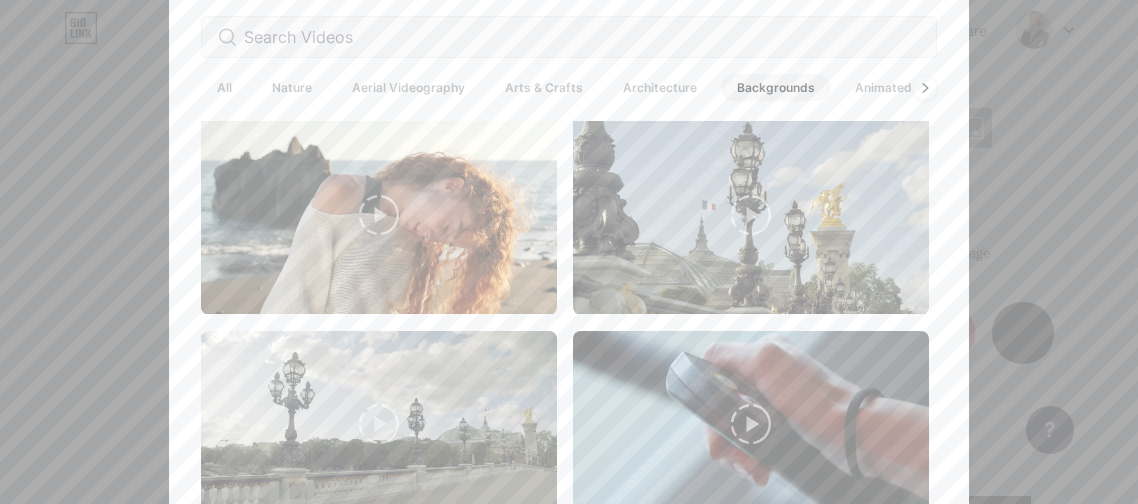scroll, scrollTop: 3449, scrollLeft: 0, axis: vertical 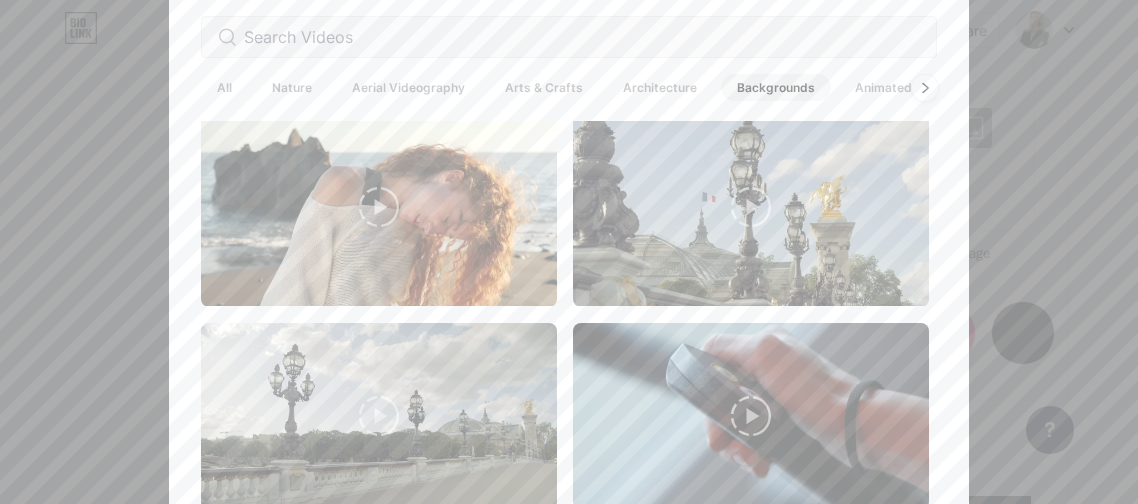 click 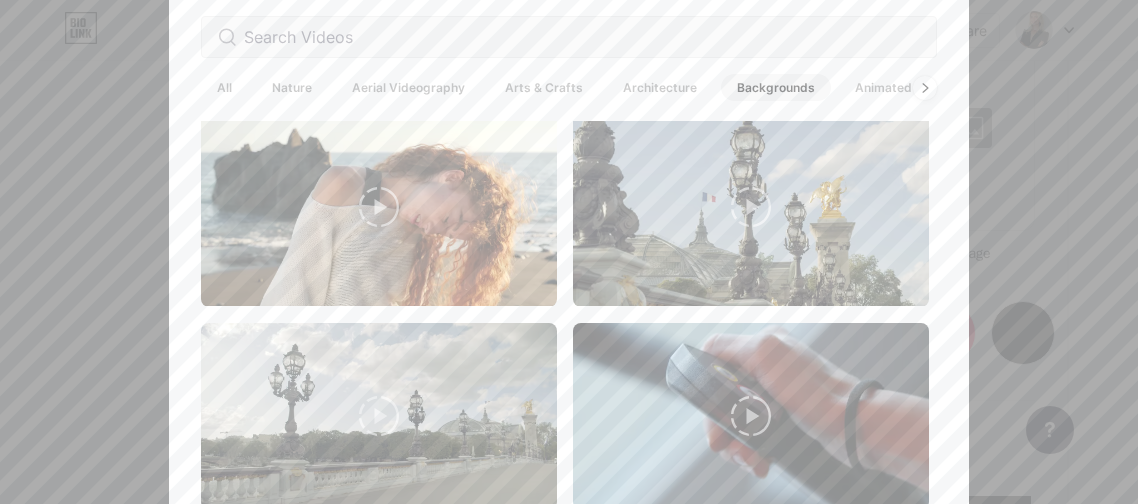 click on "Nature" at bounding box center [292, 87] 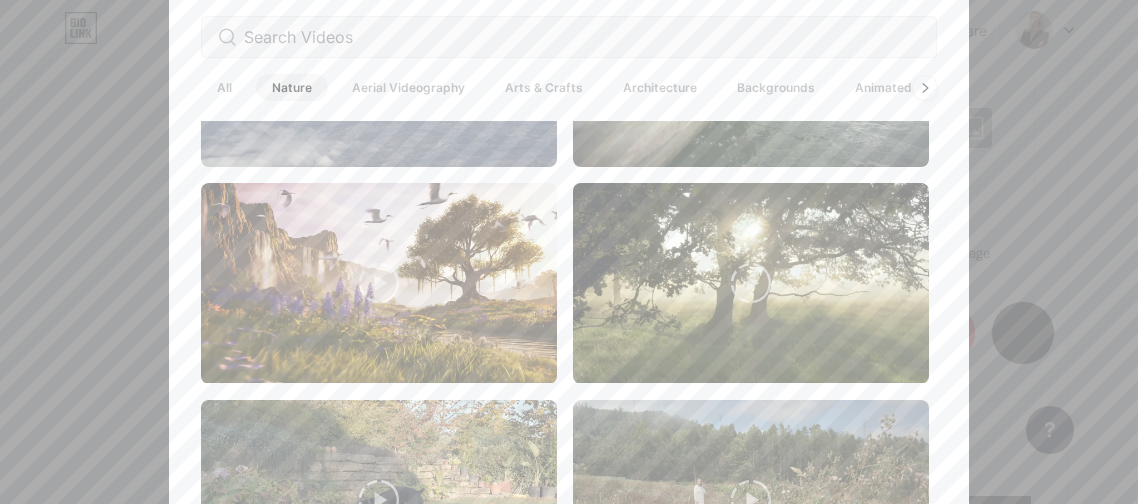 scroll, scrollTop: 817, scrollLeft: 0, axis: vertical 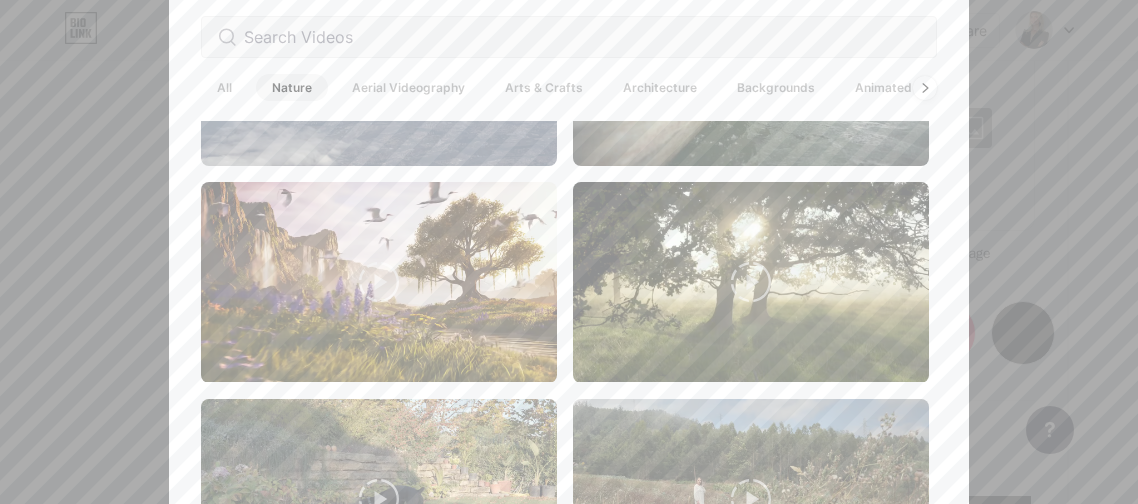click on "Aerial Videography" at bounding box center [408, 87] 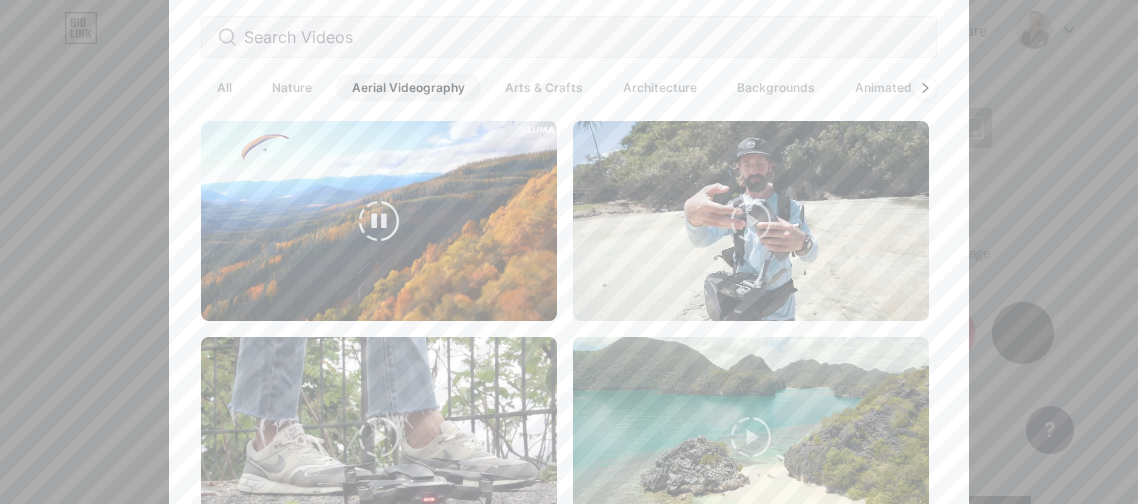 scroll, scrollTop: 68, scrollLeft: 0, axis: vertical 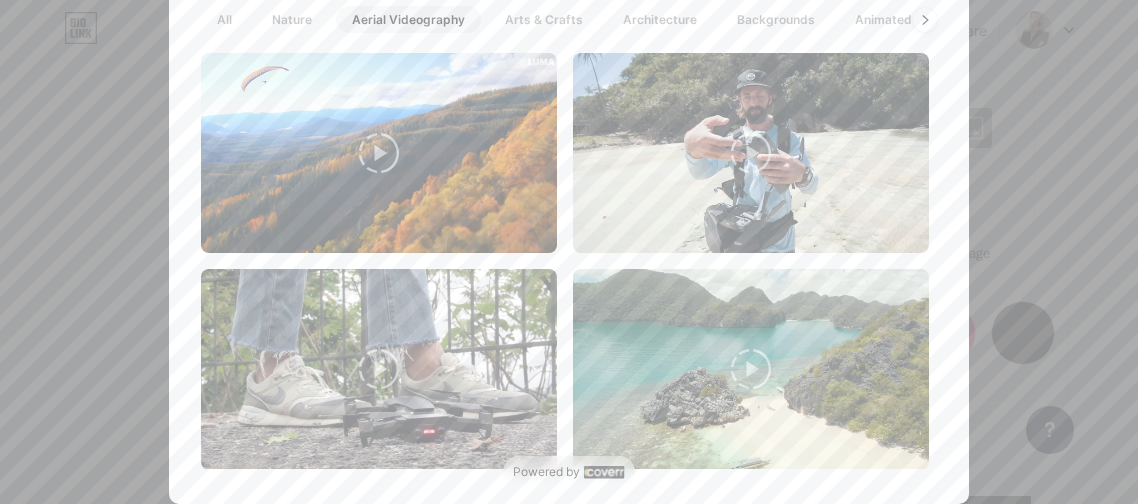 click on "All
Nature
Aerial Videography
Arts & Crafts
Architecture
Backgrounds
Animated" at bounding box center (564, 19) 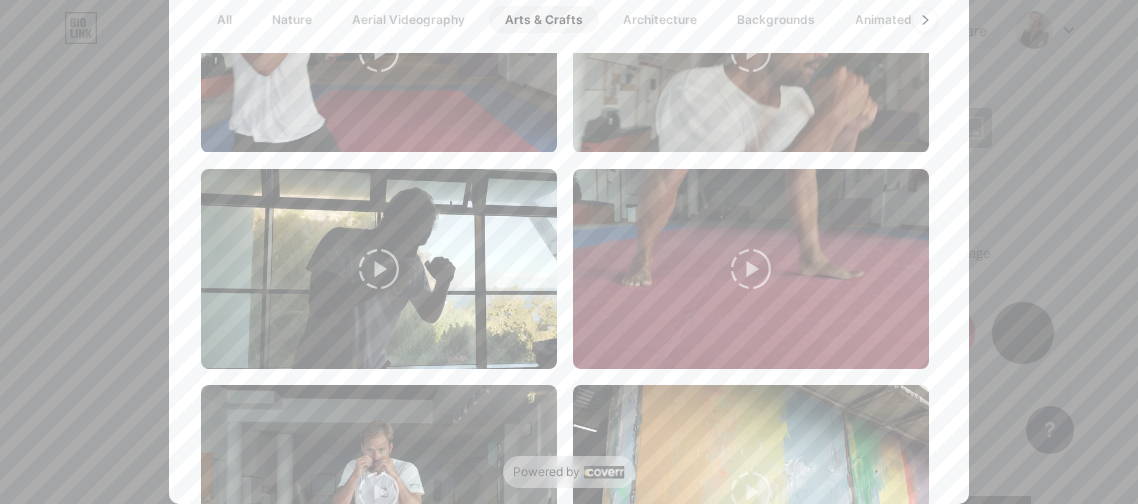 scroll, scrollTop: 0, scrollLeft: 0, axis: both 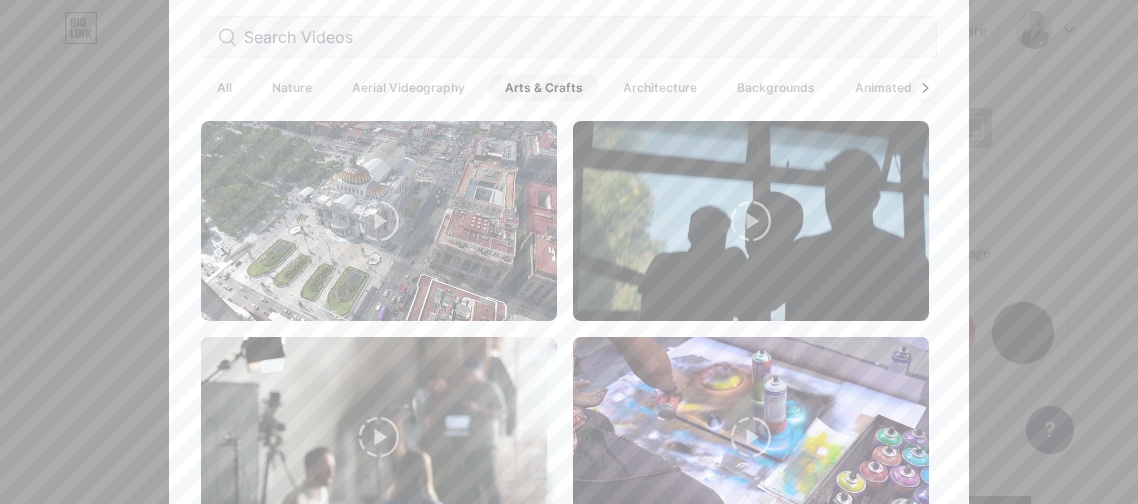 click at bounding box center (569, 37) 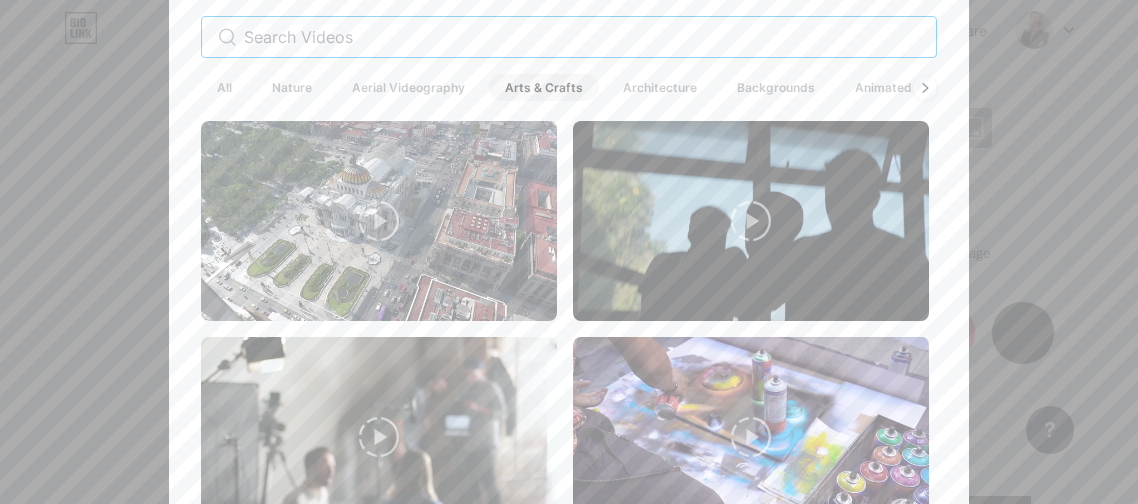 click at bounding box center [582, 37] 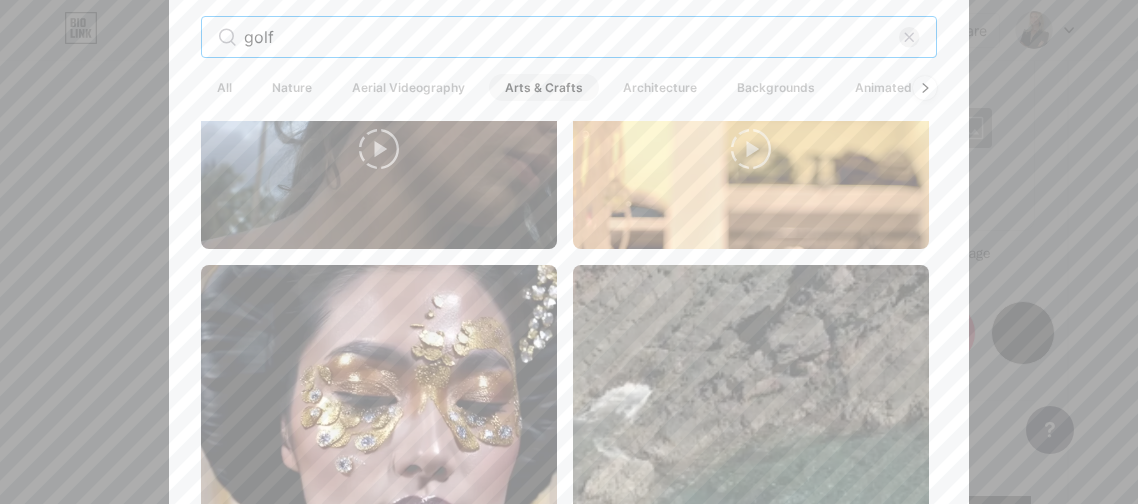 scroll, scrollTop: 0, scrollLeft: 0, axis: both 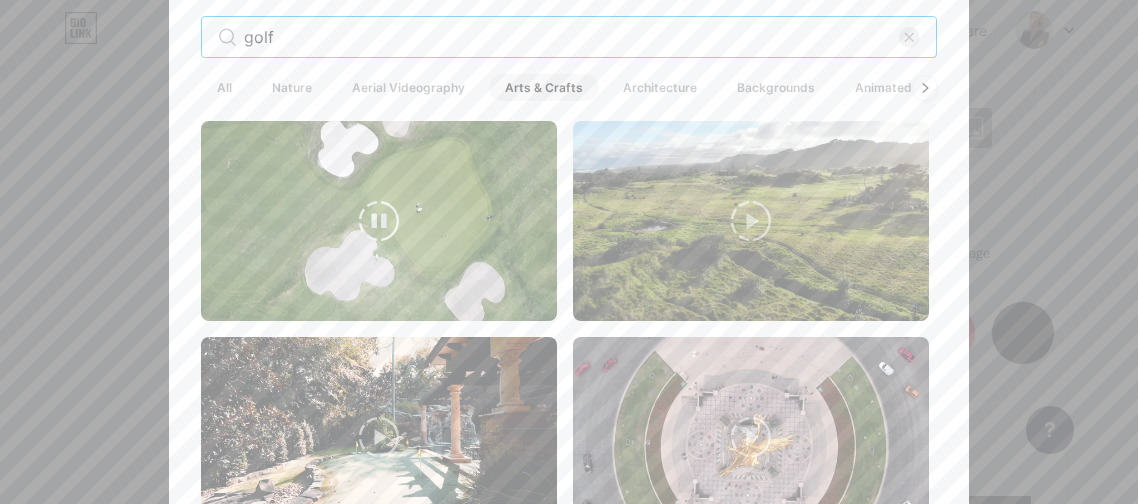 type on "golf" 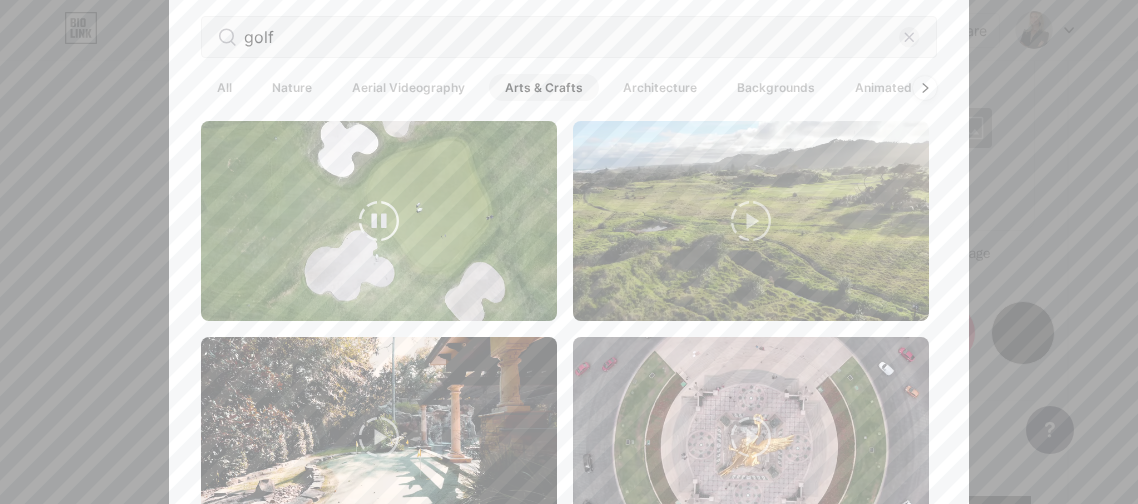 click at bounding box center (379, 221) 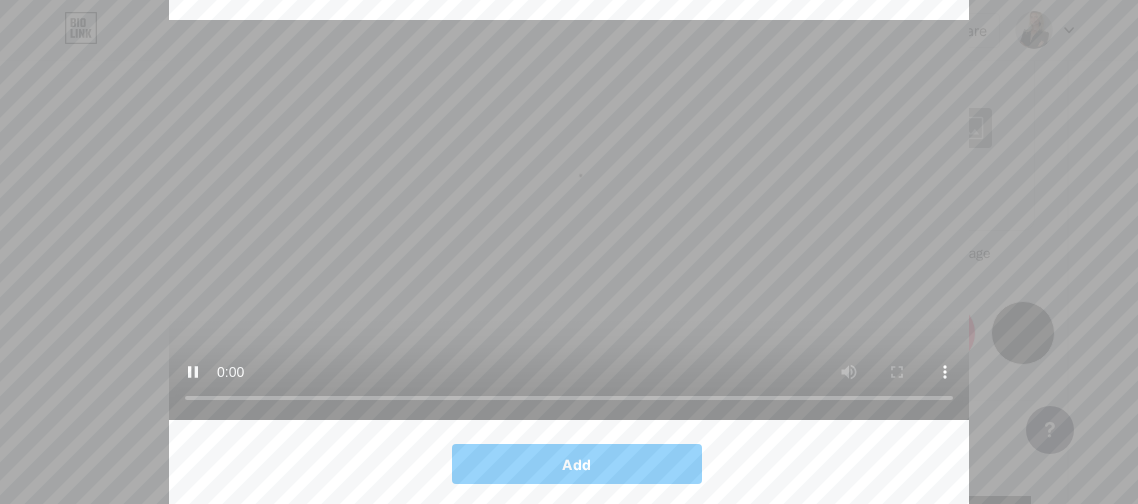 scroll, scrollTop: 68, scrollLeft: 0, axis: vertical 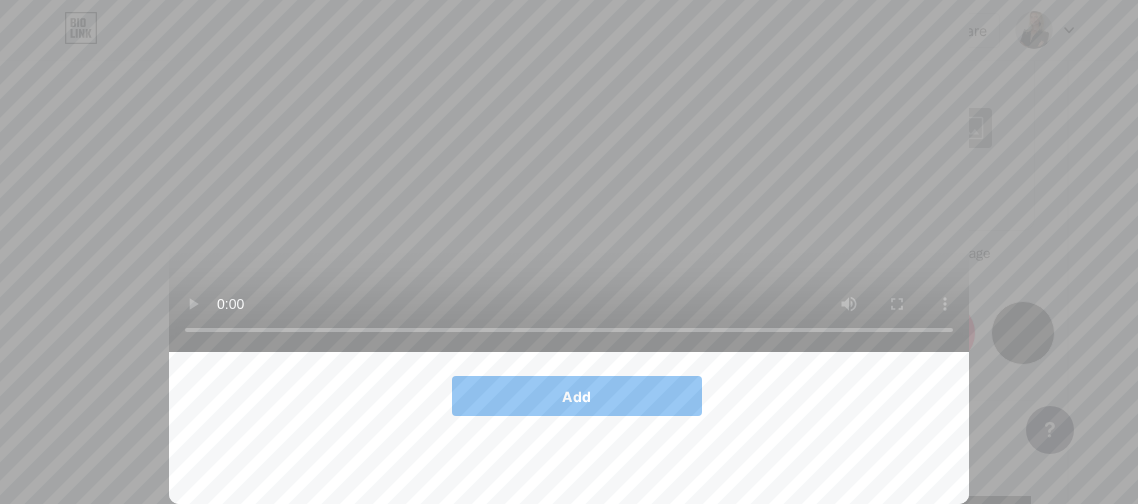 click on "Add" at bounding box center (577, 396) 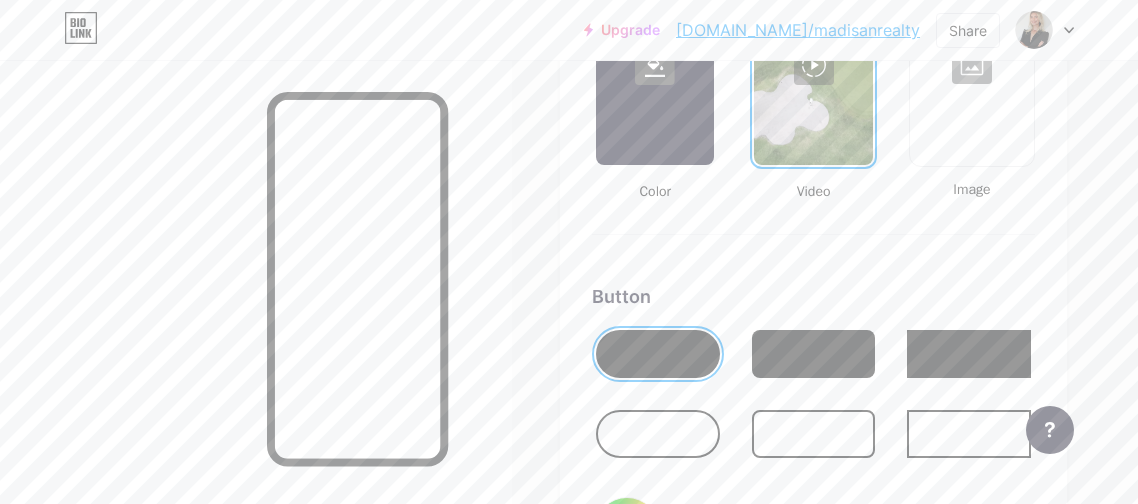 scroll, scrollTop: 2871, scrollLeft: 0, axis: vertical 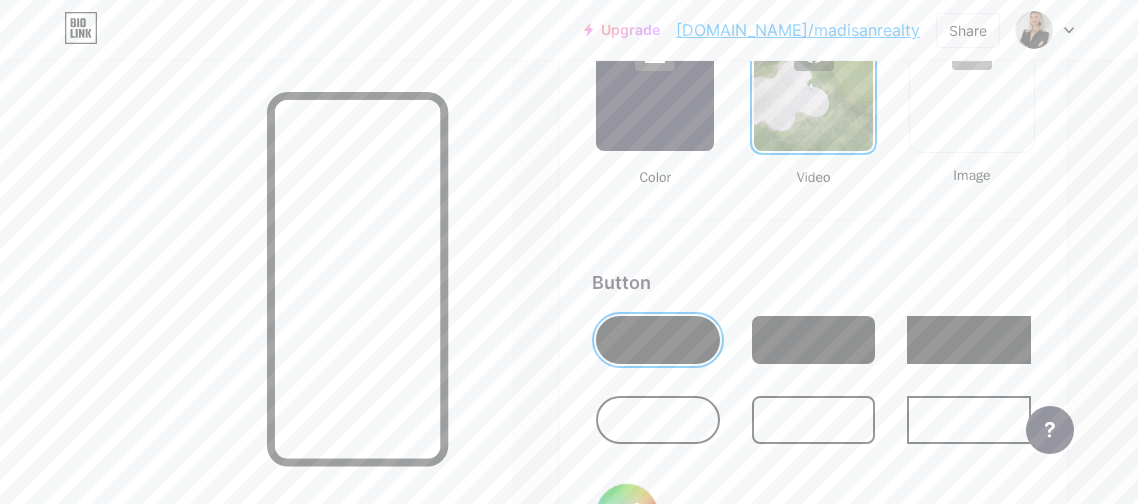 click at bounding box center [658, 420] 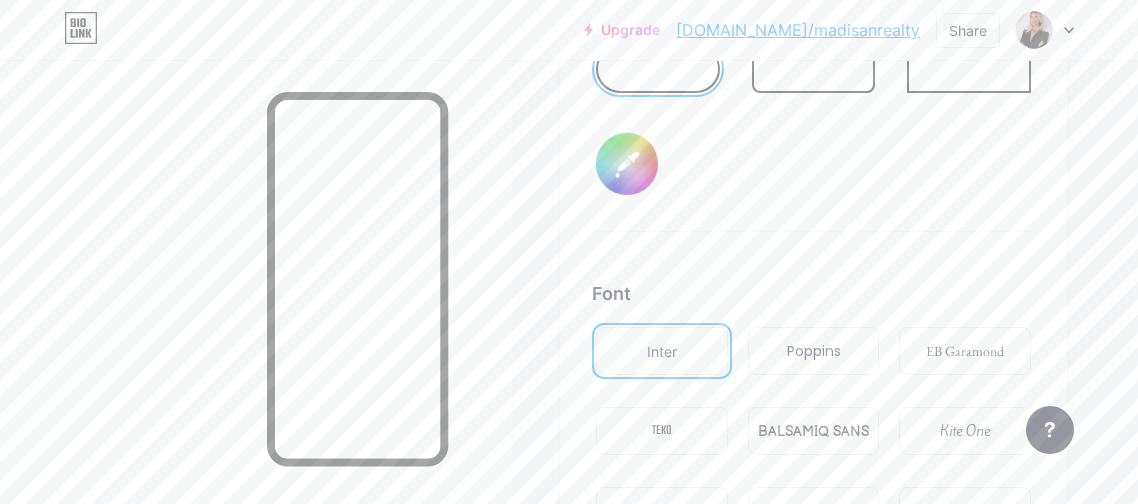 scroll, scrollTop: 3029, scrollLeft: 0, axis: vertical 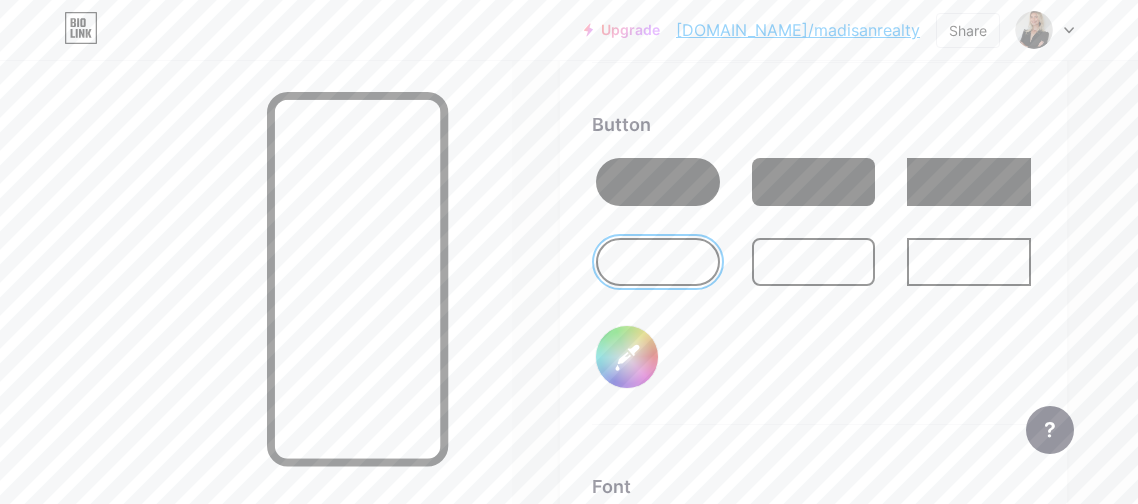 click at bounding box center (814, 262) 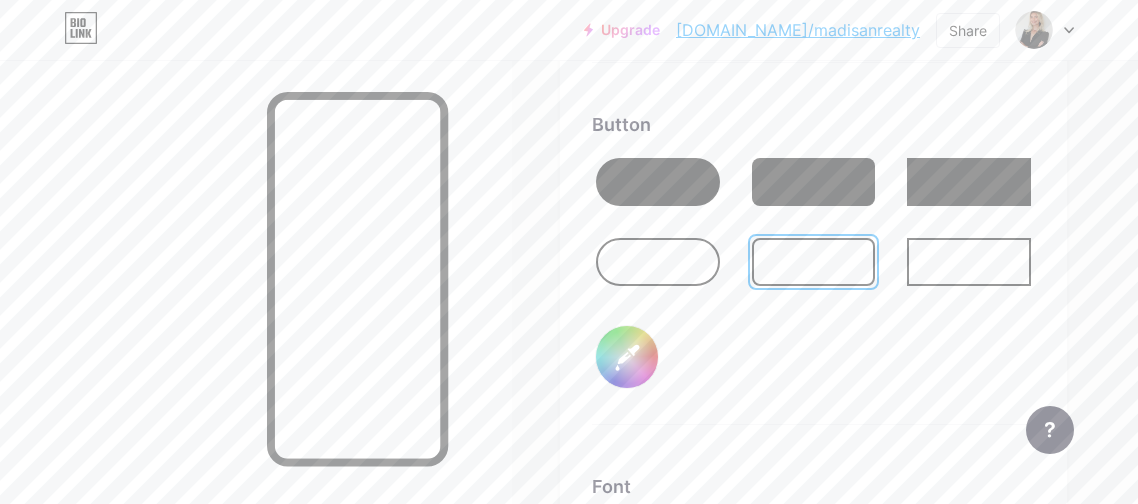 click at bounding box center [814, 182] 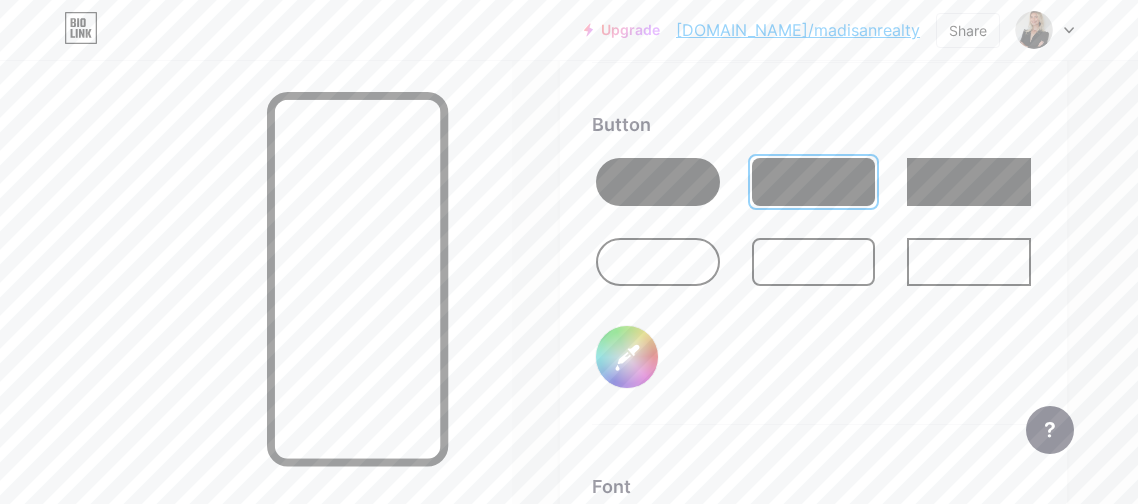 click on "#000000" at bounding box center [627, 357] 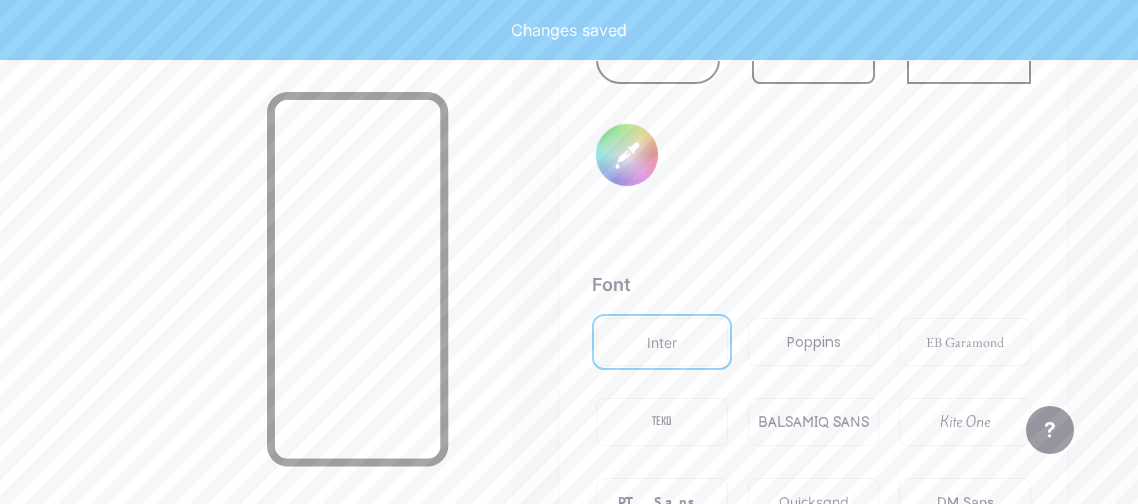 scroll, scrollTop: 3232, scrollLeft: 0, axis: vertical 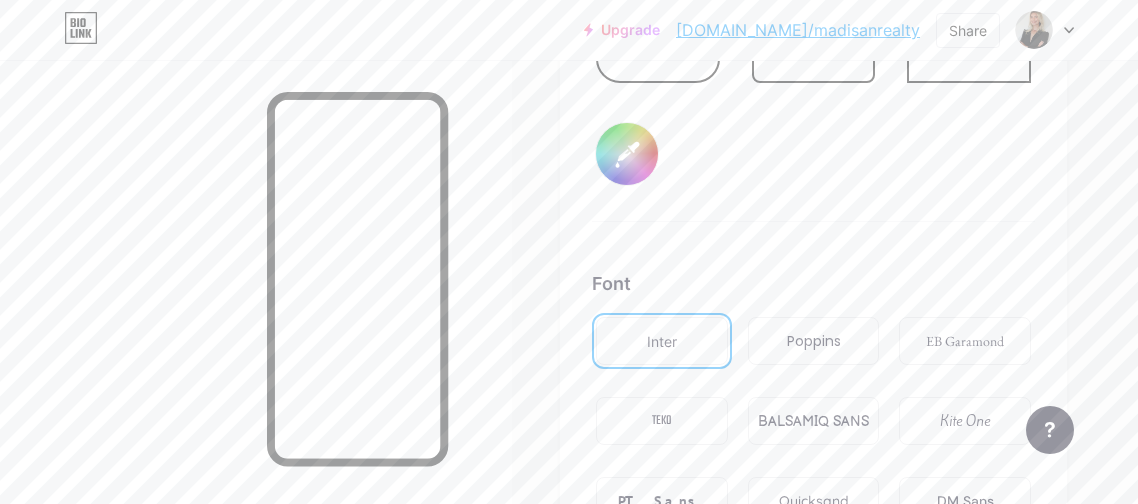 click on "Poppins" at bounding box center [814, 341] 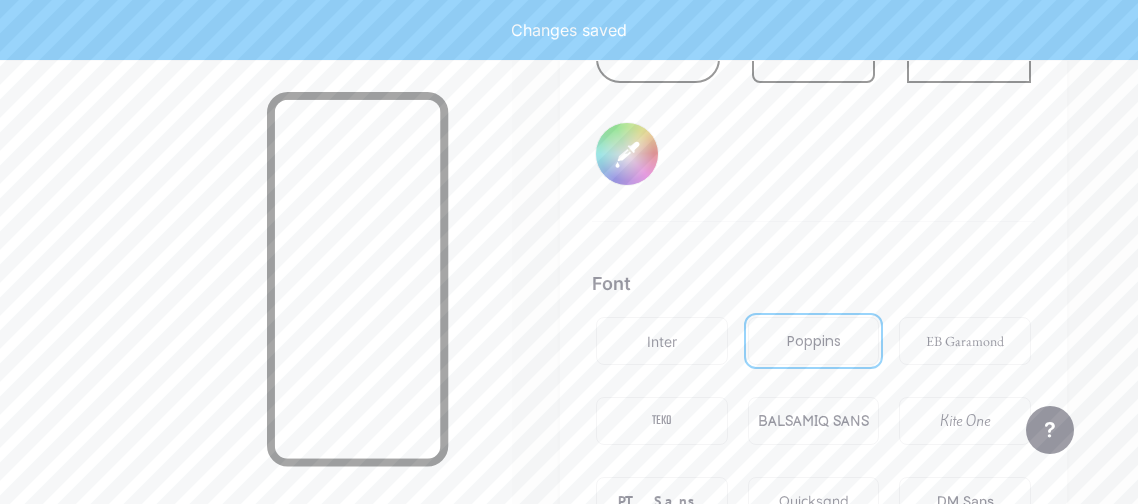 click on "Poppins" at bounding box center (814, 341) 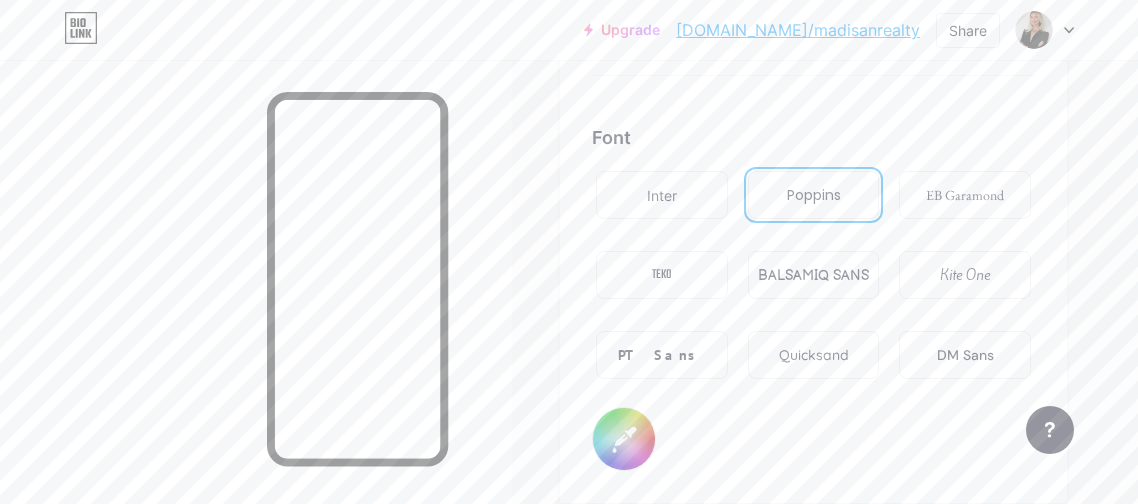 scroll, scrollTop: 3383, scrollLeft: 0, axis: vertical 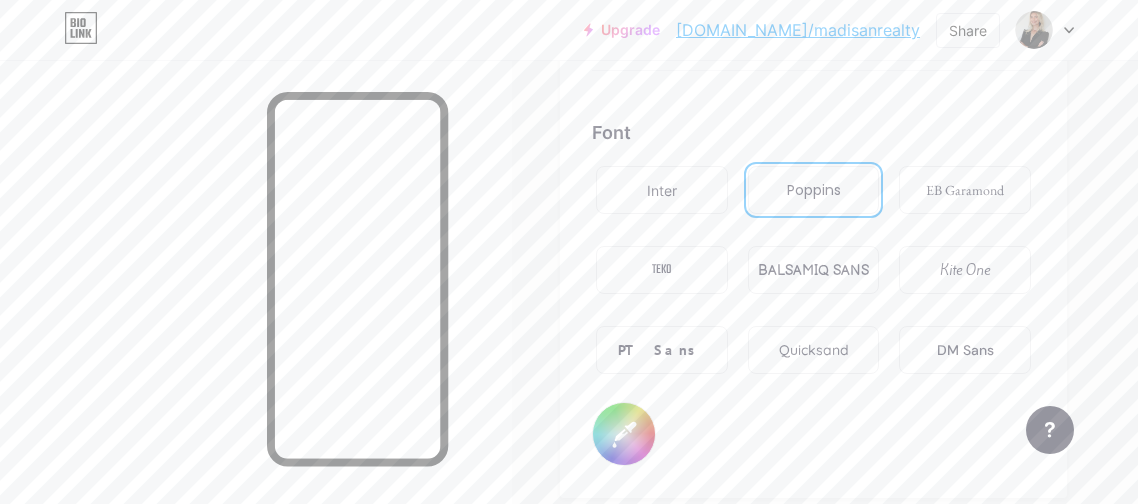 click on "Quicksand" at bounding box center (814, 350) 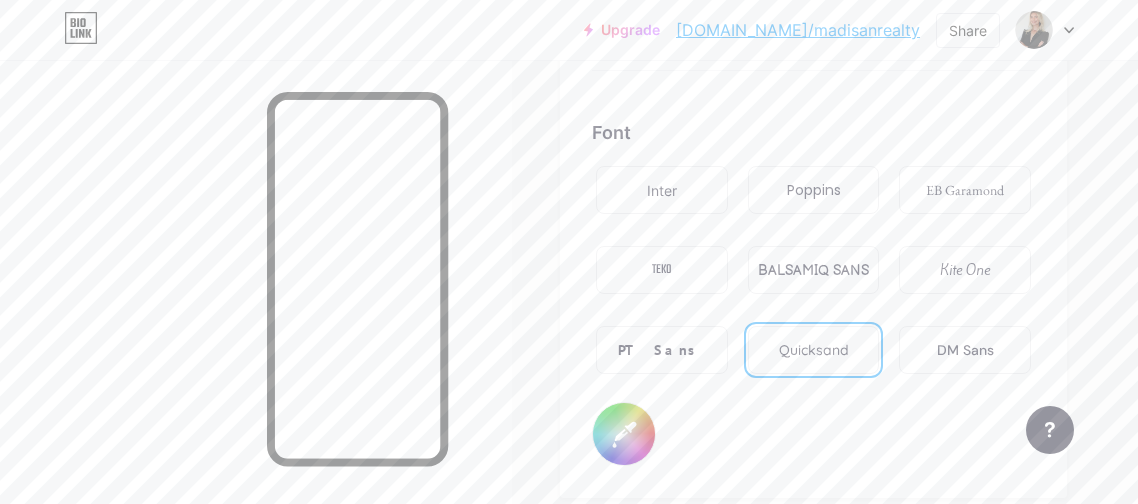 click on "TEKO" at bounding box center (662, 270) 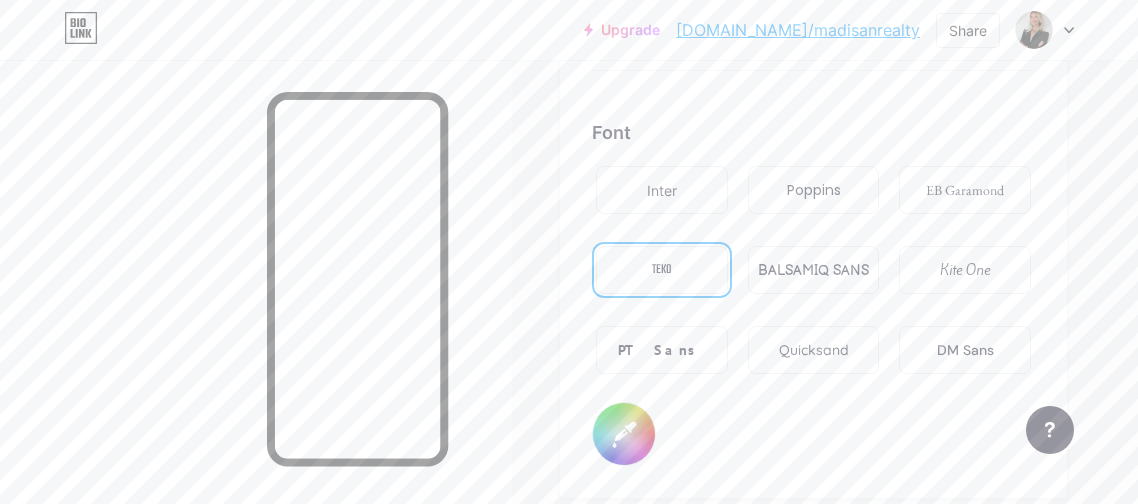 click on "BALSAMIQ SANS" at bounding box center [813, 270] 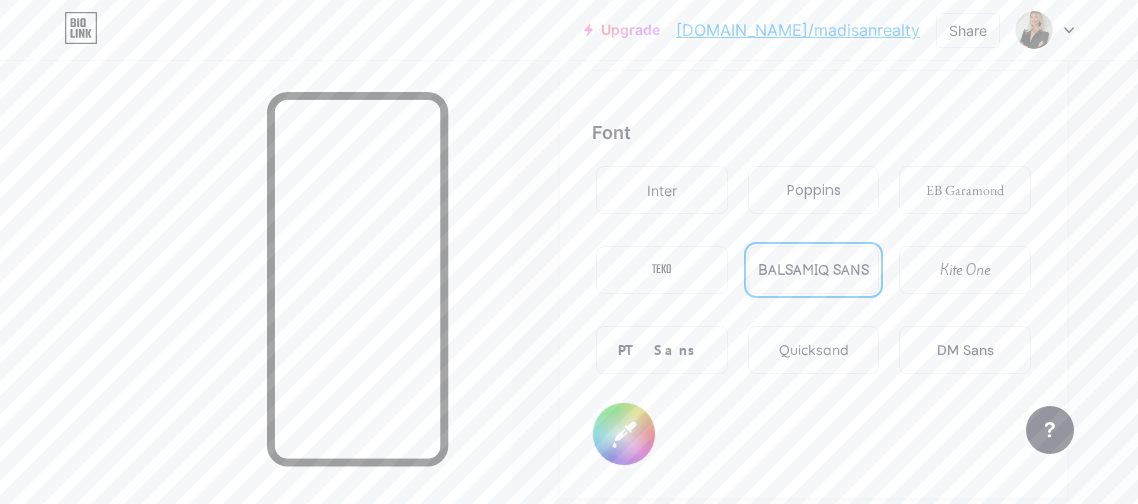 click on "Kite One" at bounding box center (965, 270) 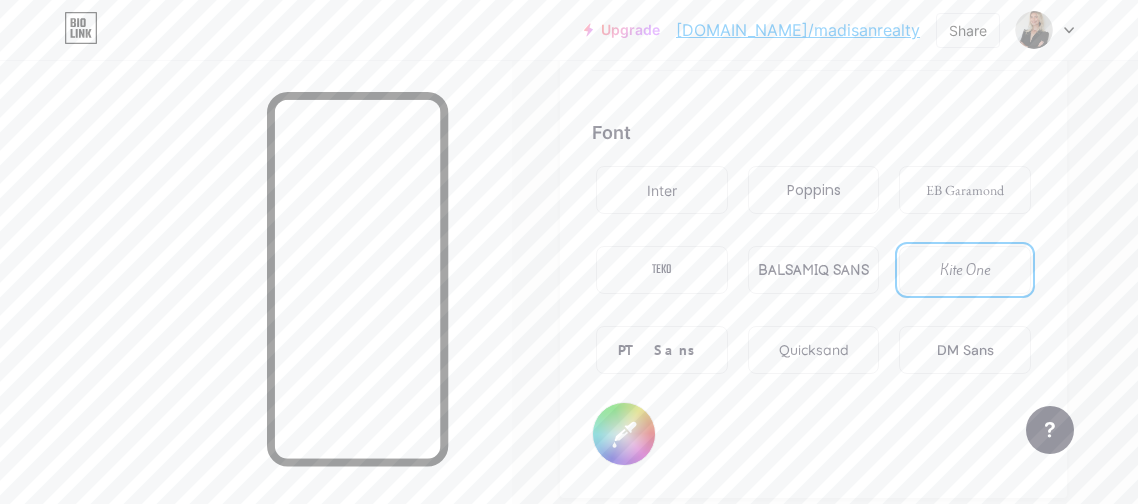 click on "BALSAMIQ SANS" at bounding box center [813, 270] 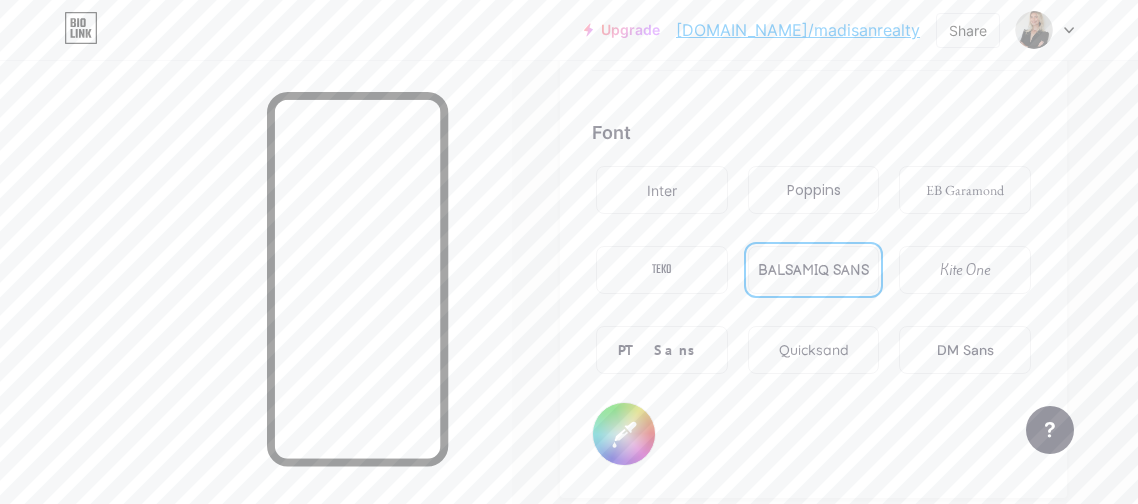 click on "Quicksand" at bounding box center (814, 350) 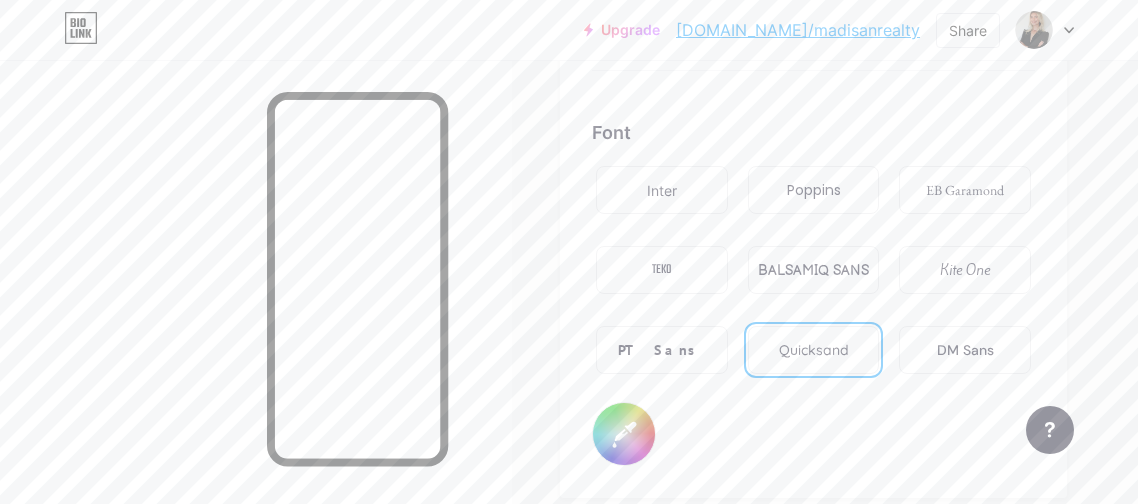 click on "BALSAMIQ SANS" at bounding box center (814, 270) 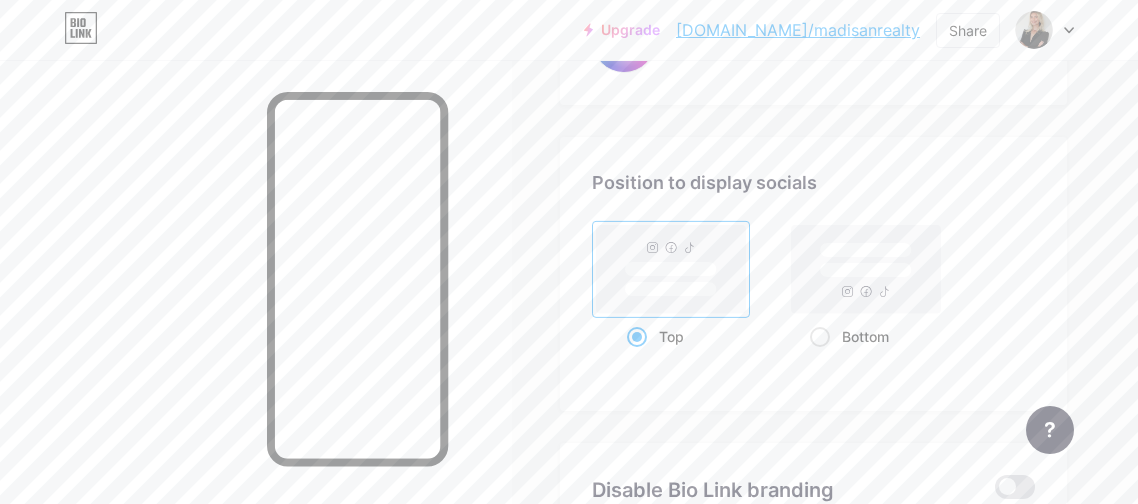 scroll, scrollTop: 3785, scrollLeft: 0, axis: vertical 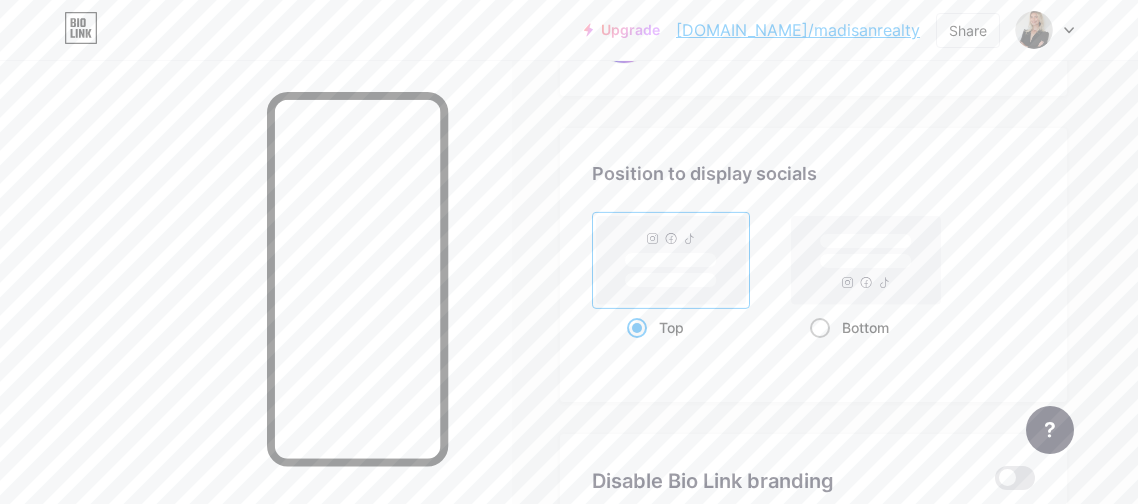 click at bounding box center [820, 328] 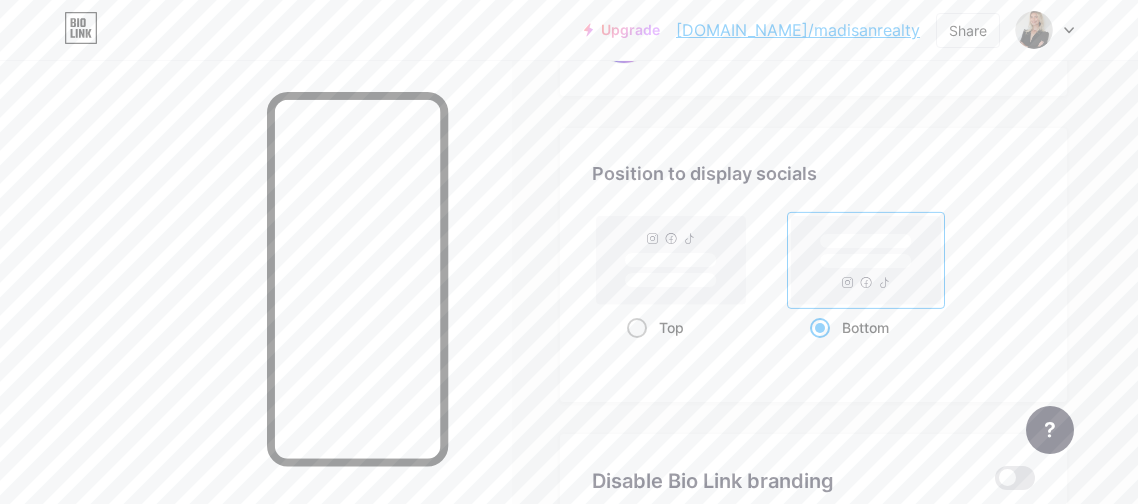 click at bounding box center [637, 328] 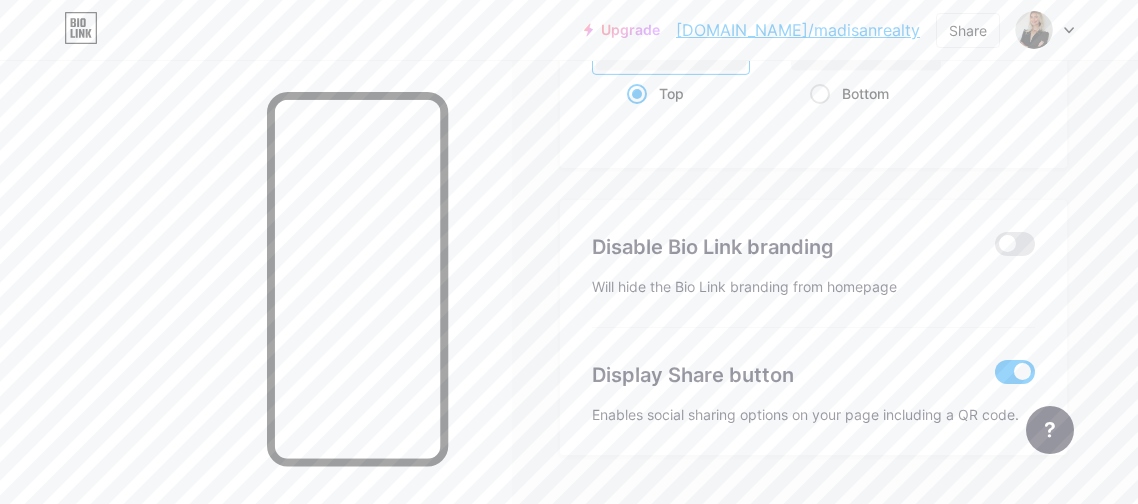 scroll, scrollTop: 4020, scrollLeft: 0, axis: vertical 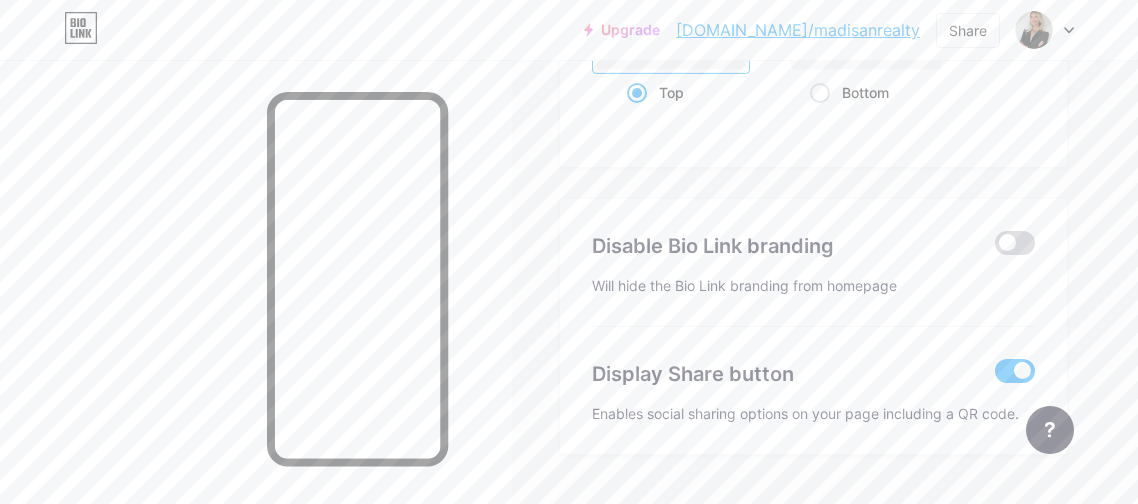 click at bounding box center [1015, 243] 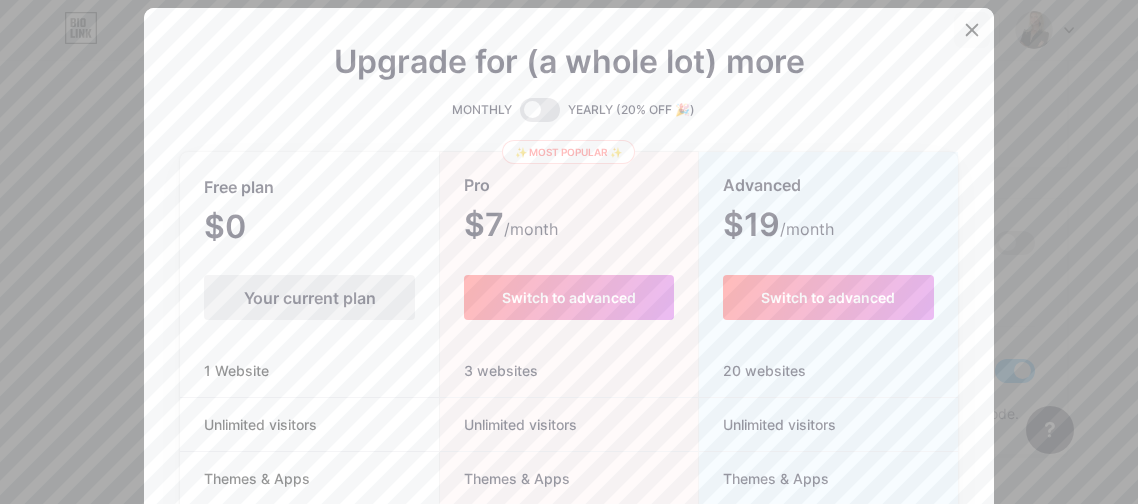 click 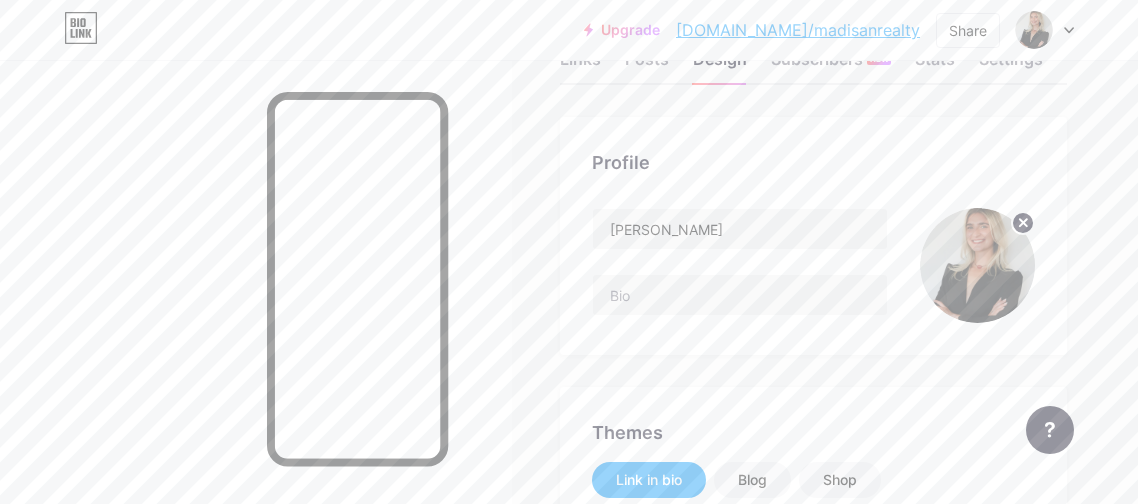 scroll, scrollTop: 0, scrollLeft: 0, axis: both 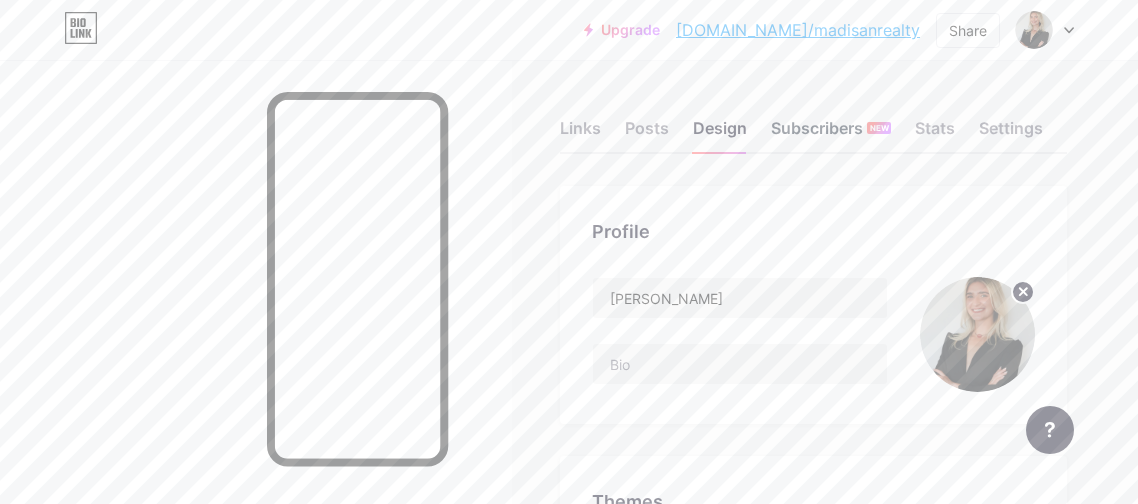 click on "Subscribers
NEW" at bounding box center [831, 134] 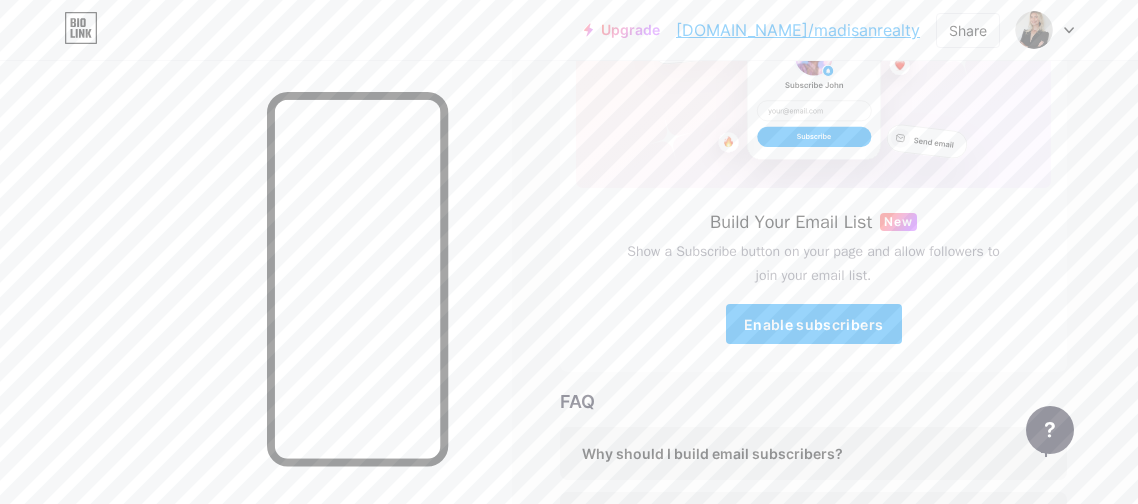 scroll, scrollTop: 209, scrollLeft: 0, axis: vertical 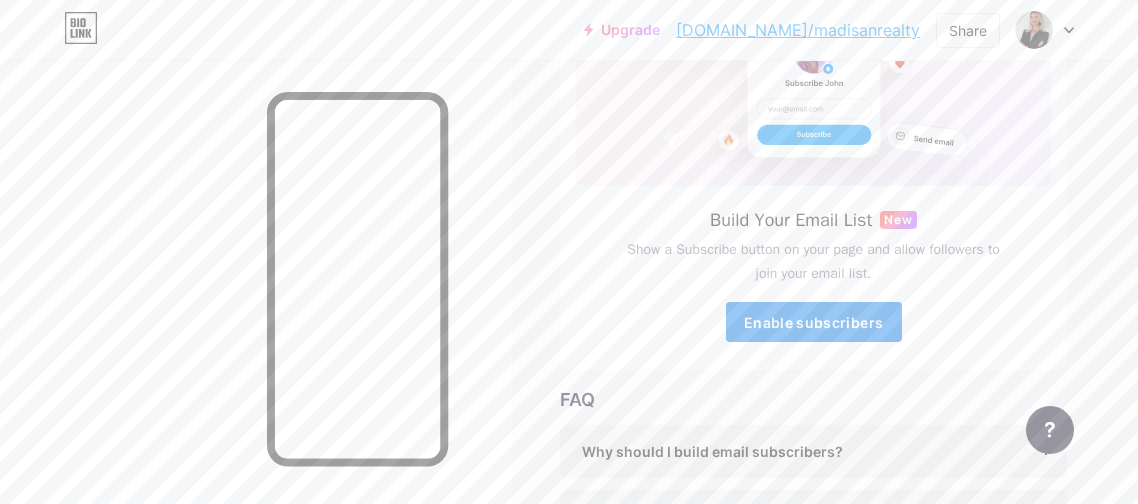 click on "Enable subscribers" at bounding box center [813, 322] 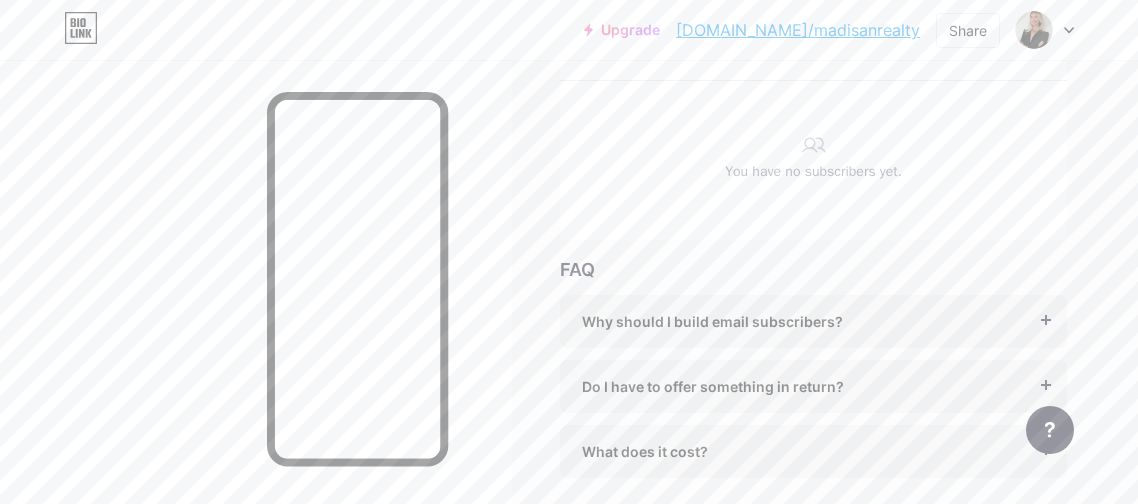 scroll, scrollTop: 199, scrollLeft: 0, axis: vertical 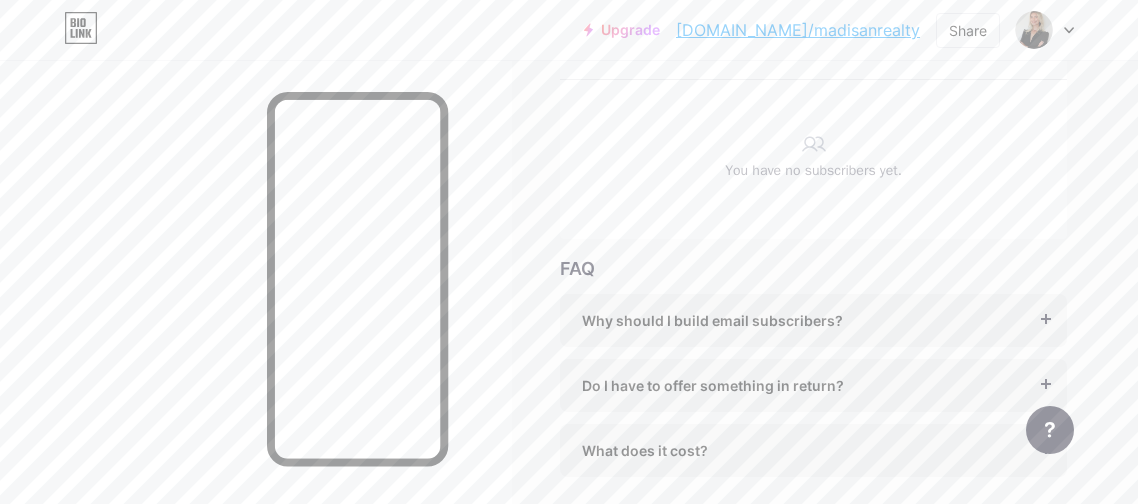 click on "Why should I build email subscribers?" at bounding box center [813, 320] 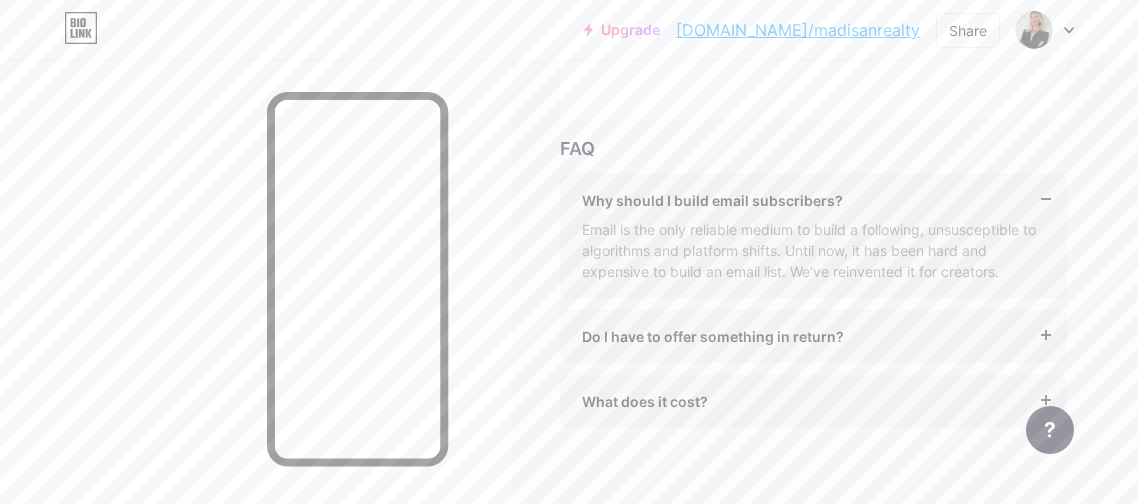 scroll, scrollTop: 342, scrollLeft: 0, axis: vertical 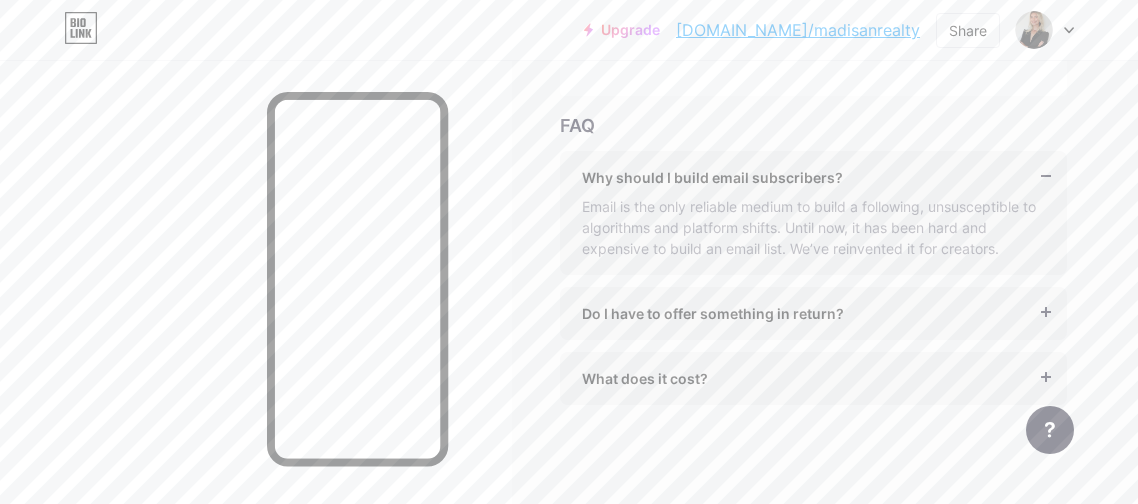 click on "Do I have to offer something in return?   It’s better if you do, but most creators start off by asking their visitors to subscribe for future updates." at bounding box center [813, 313] 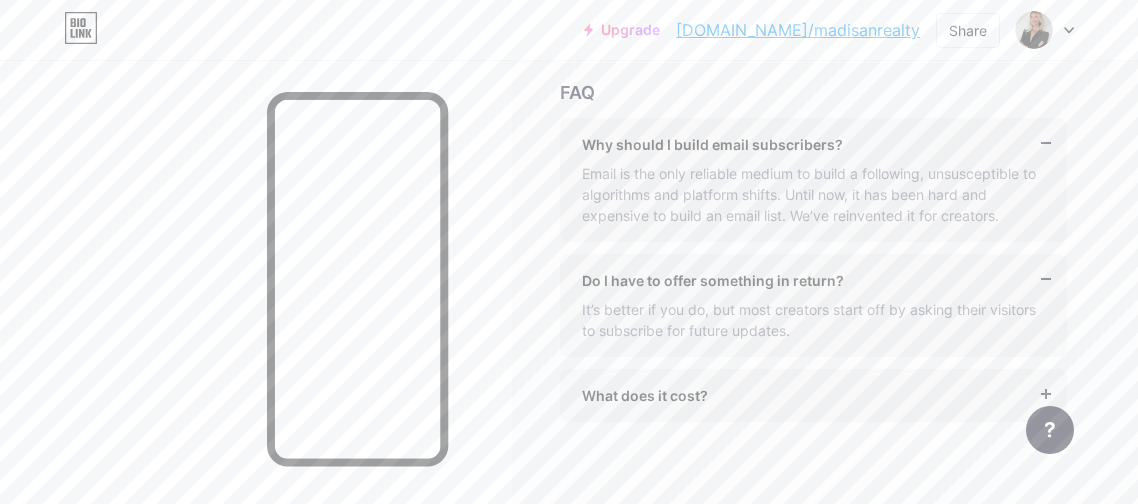 scroll, scrollTop: 392, scrollLeft: 0, axis: vertical 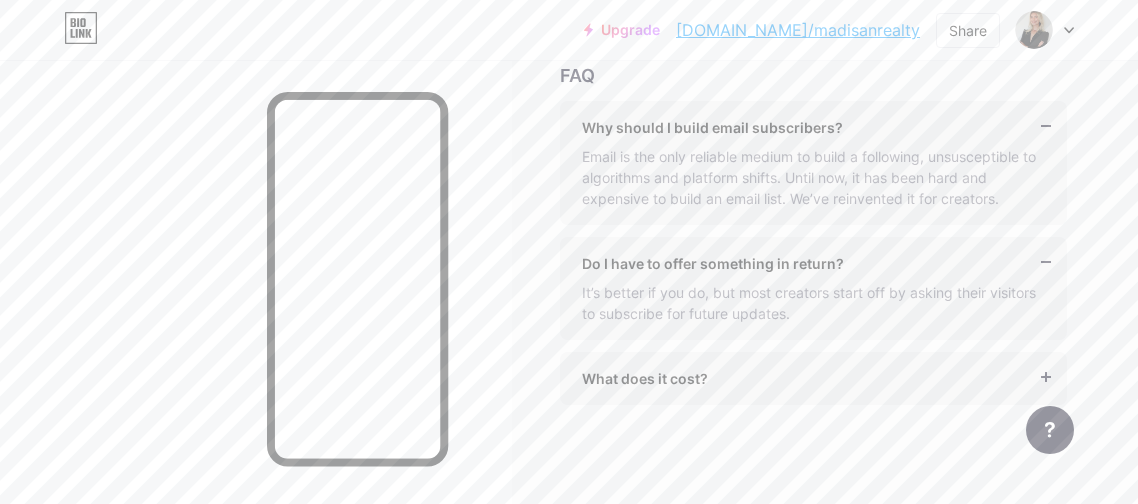 click on "What does it cost?" at bounding box center [813, 378] 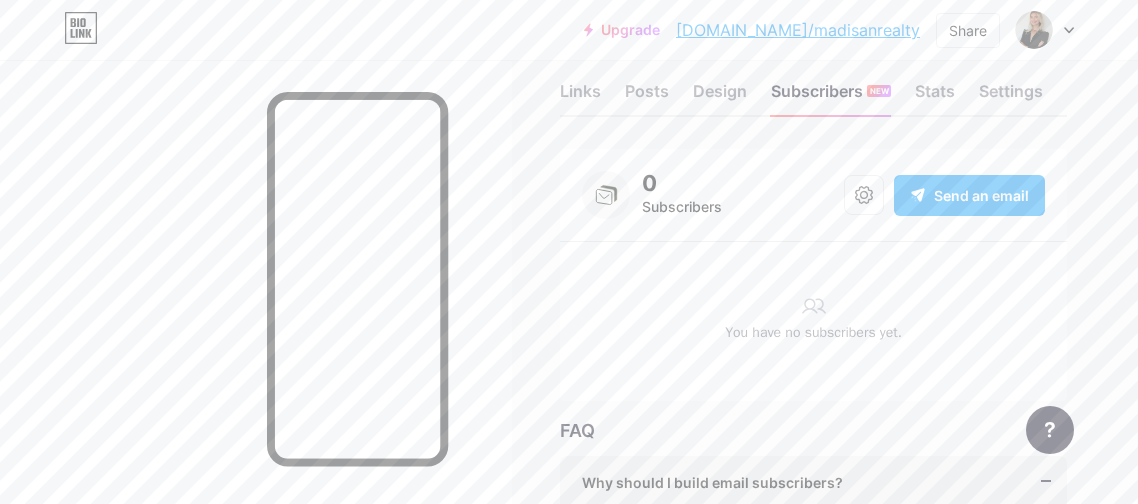 scroll, scrollTop: 0, scrollLeft: 0, axis: both 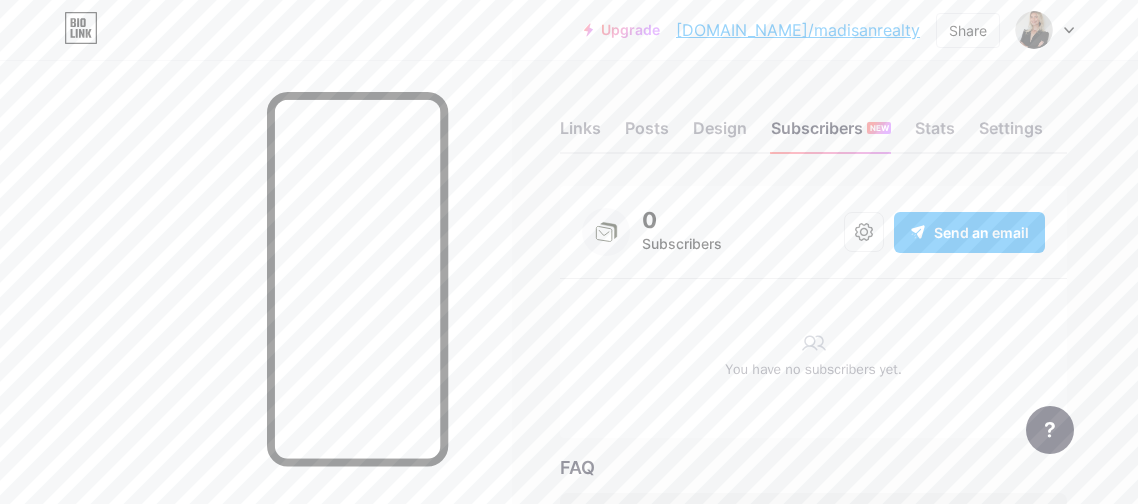 click on "Send an email" at bounding box center [969, 232] 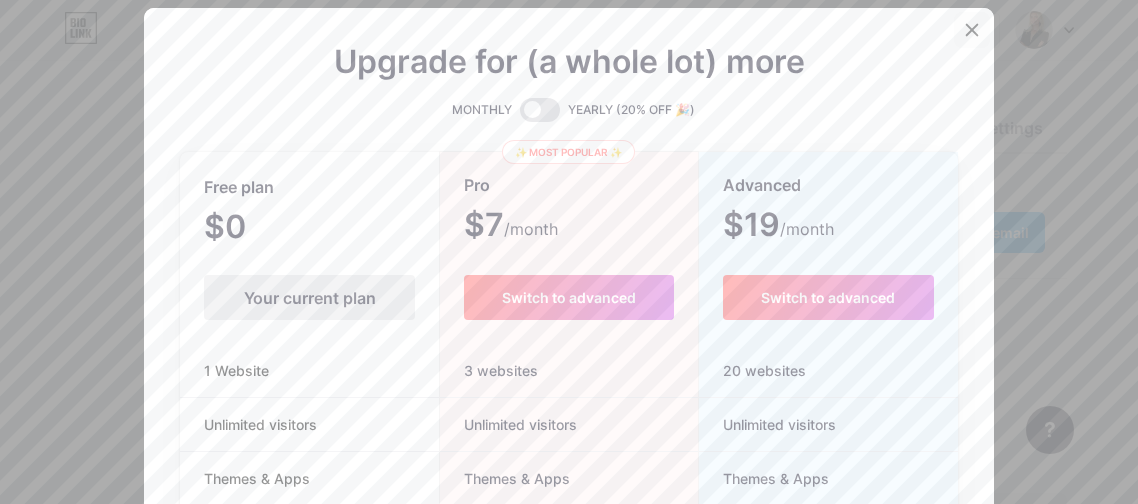 click at bounding box center [972, 30] 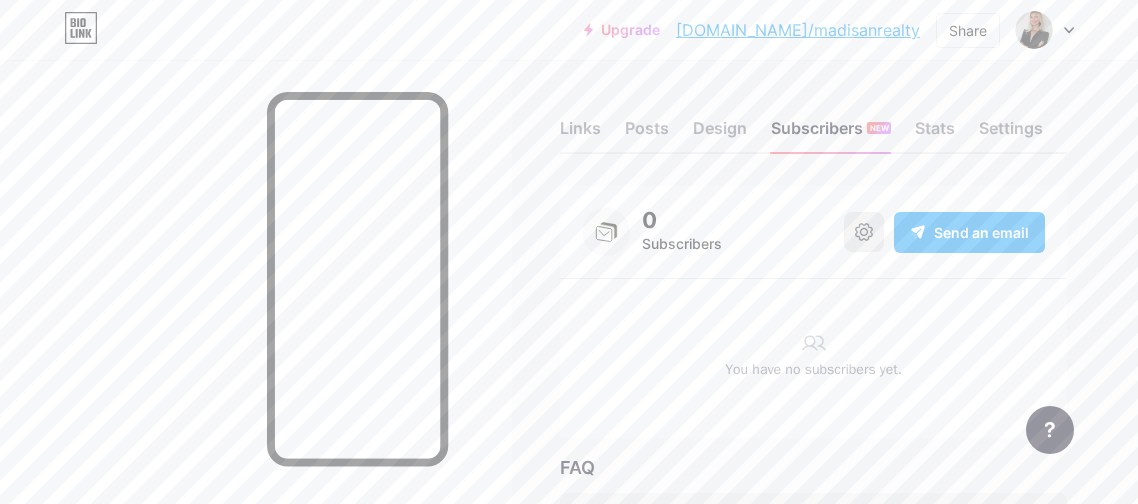 click 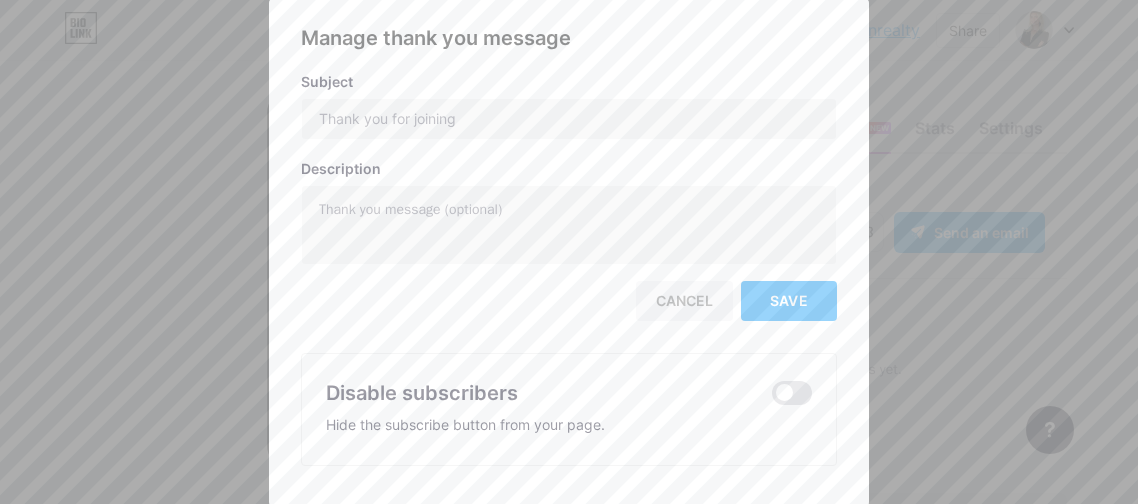 scroll, scrollTop: 0, scrollLeft: 0, axis: both 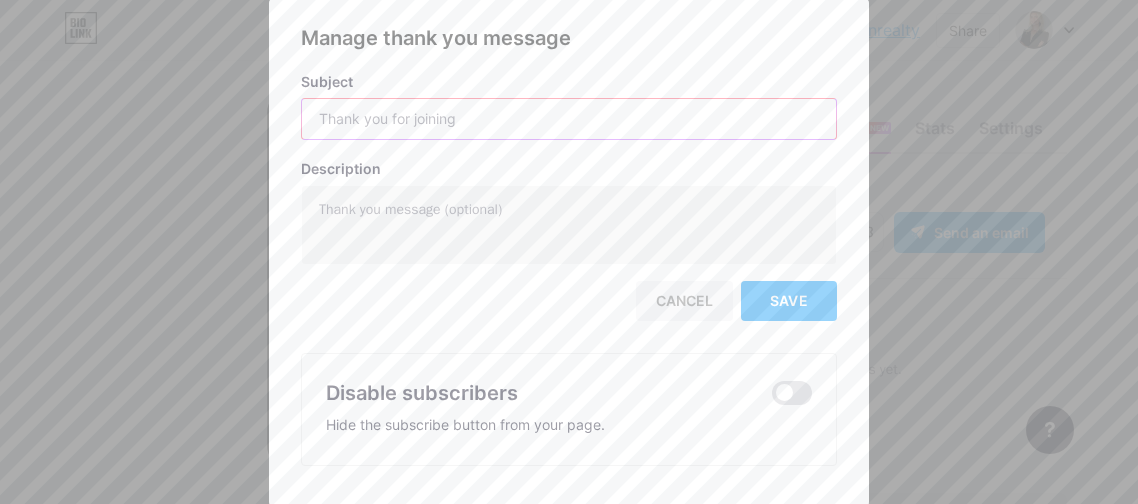 click at bounding box center [569, 119] 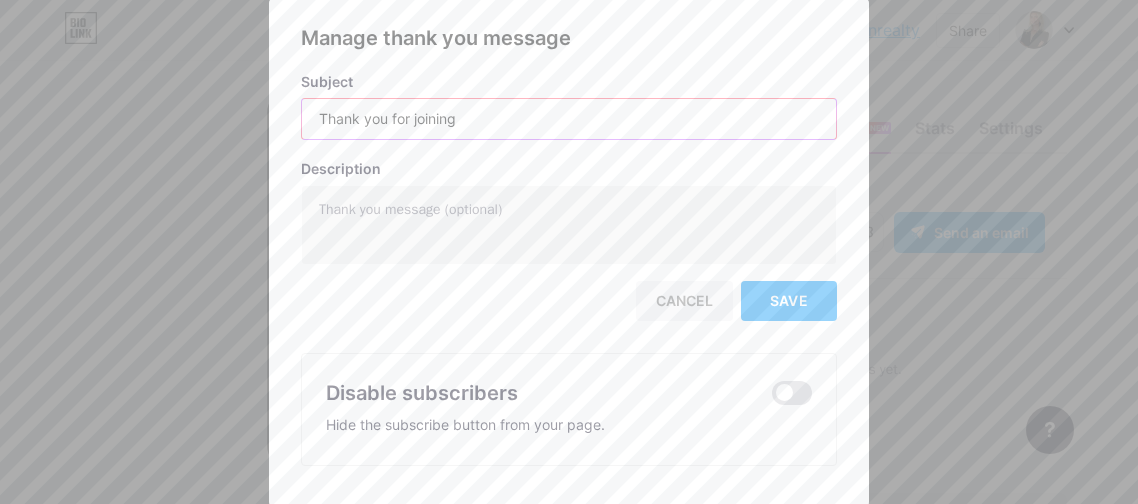 type on "Thank you for joining" 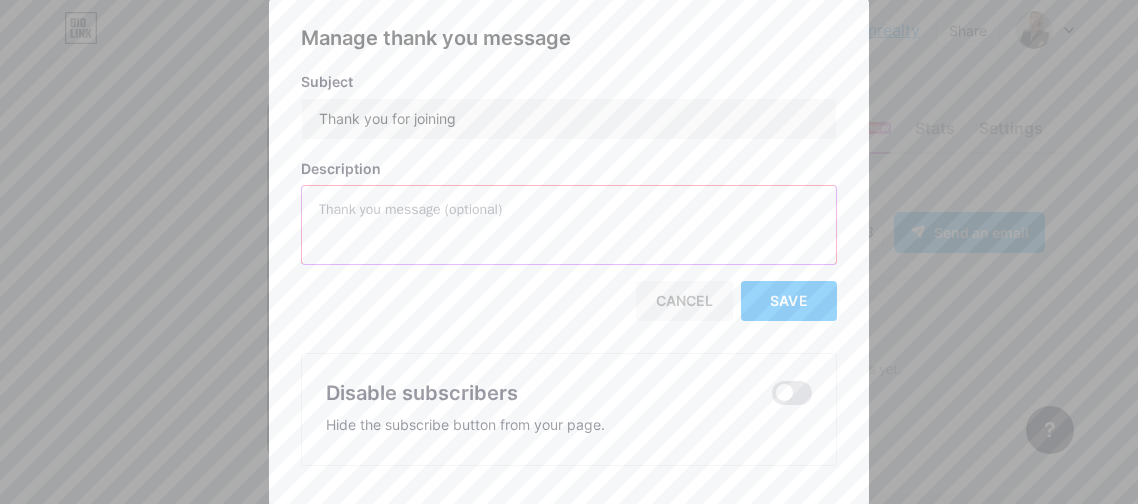 click at bounding box center [569, 226] 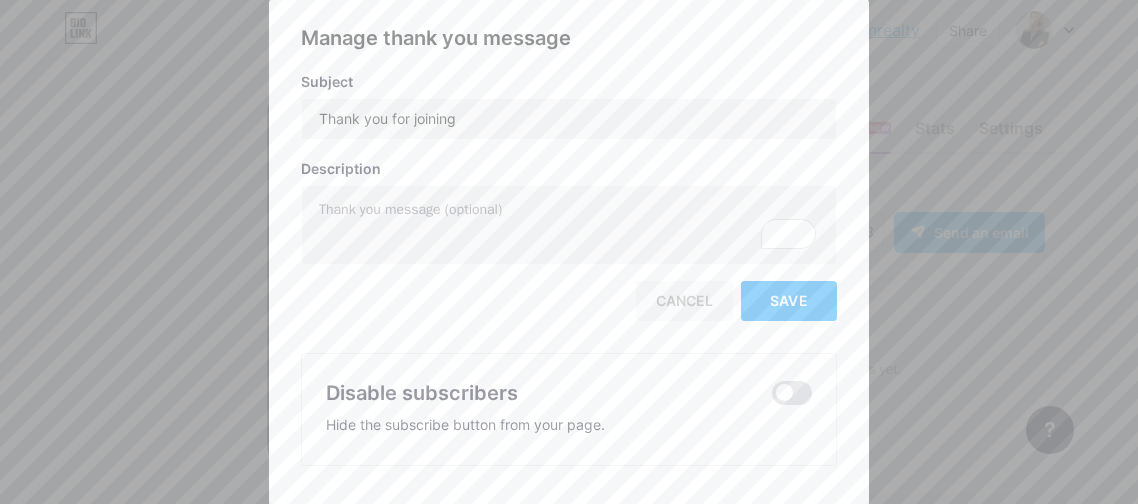 click on "Cancel" at bounding box center (684, 301) 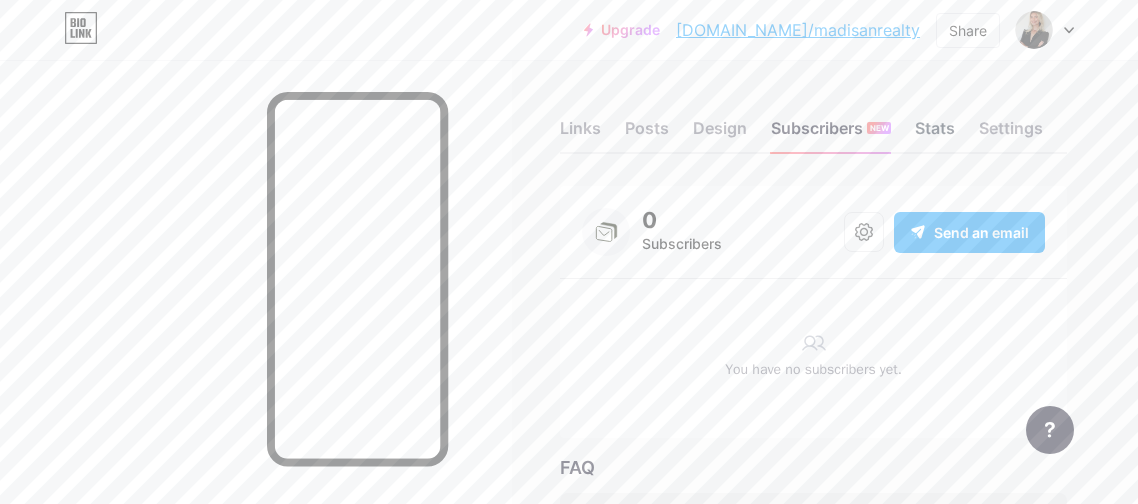 click on "Stats" at bounding box center (935, 134) 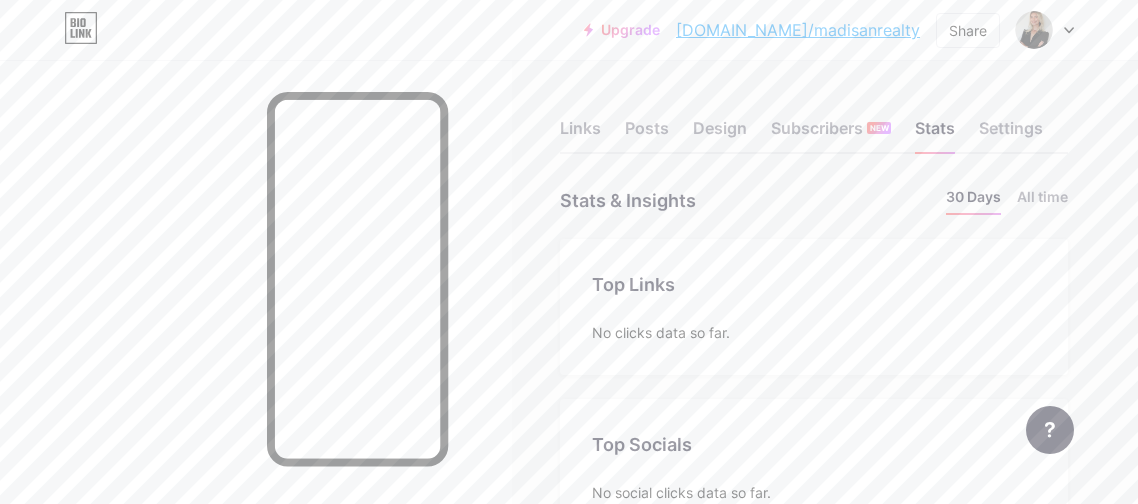 scroll, scrollTop: 999496, scrollLeft: 998862, axis: both 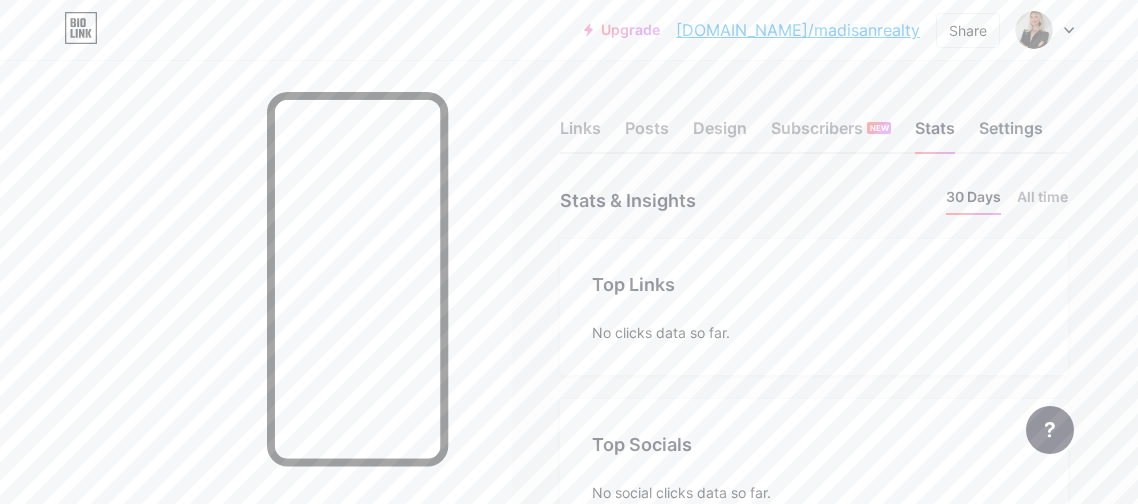 click on "Settings" at bounding box center (1011, 134) 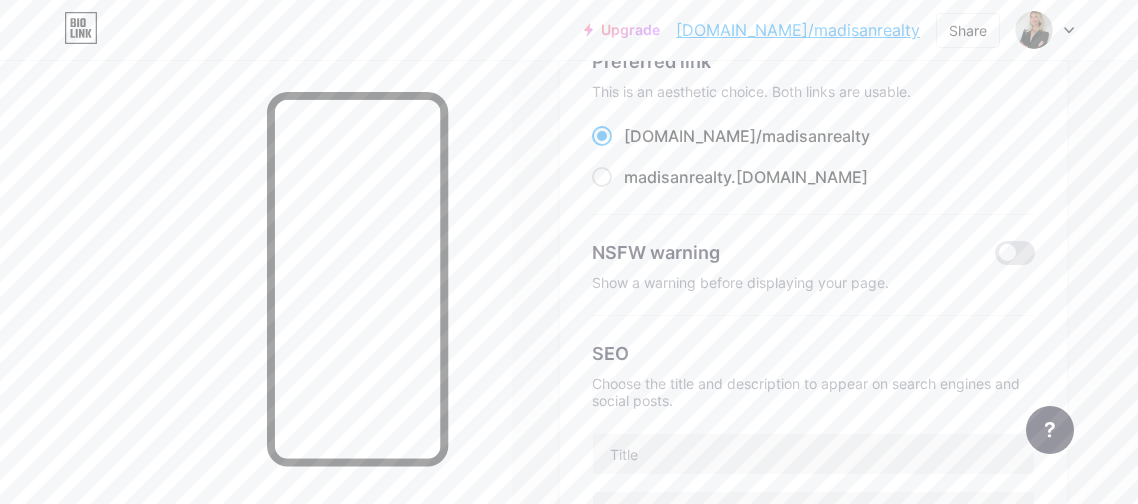scroll, scrollTop: 163, scrollLeft: 0, axis: vertical 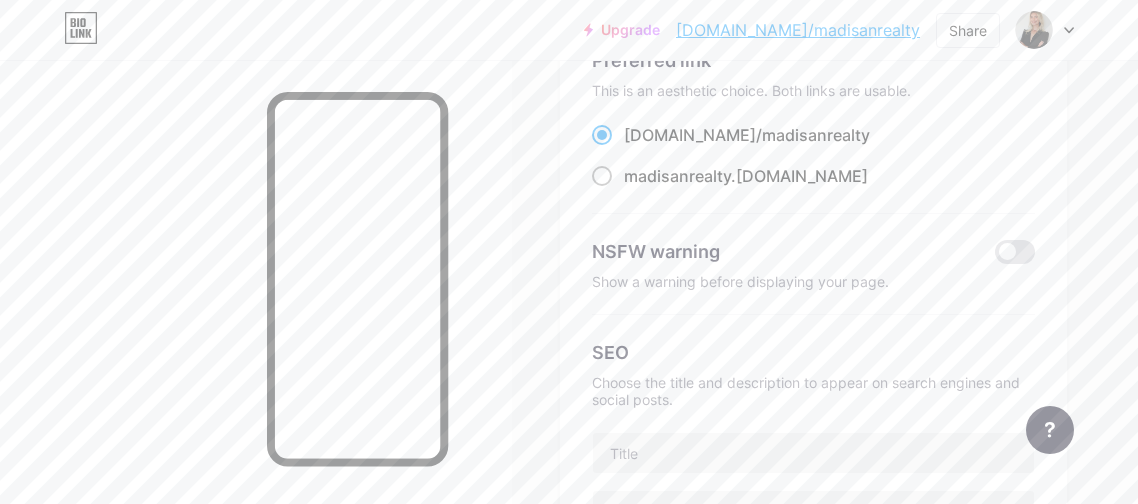 click at bounding box center [602, 176] 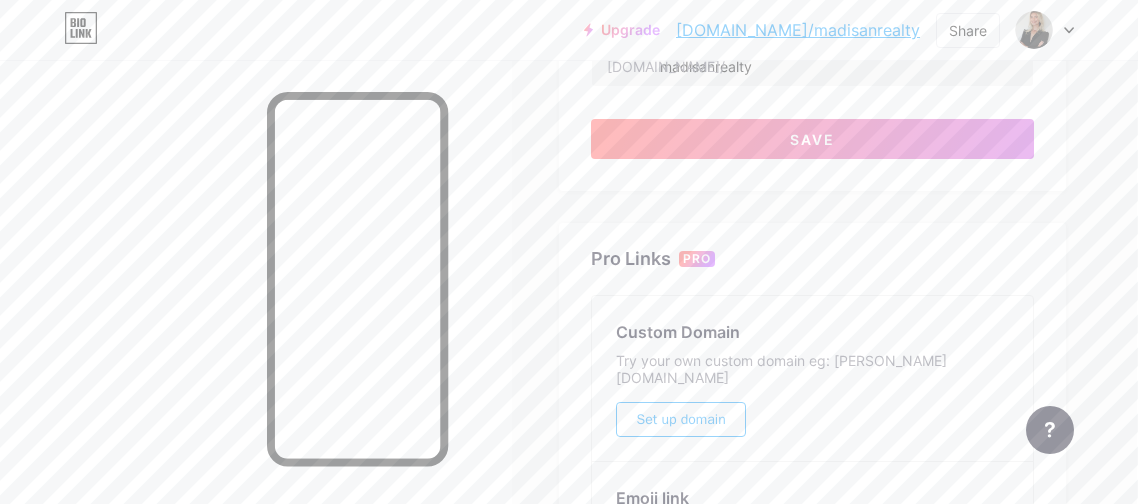 scroll, scrollTop: 878, scrollLeft: 1, axis: both 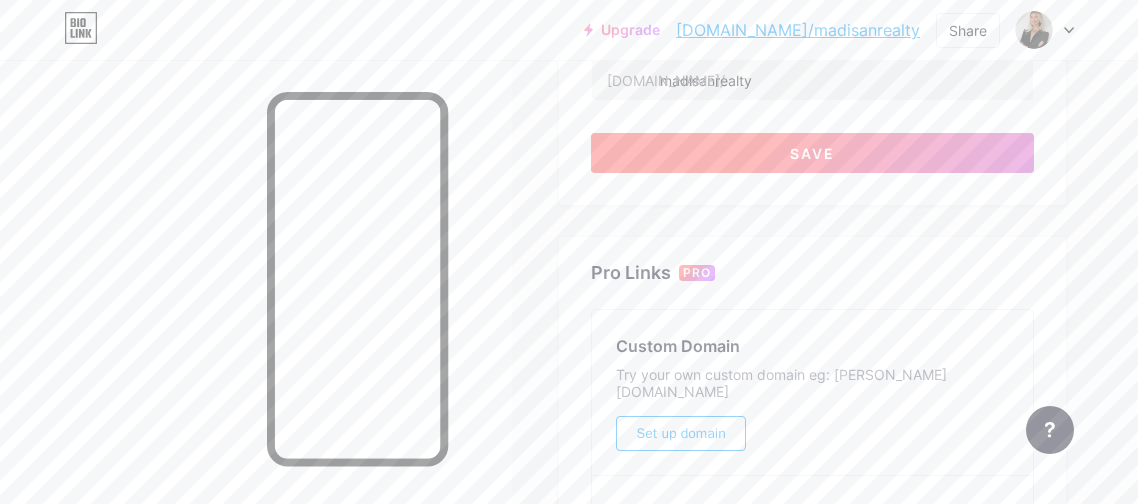 click on "Save" at bounding box center (812, 153) 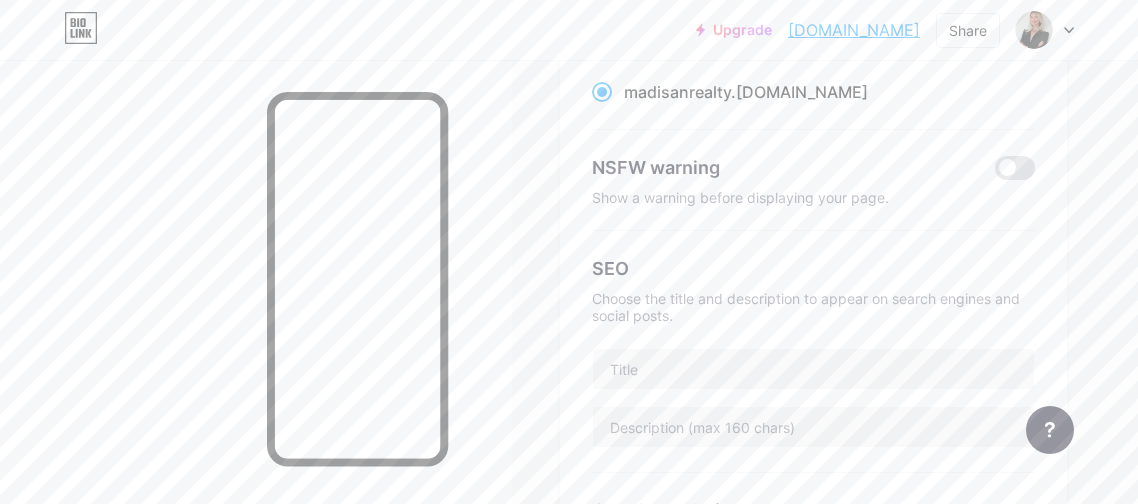 scroll, scrollTop: 0, scrollLeft: 0, axis: both 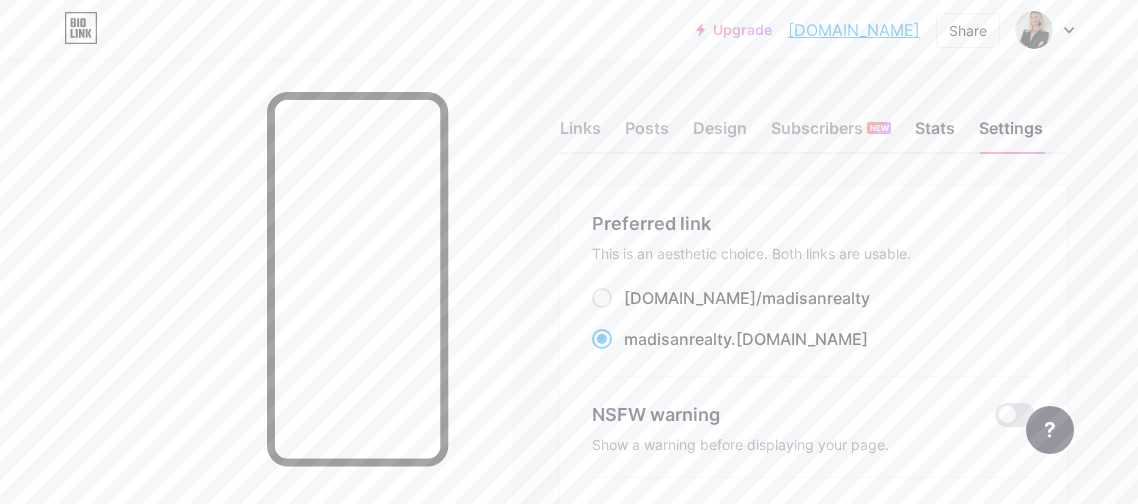 click on "Stats" at bounding box center (935, 134) 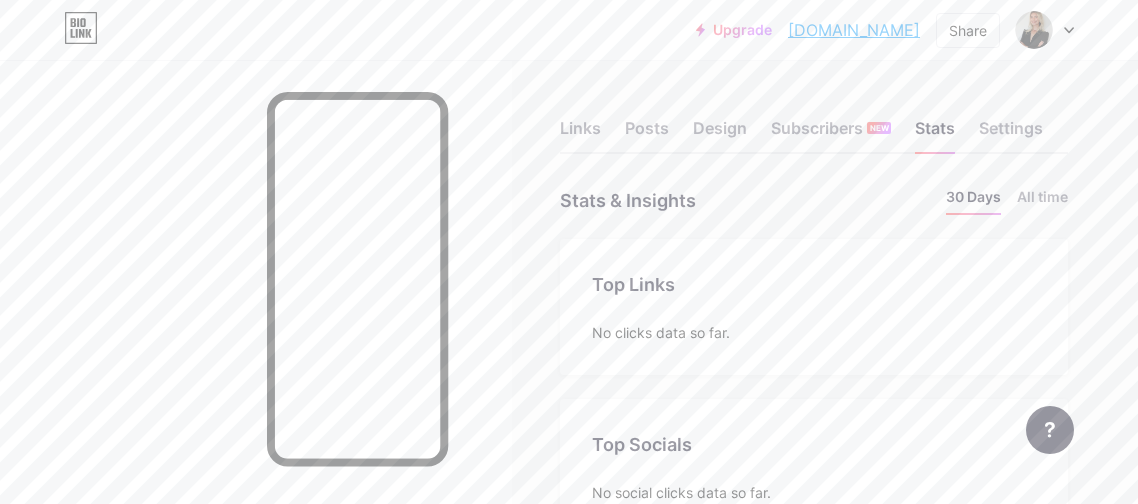 scroll, scrollTop: 999496, scrollLeft: 998862, axis: both 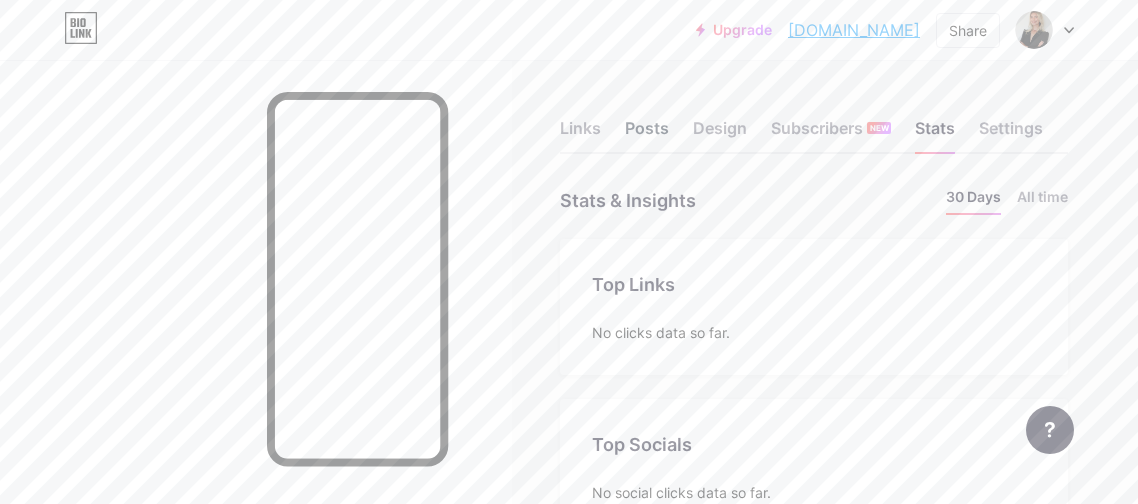 click on "Posts" at bounding box center [647, 134] 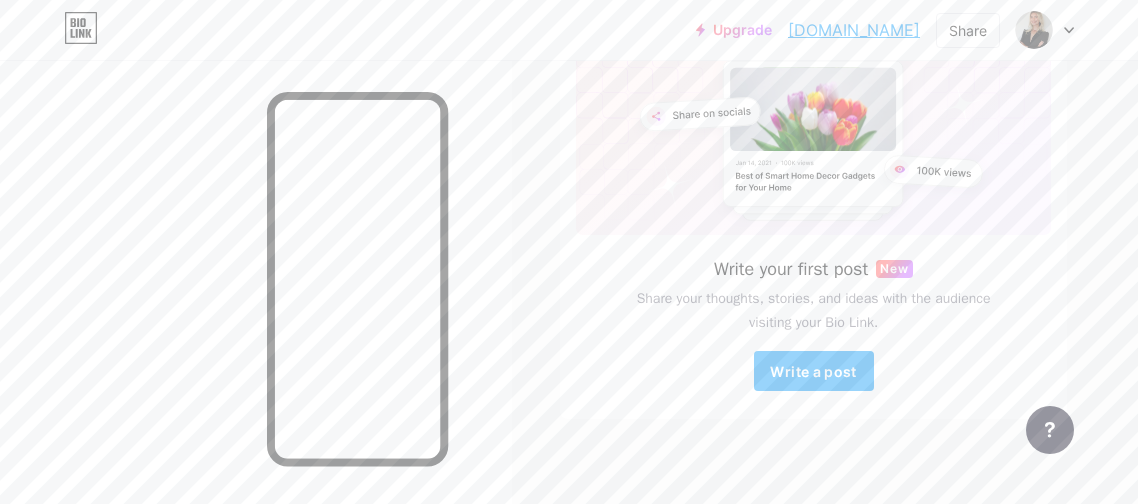 scroll, scrollTop: 161, scrollLeft: 0, axis: vertical 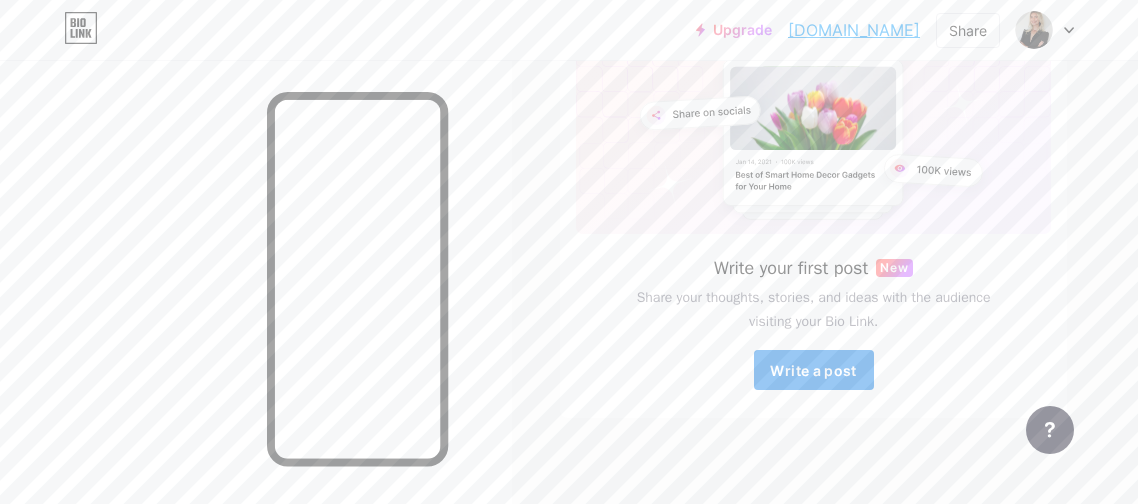 click on "Write a post" at bounding box center (814, 370) 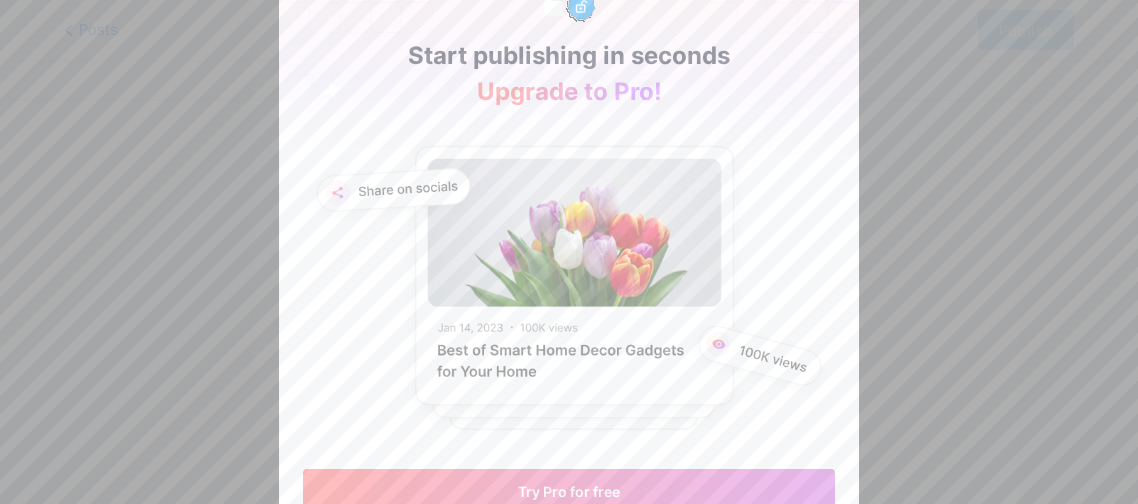 scroll, scrollTop: 0, scrollLeft: 0, axis: both 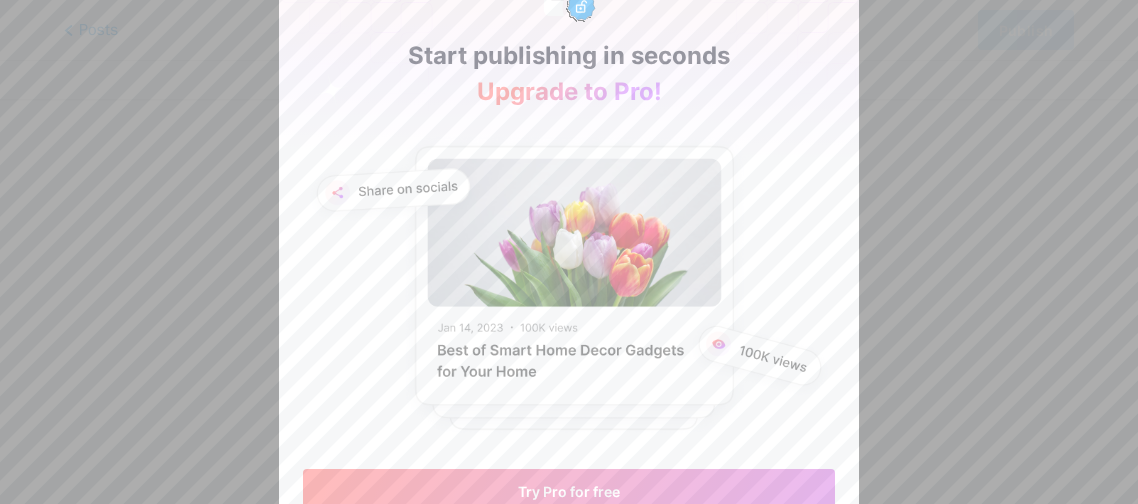 click at bounding box center [569, 252] 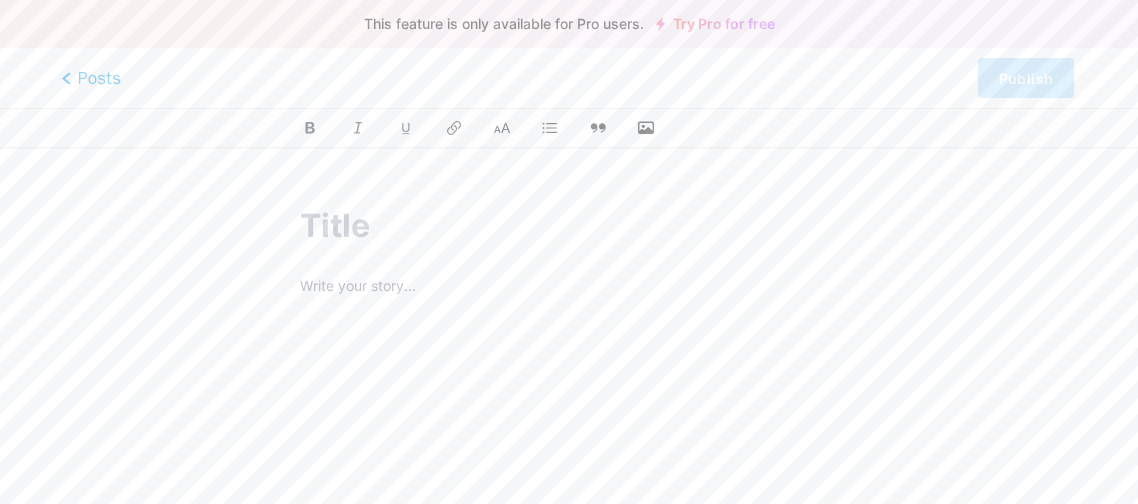 click on "Posts" at bounding box center [91, 78] 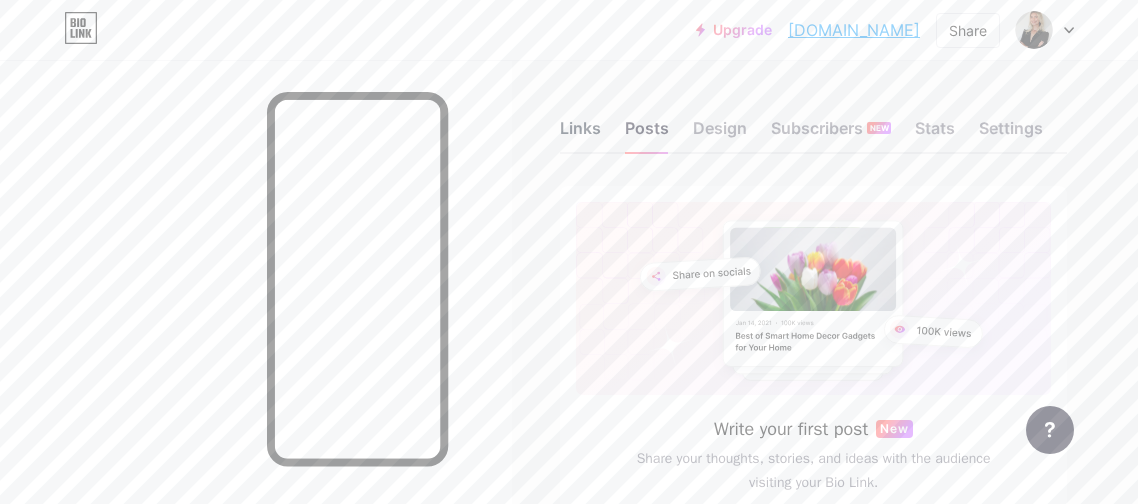 click on "Links" at bounding box center [580, 134] 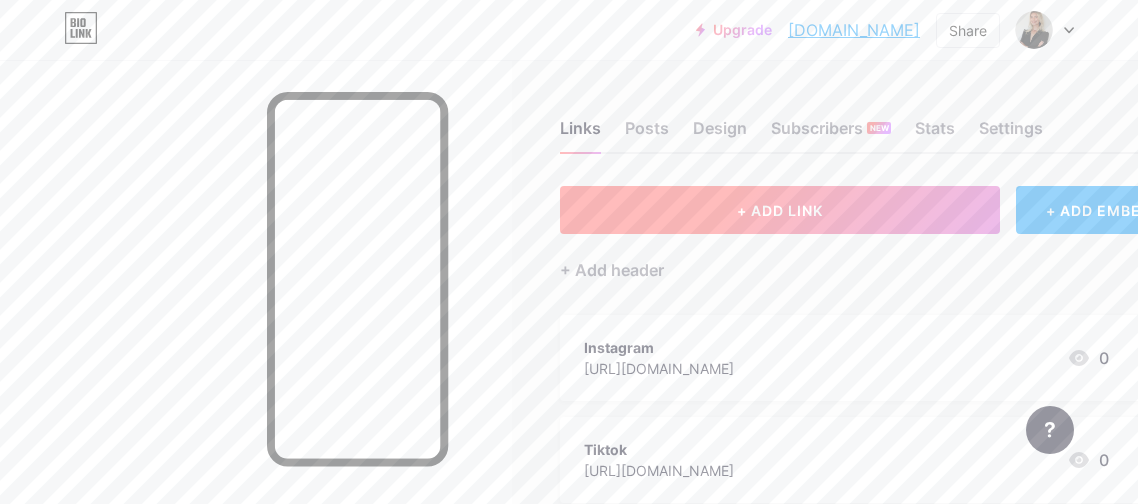 scroll, scrollTop: 0, scrollLeft: 127, axis: horizontal 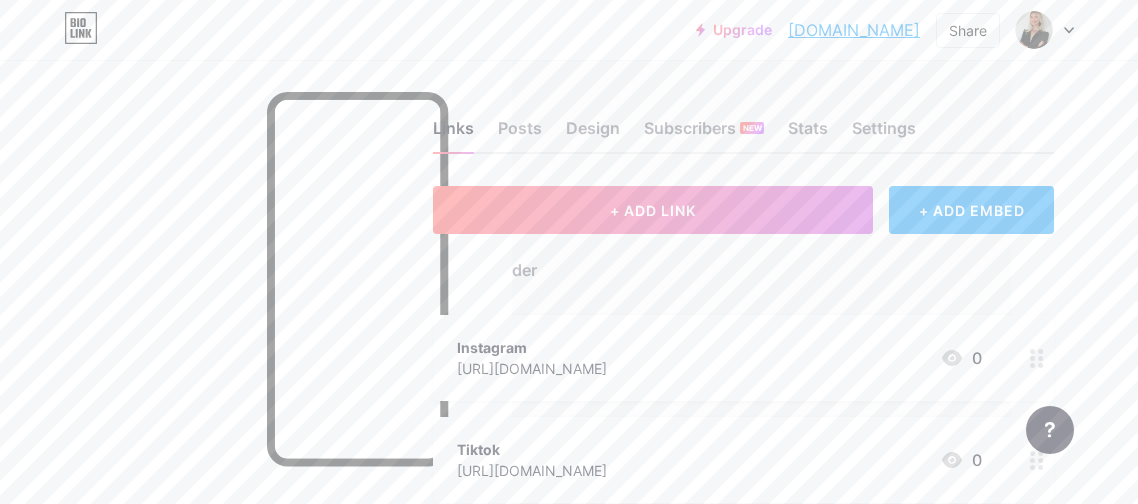 click on "+ ADD EMBED" at bounding box center [971, 210] 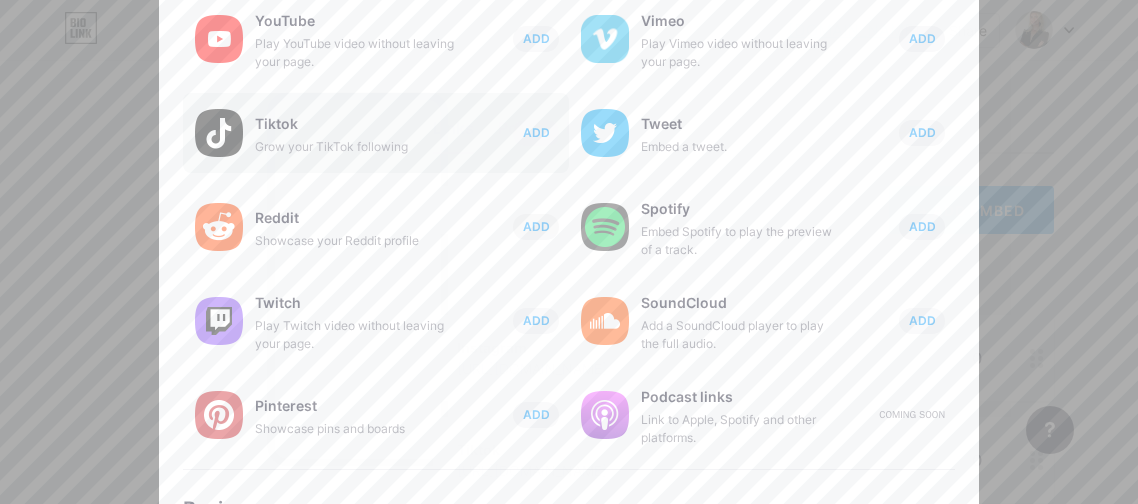 scroll, scrollTop: 131, scrollLeft: 0, axis: vertical 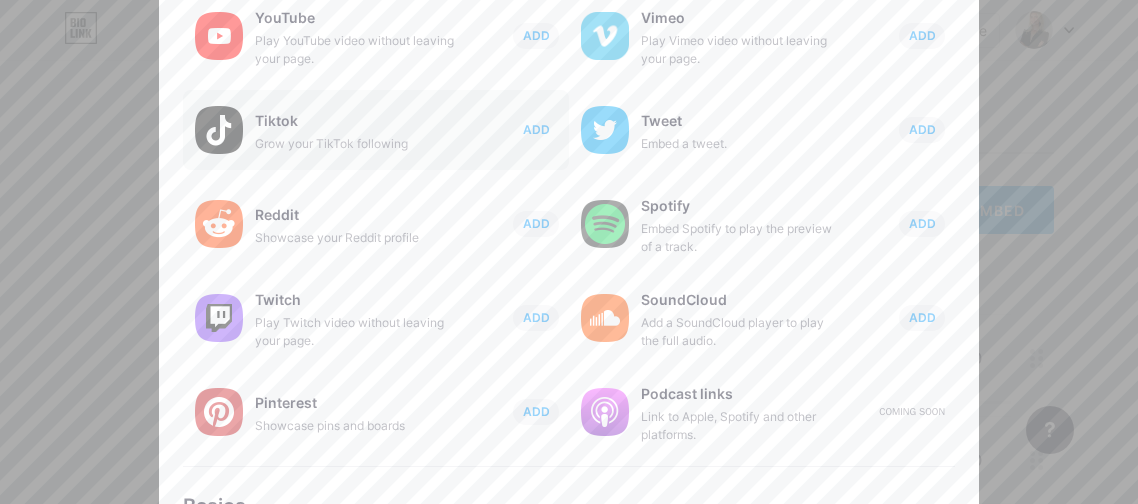 click on "ADD" at bounding box center [536, 129] 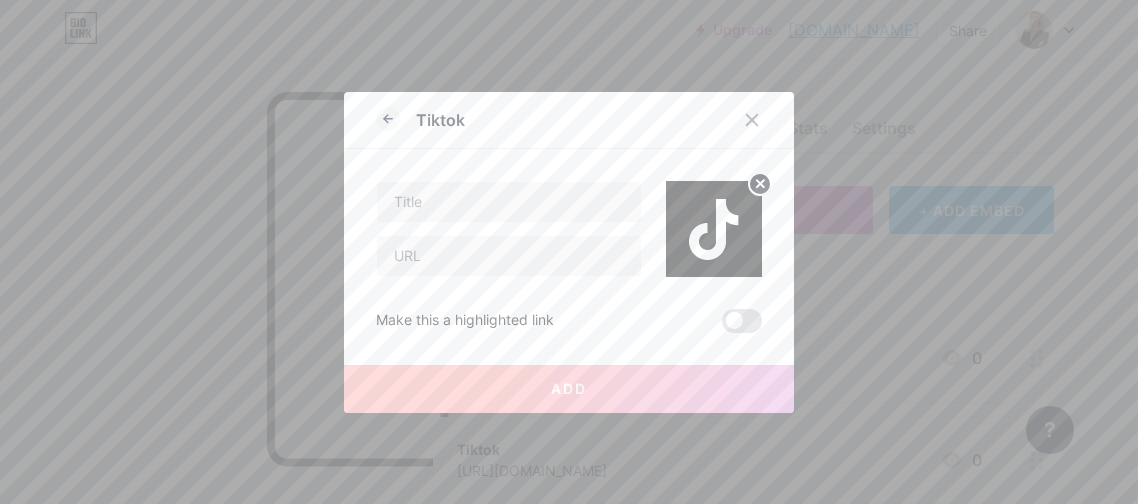 scroll, scrollTop: 0, scrollLeft: 0, axis: both 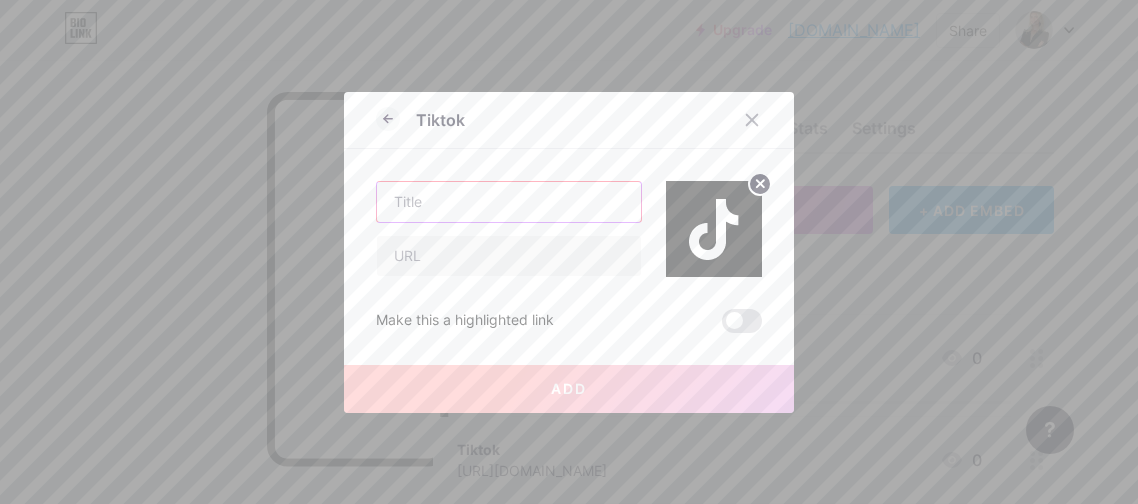 click at bounding box center [509, 202] 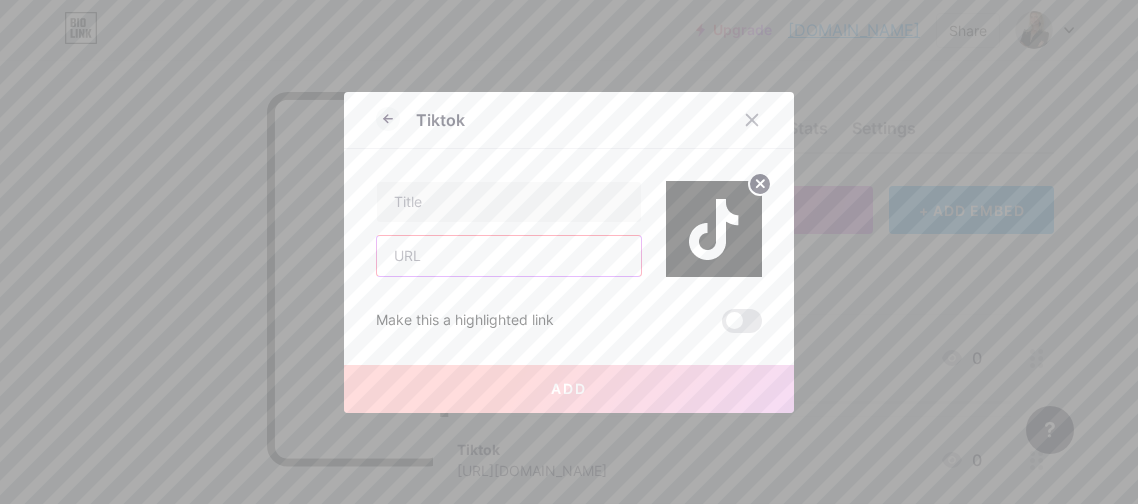 click at bounding box center [509, 256] 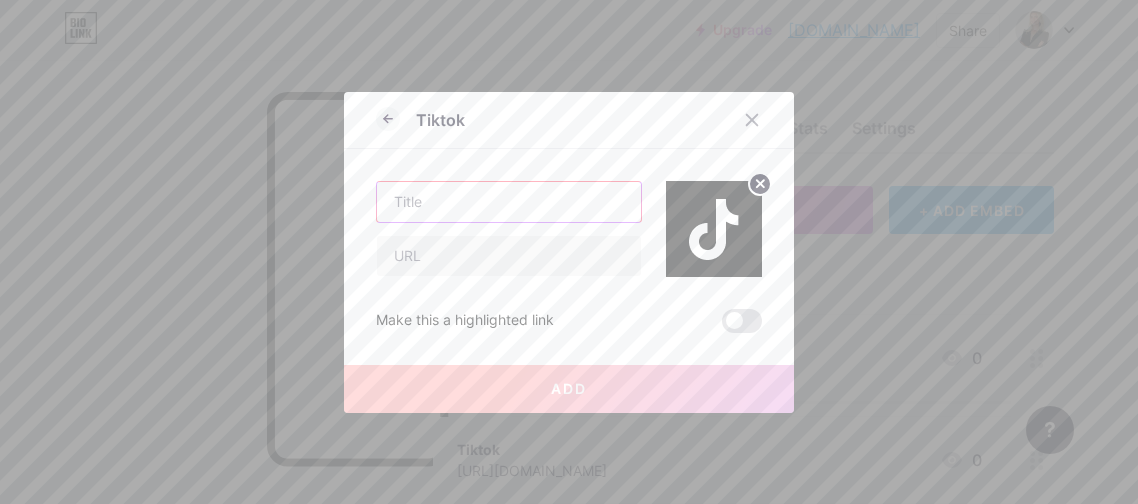 click at bounding box center [509, 202] 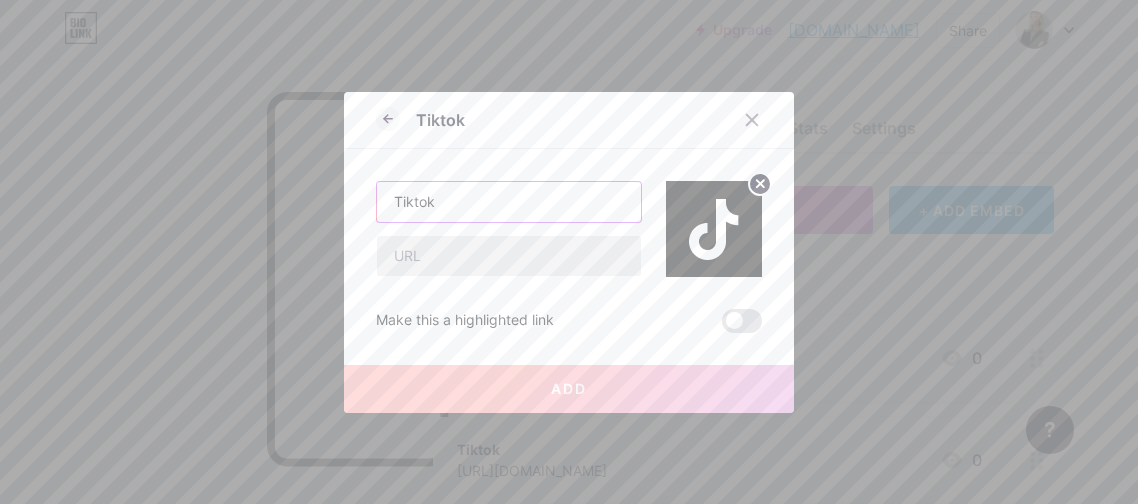 type on "Tiktok" 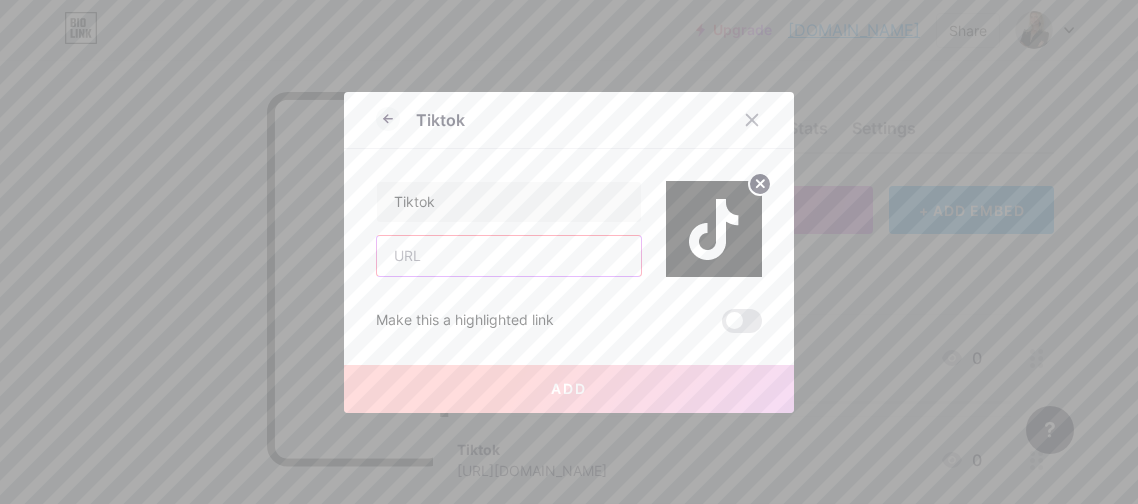 click at bounding box center [509, 256] 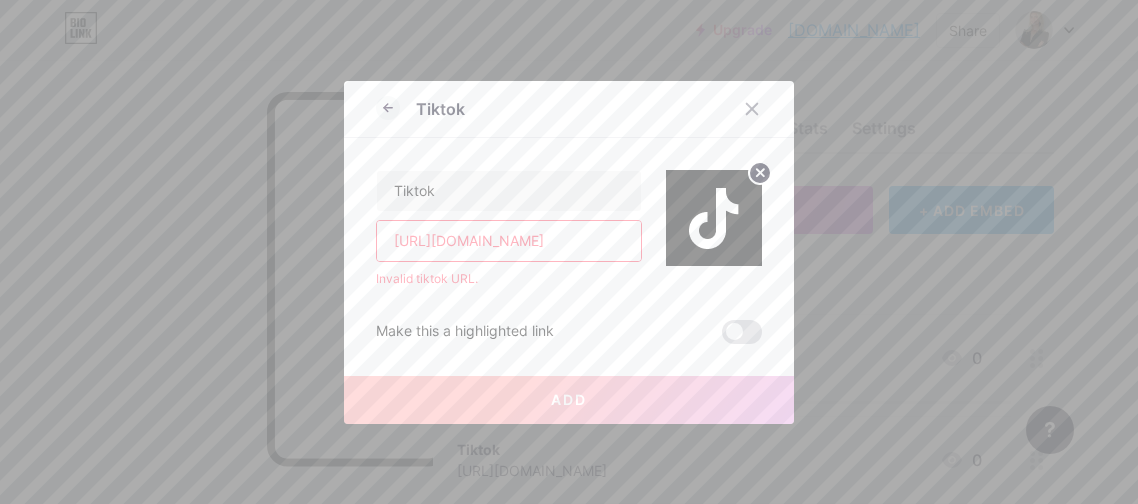 scroll, scrollTop: 0, scrollLeft: 20, axis: horizontal 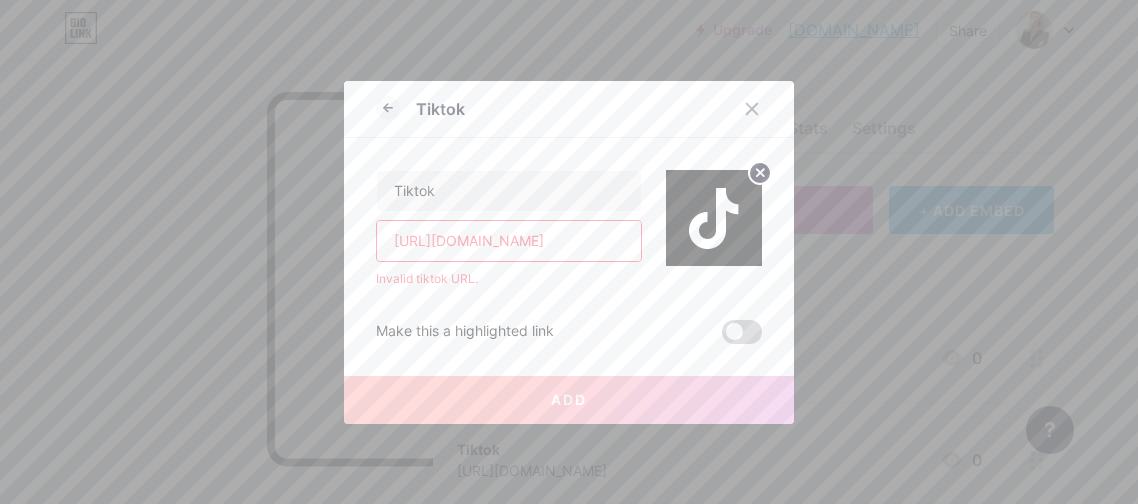 click at bounding box center (742, 332) 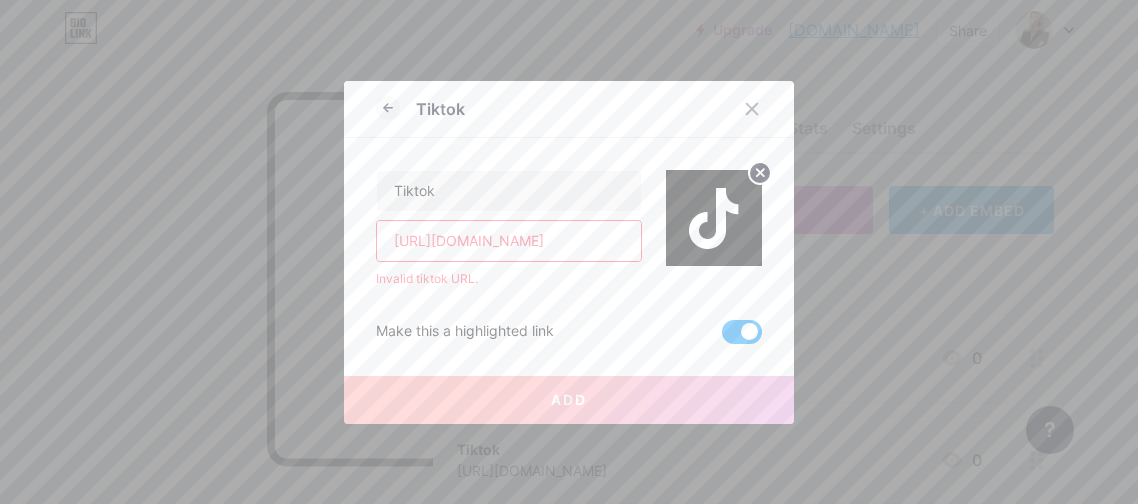 click at bounding box center [742, 332] 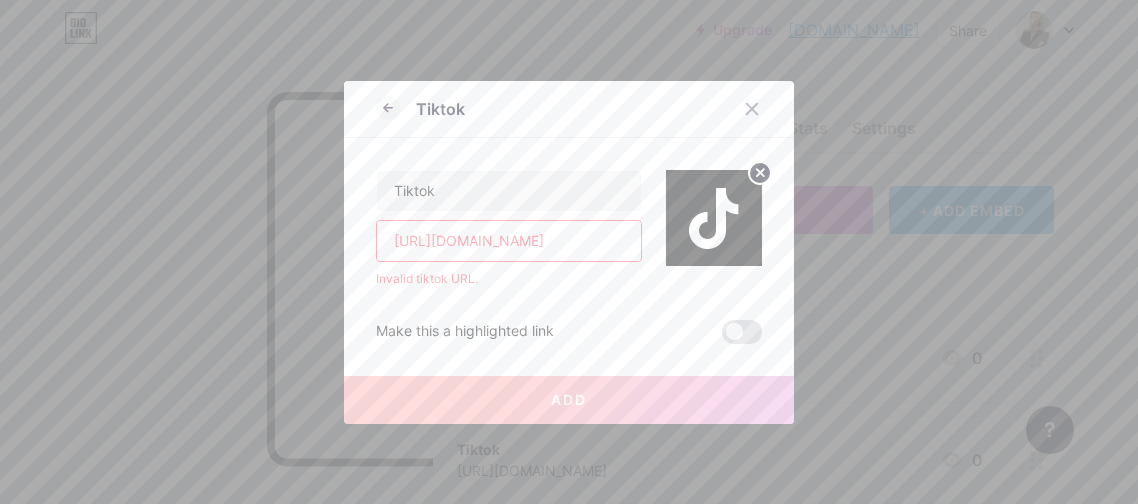 click 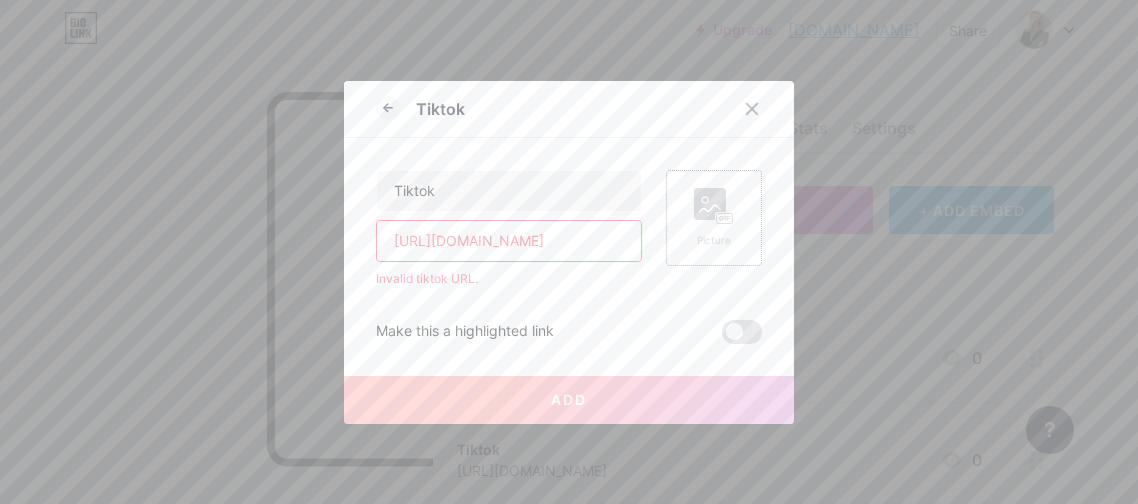 click on "Picture" at bounding box center [714, 218] 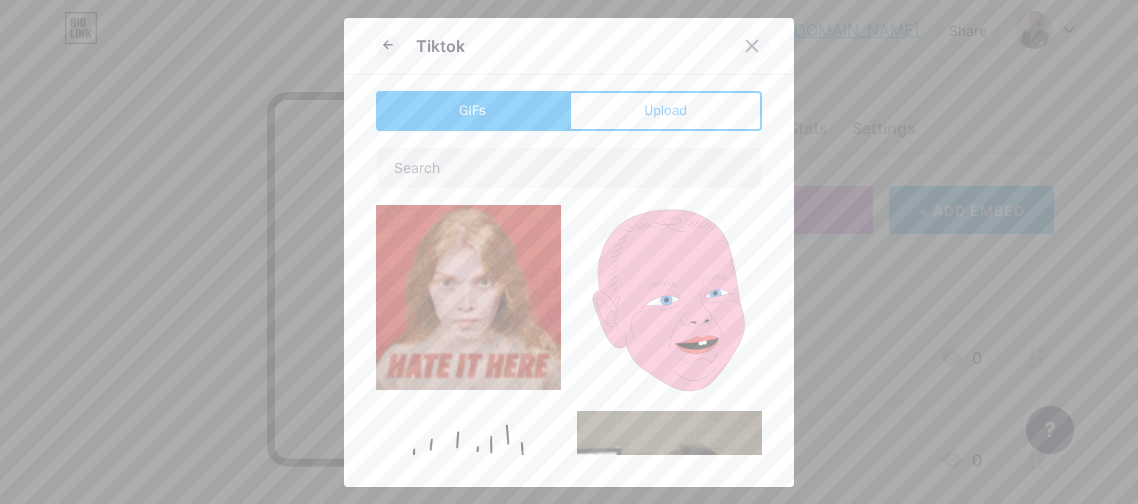 click 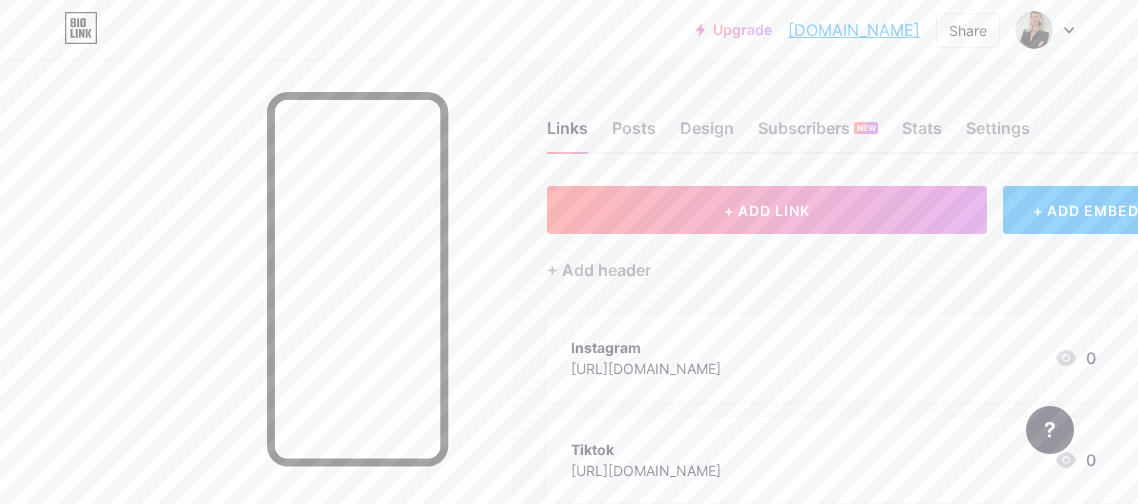scroll, scrollTop: 0, scrollLeft: 0, axis: both 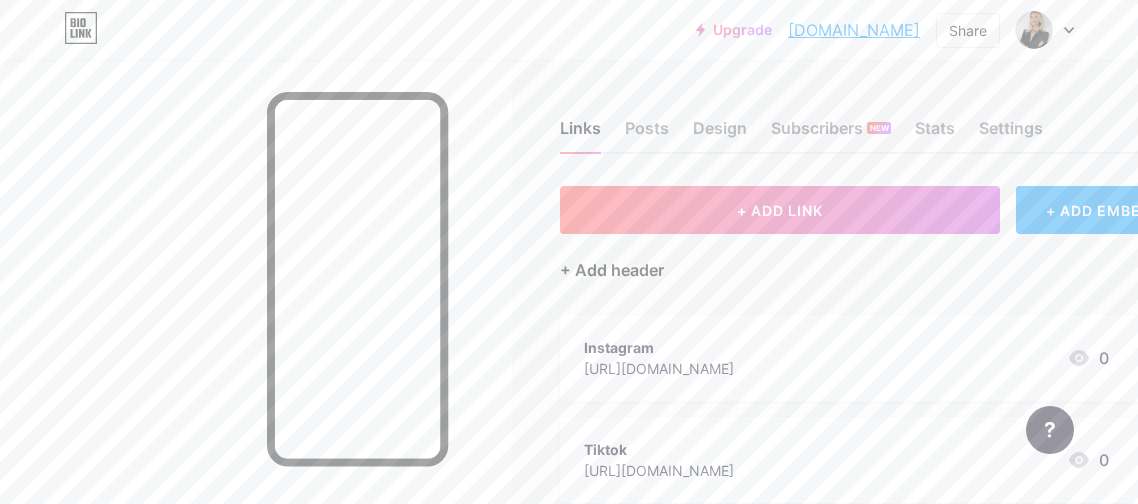 click on "+ Add header" at bounding box center [612, 270] 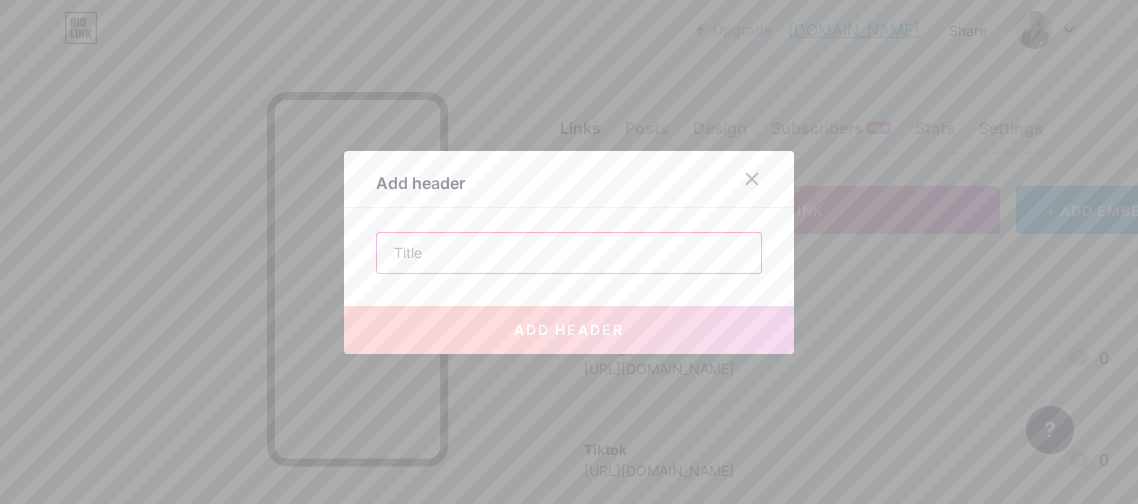 click at bounding box center (569, 253) 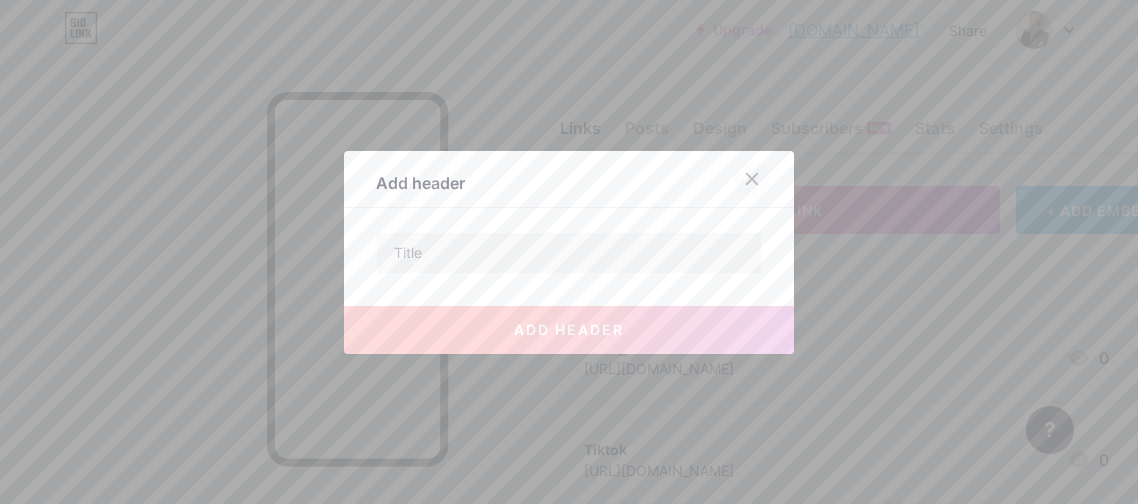 click 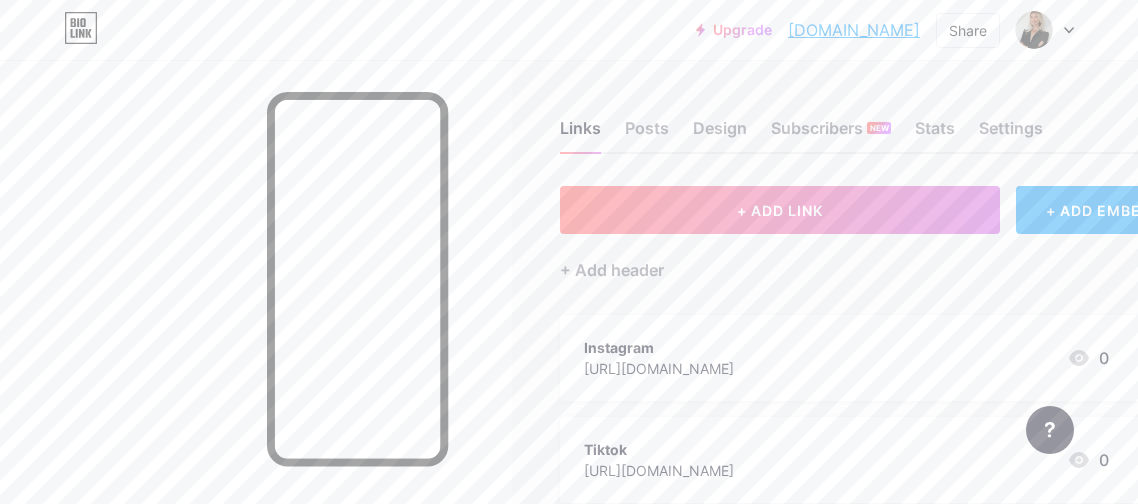 scroll, scrollTop: 0, scrollLeft: 127, axis: horizontal 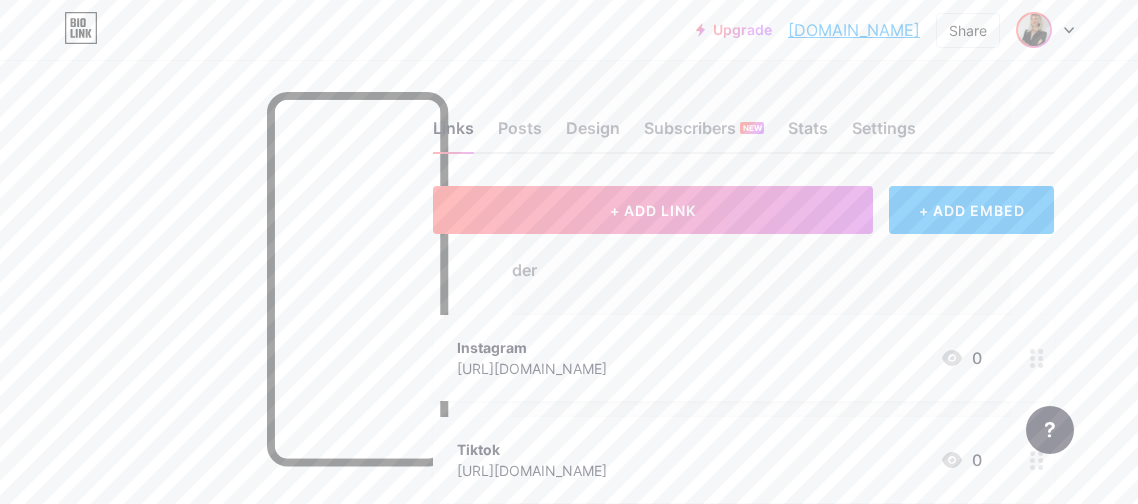 click at bounding box center (1034, 30) 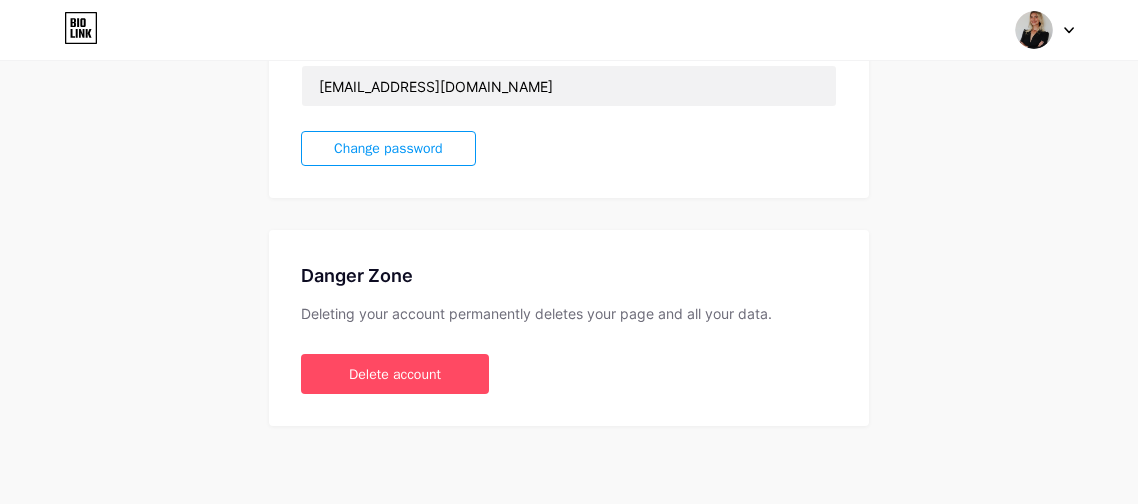 scroll, scrollTop: 0, scrollLeft: 0, axis: both 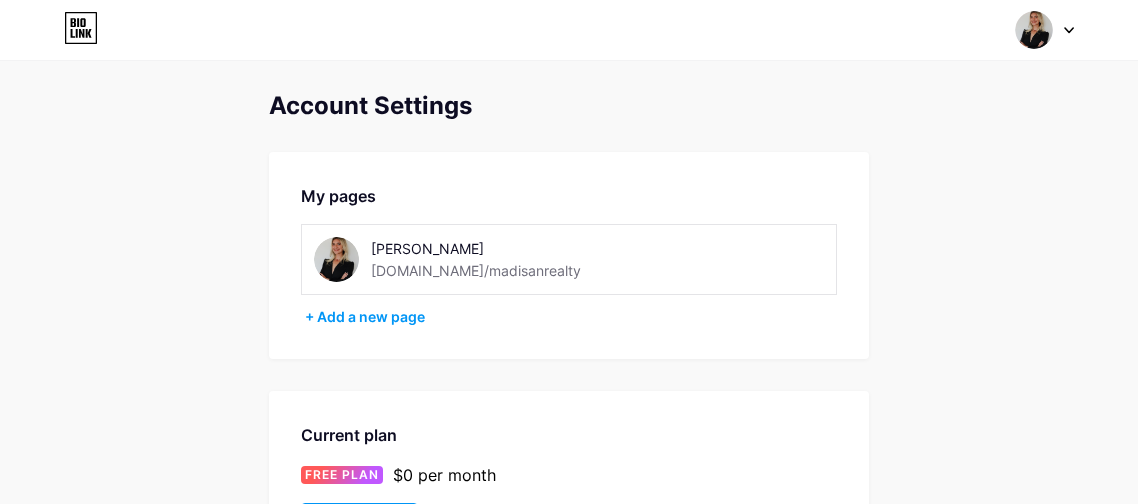 click at bounding box center (1045, 30) 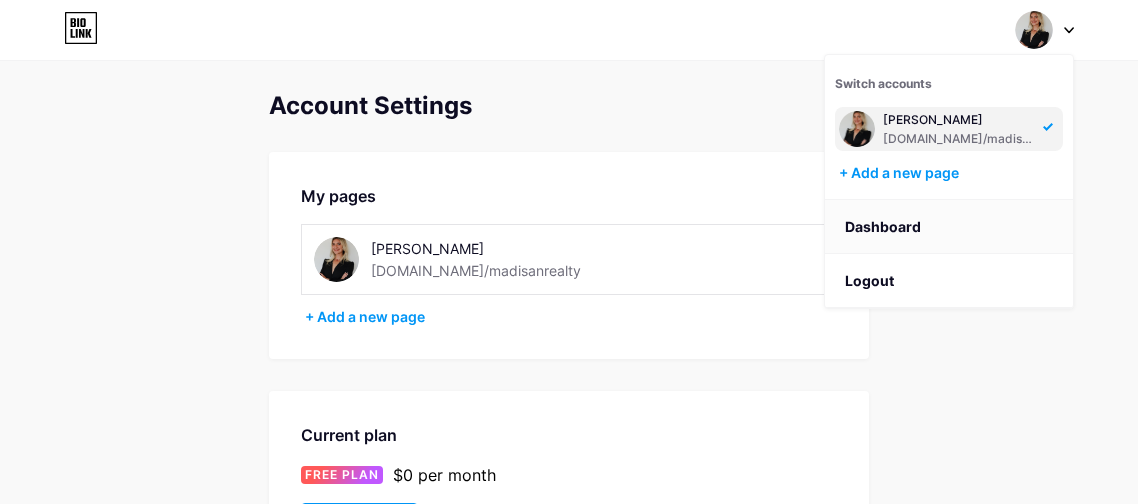 click on "Dashboard" at bounding box center [949, 227] 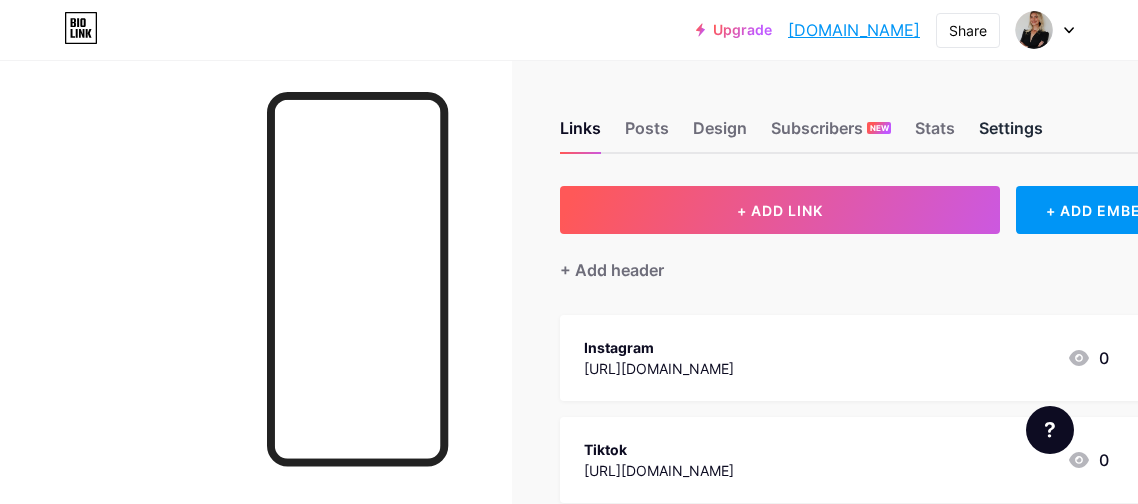 click on "Settings" at bounding box center (1011, 134) 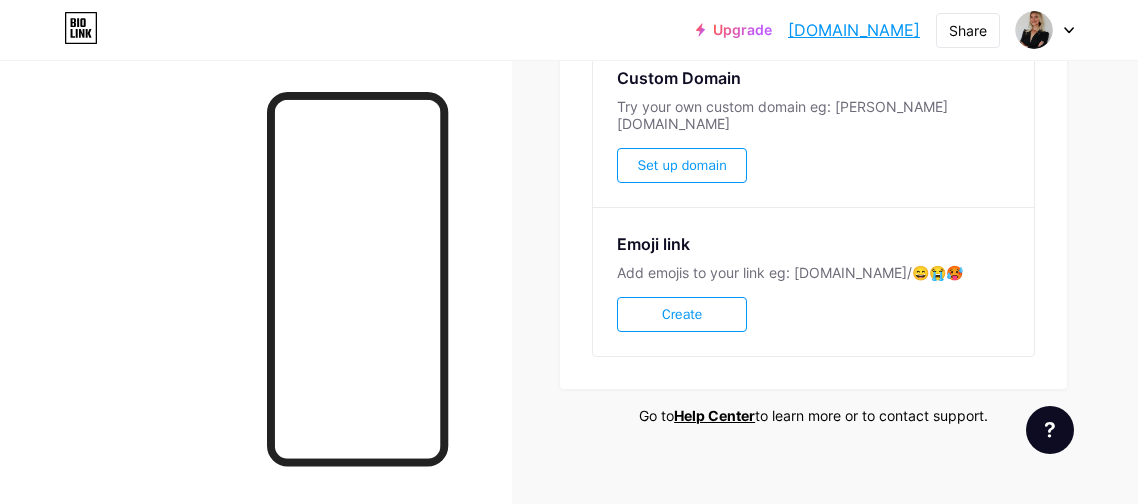 scroll, scrollTop: 0, scrollLeft: 0, axis: both 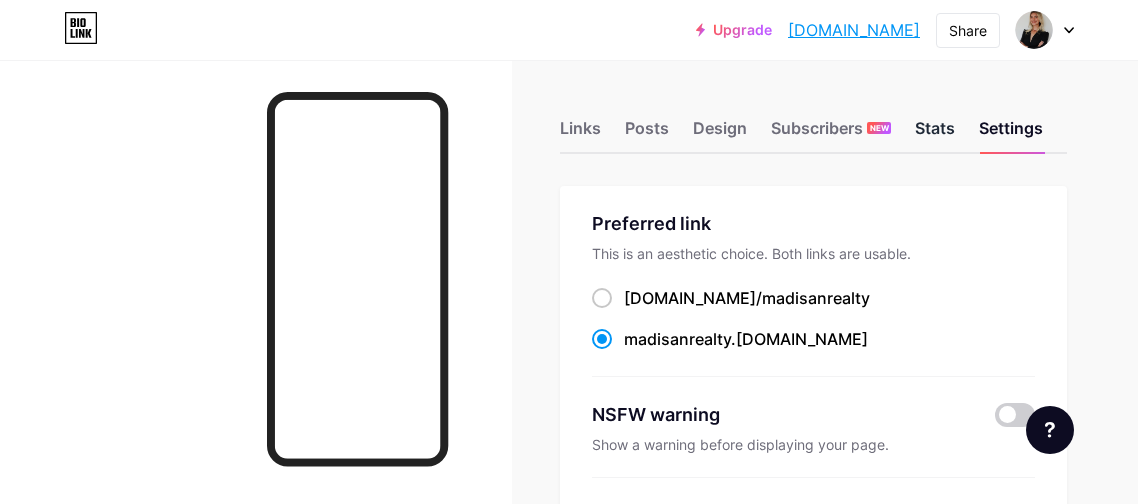 click on "Stats" at bounding box center [935, 134] 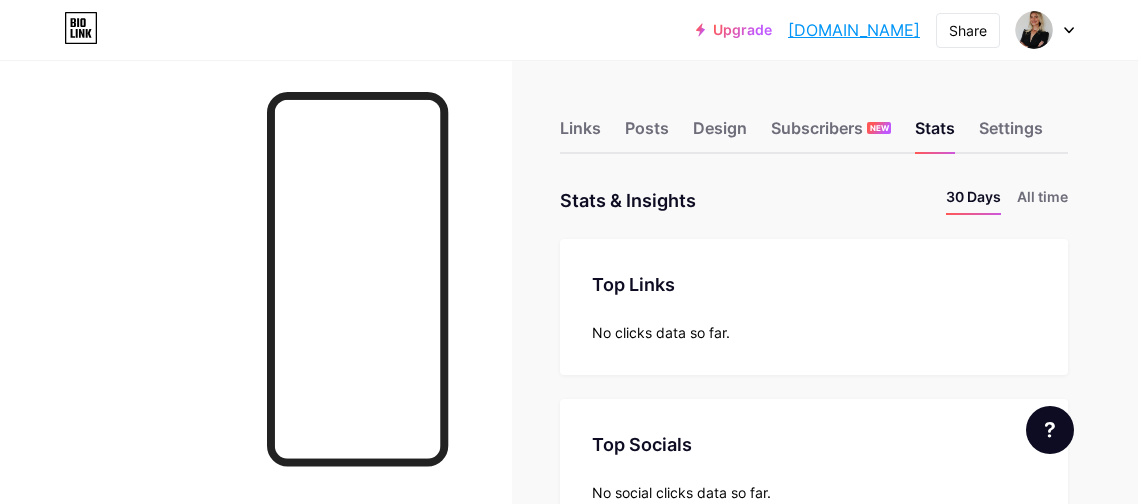 scroll, scrollTop: 999496, scrollLeft: 998862, axis: both 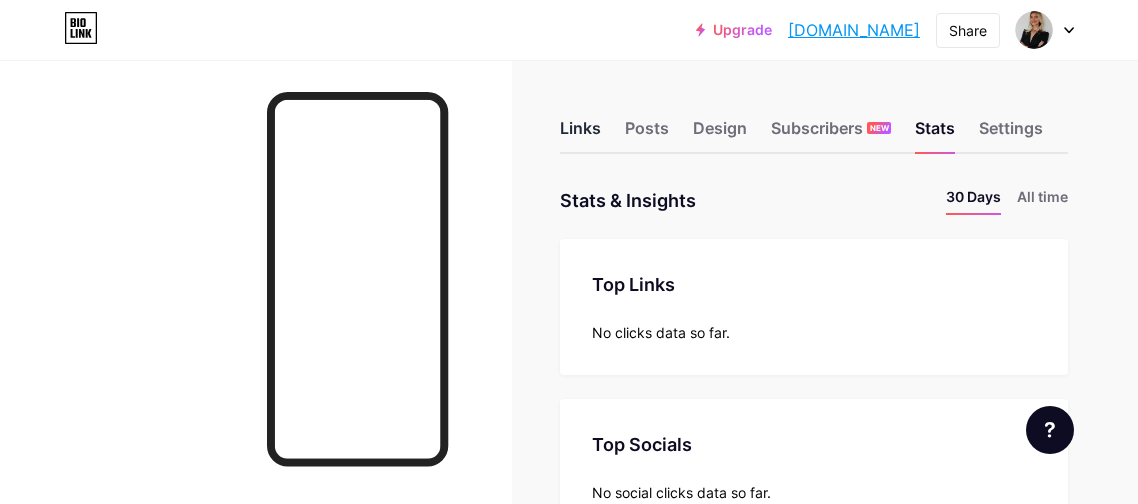 click on "Links" at bounding box center (580, 134) 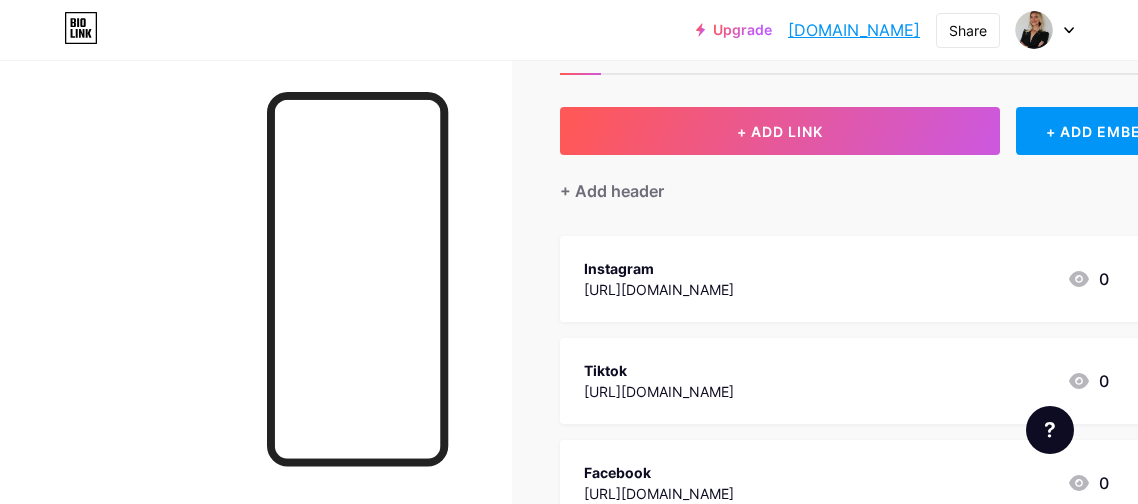 scroll, scrollTop: 0, scrollLeft: 0, axis: both 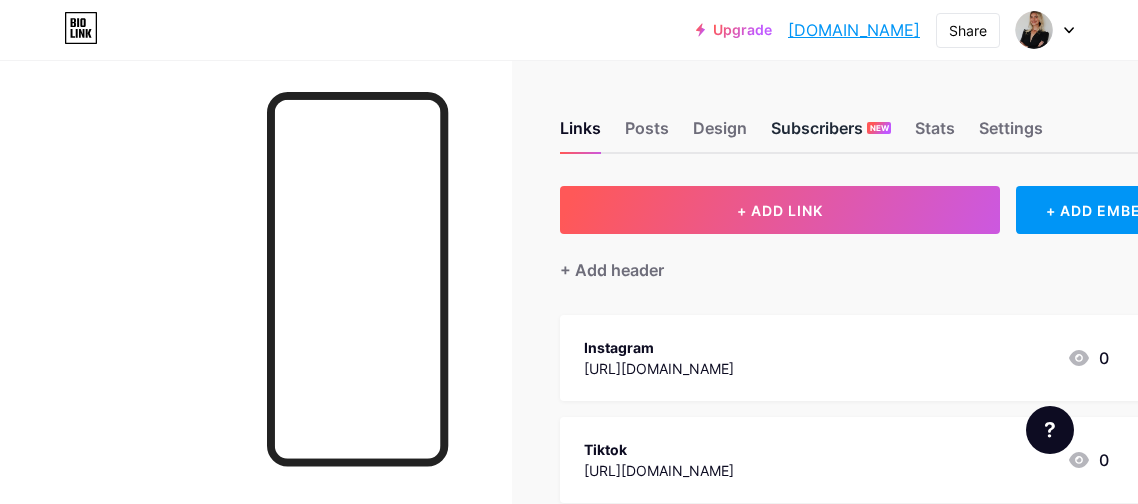 click on "Subscribers
NEW" at bounding box center [831, 134] 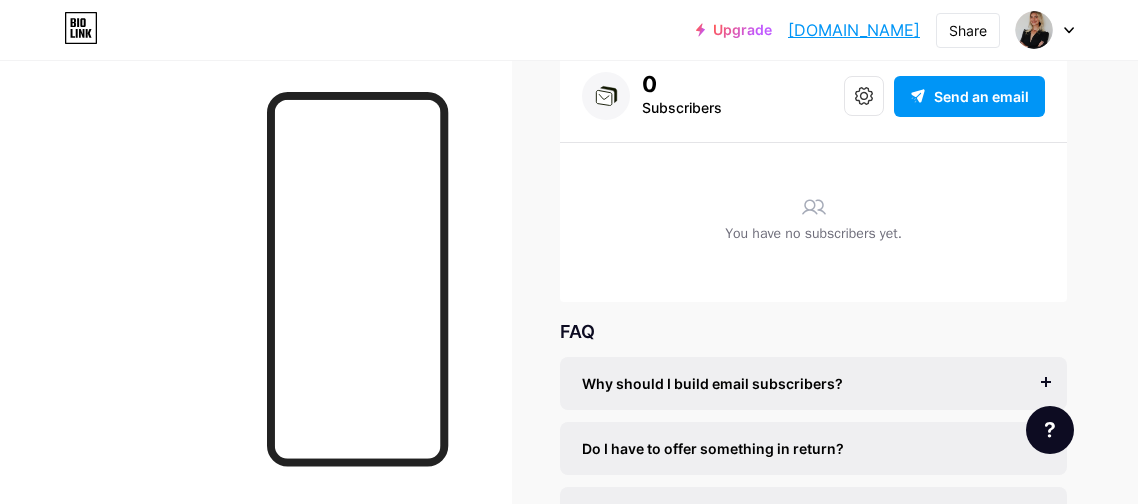 scroll, scrollTop: 0, scrollLeft: 0, axis: both 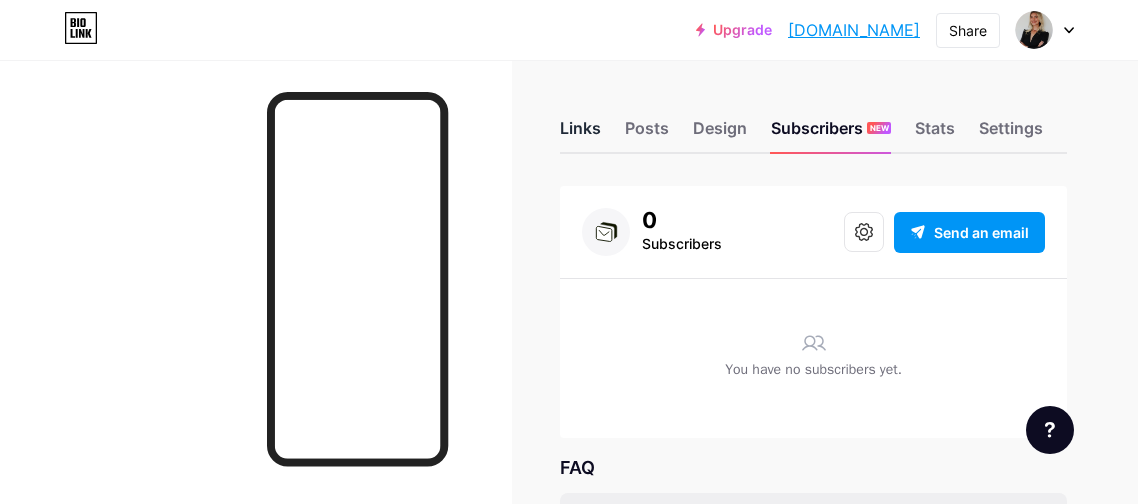 click on "Links" at bounding box center [580, 134] 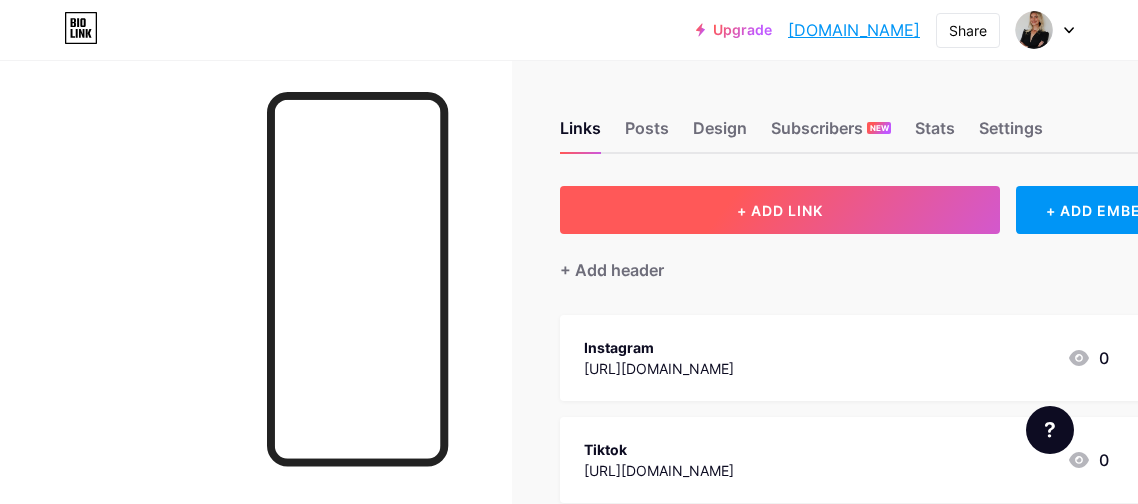click on "+ ADD LINK" at bounding box center (780, 210) 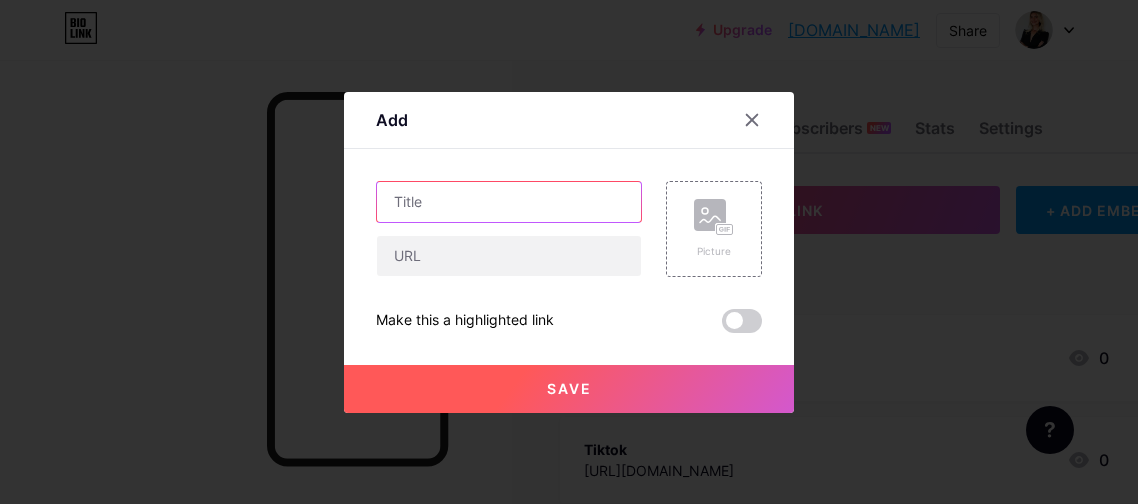 click at bounding box center [509, 202] 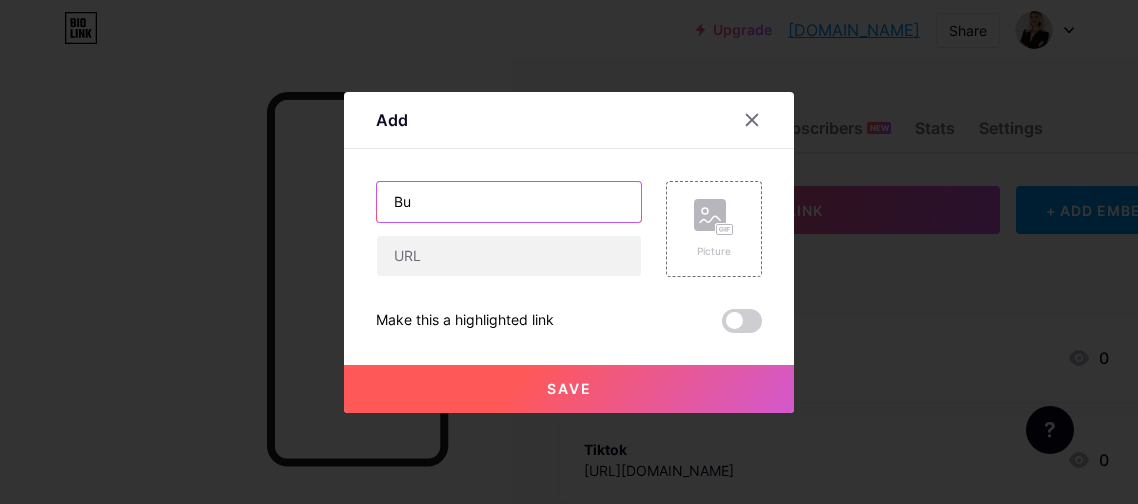 type on "B" 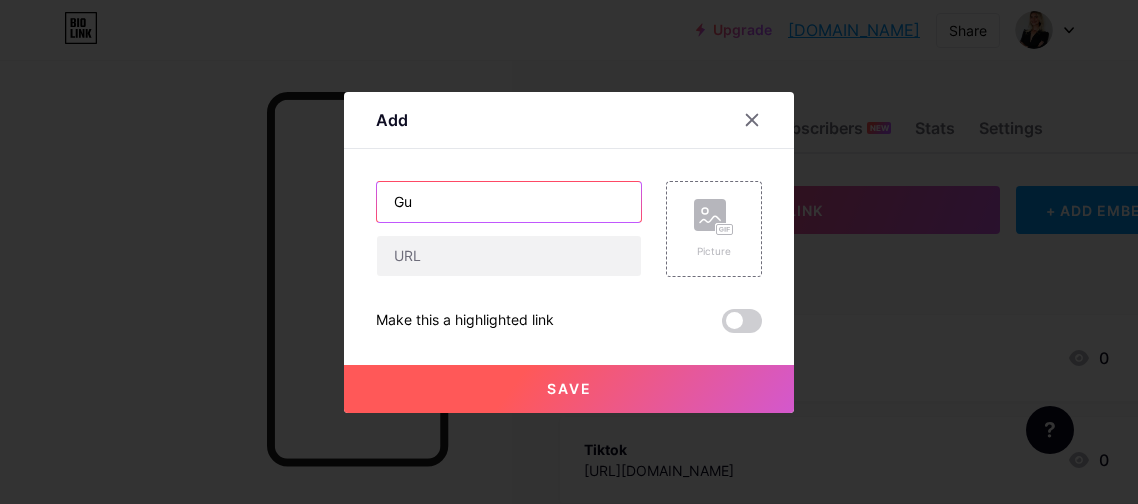 type on "G" 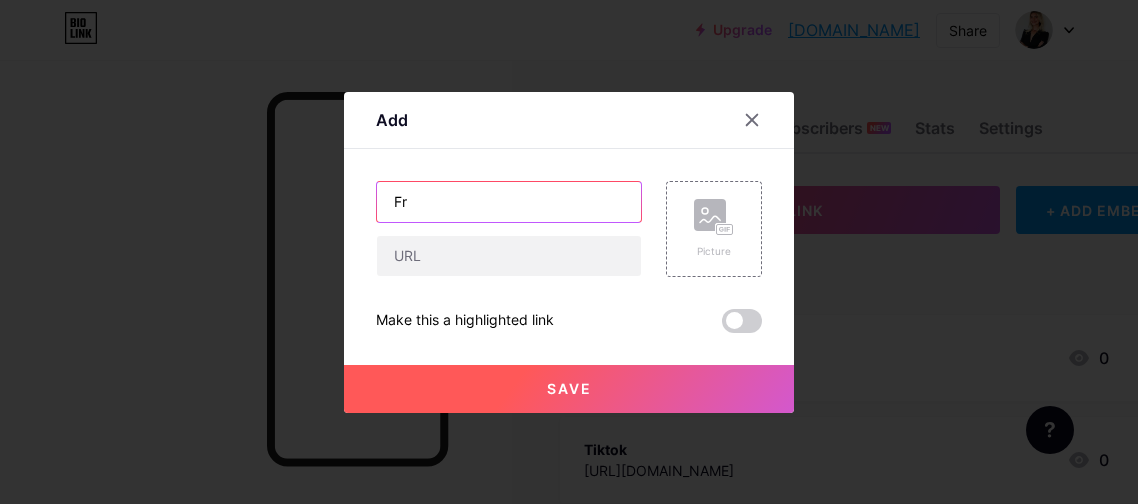 type on "F" 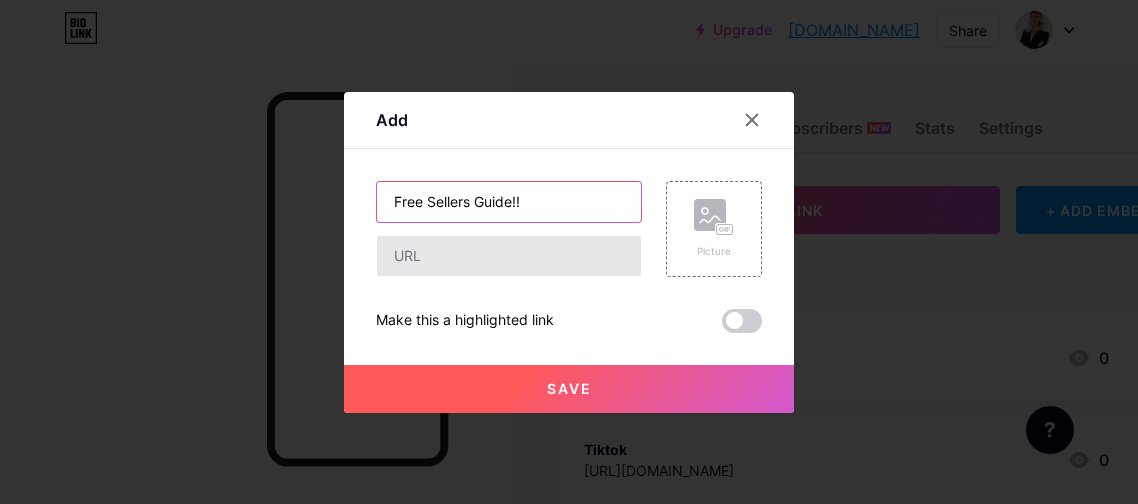 type on "Free Sellers Guide!!" 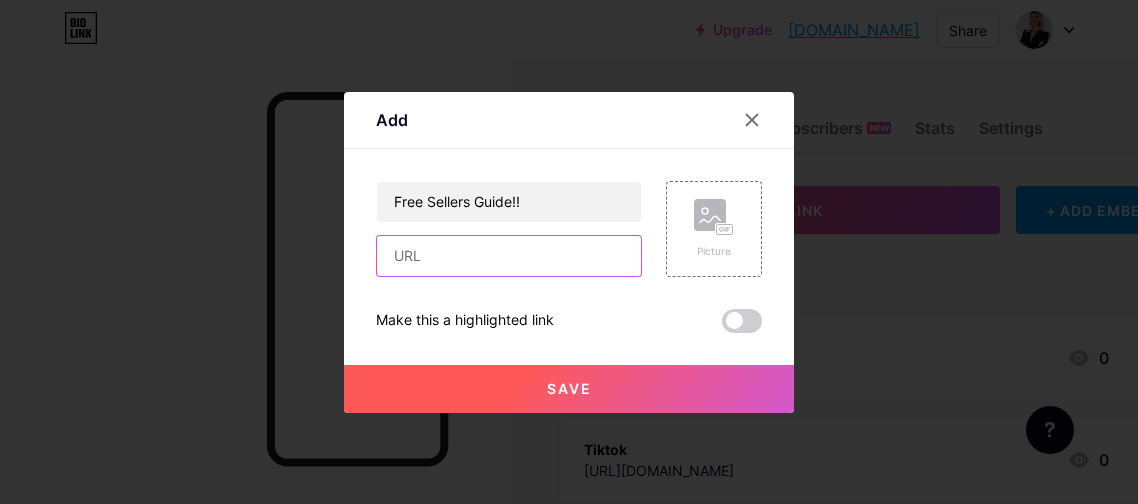click at bounding box center [509, 256] 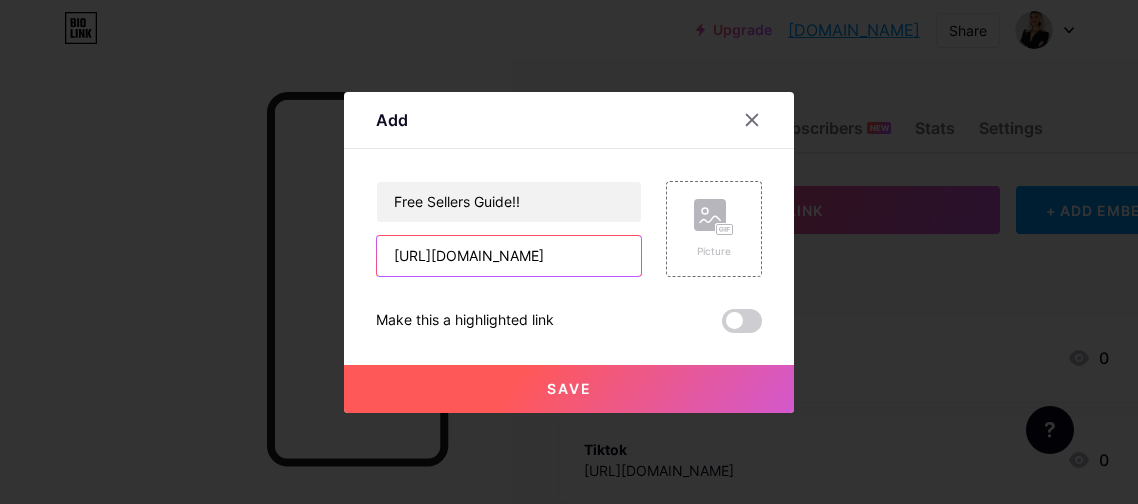 scroll, scrollTop: 0, scrollLeft: 995, axis: horizontal 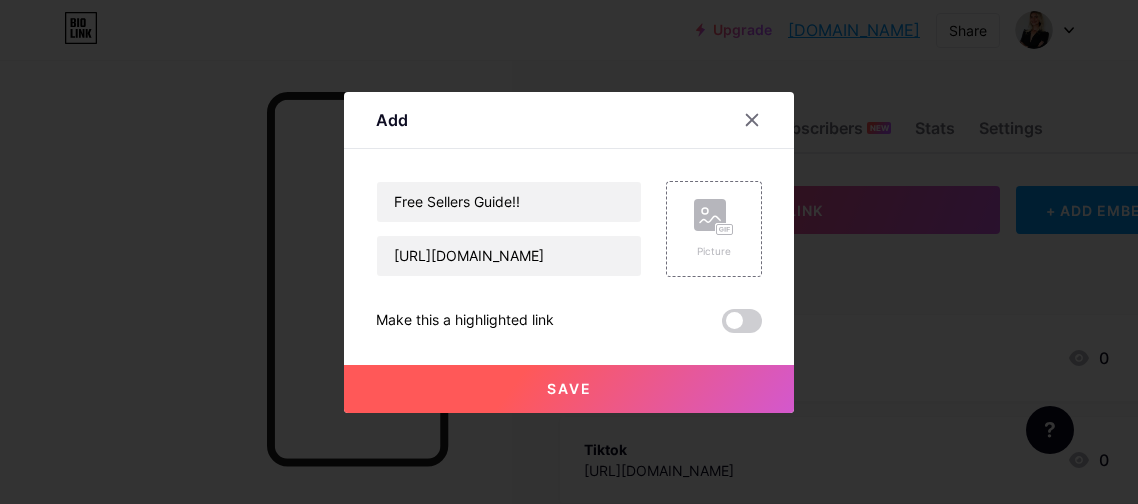 click on "Save" at bounding box center [569, 389] 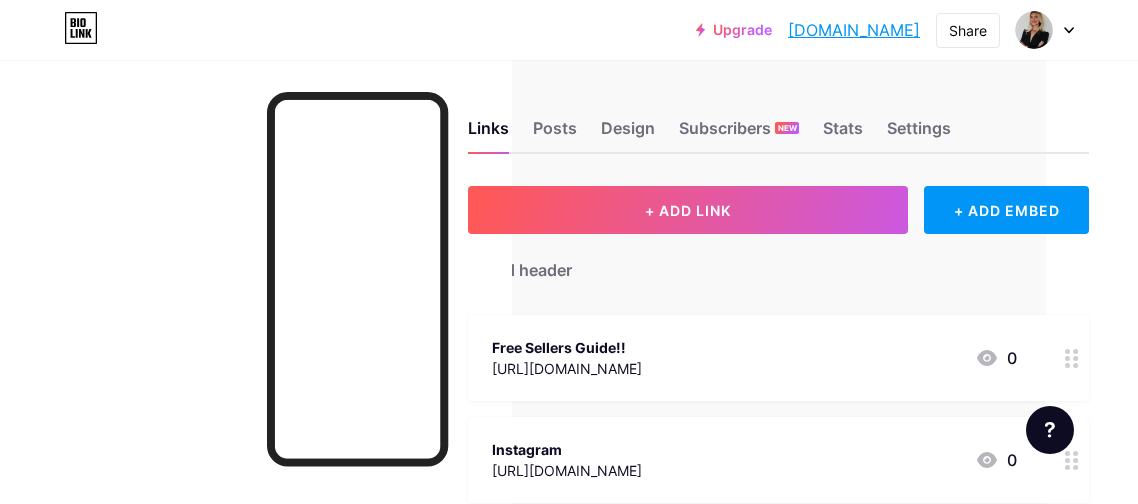 scroll, scrollTop: 0, scrollLeft: 127, axis: horizontal 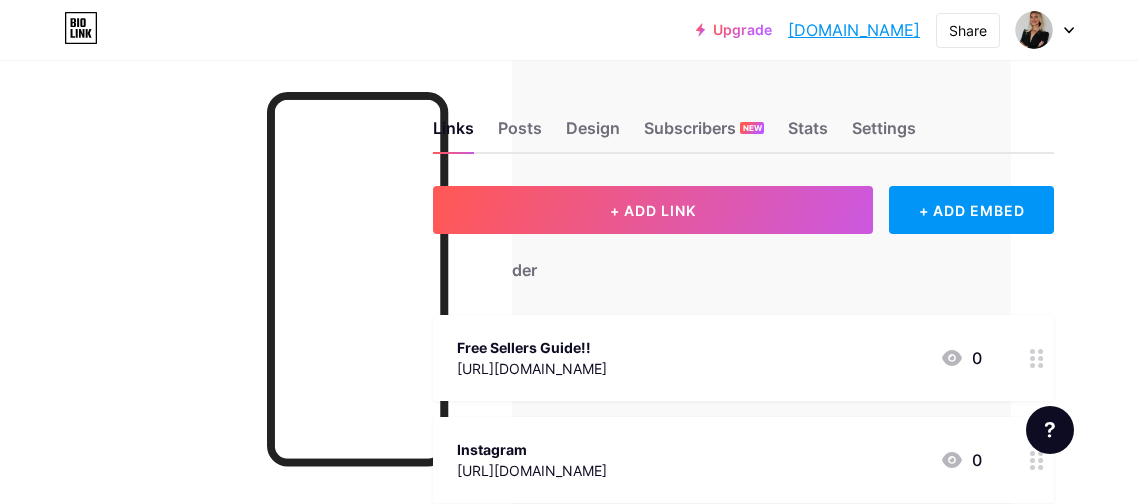 click 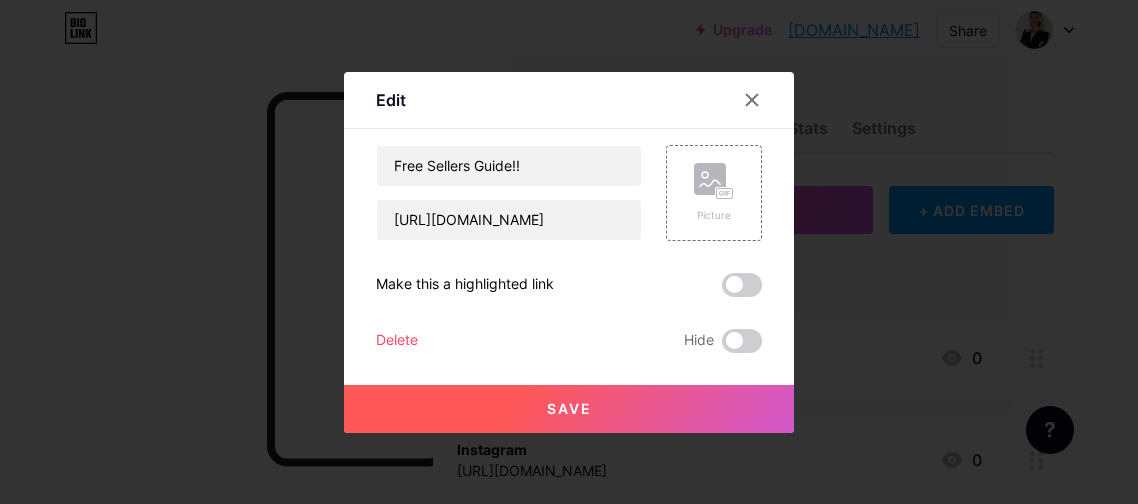 click on "Delete" at bounding box center [397, 341] 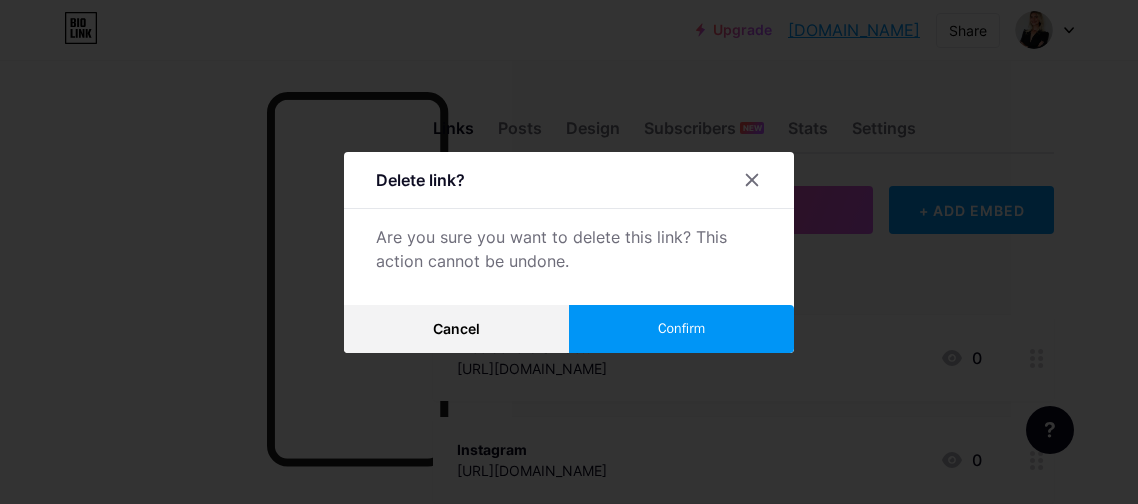 click on "Confirm" at bounding box center (681, 329) 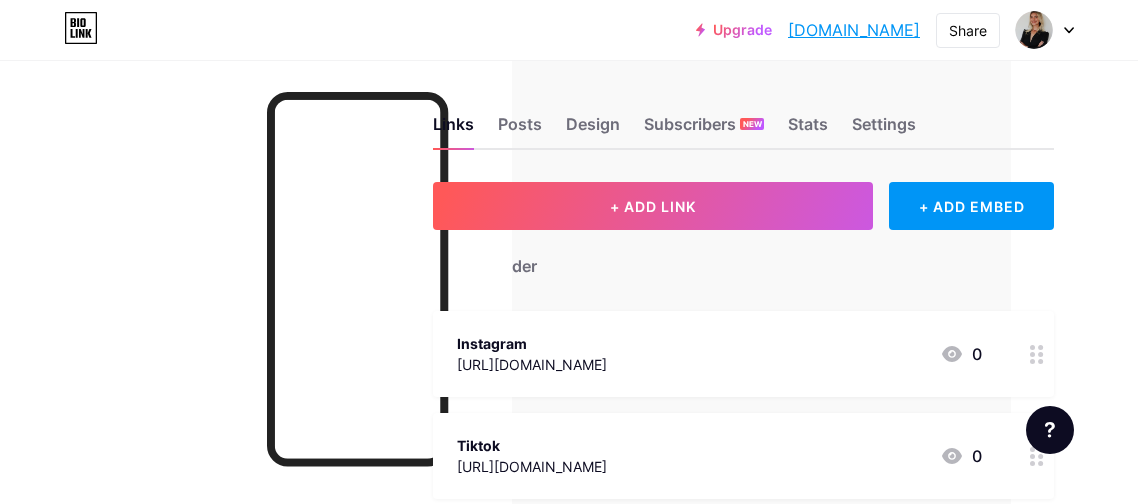 scroll, scrollTop: 0, scrollLeft: 127, axis: horizontal 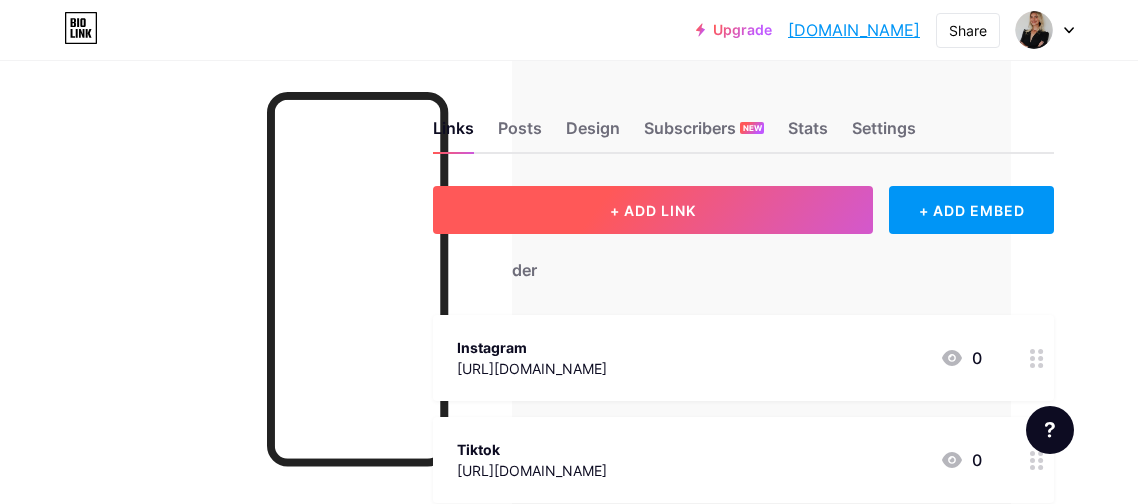 click on "+ ADD LINK" at bounding box center (653, 210) 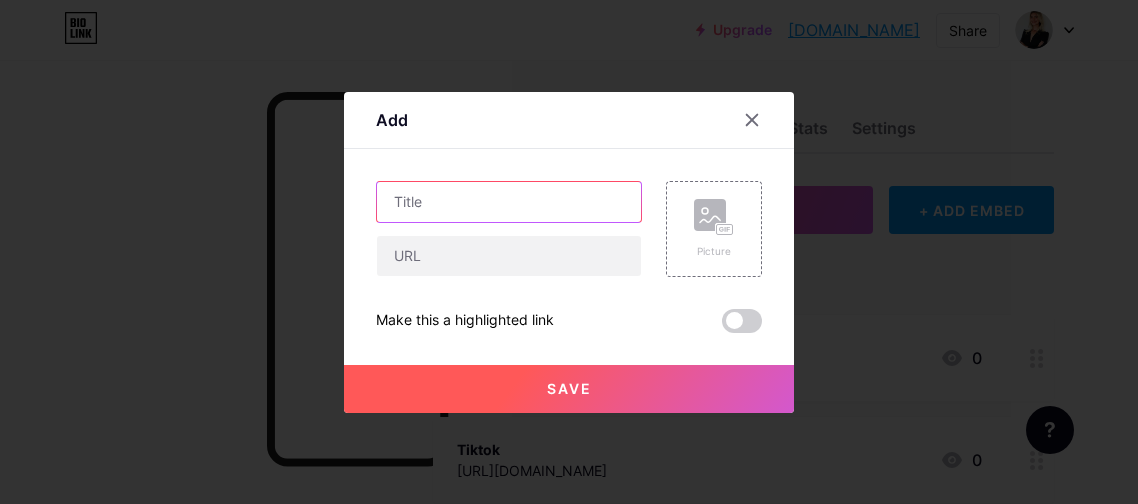 click at bounding box center [509, 202] 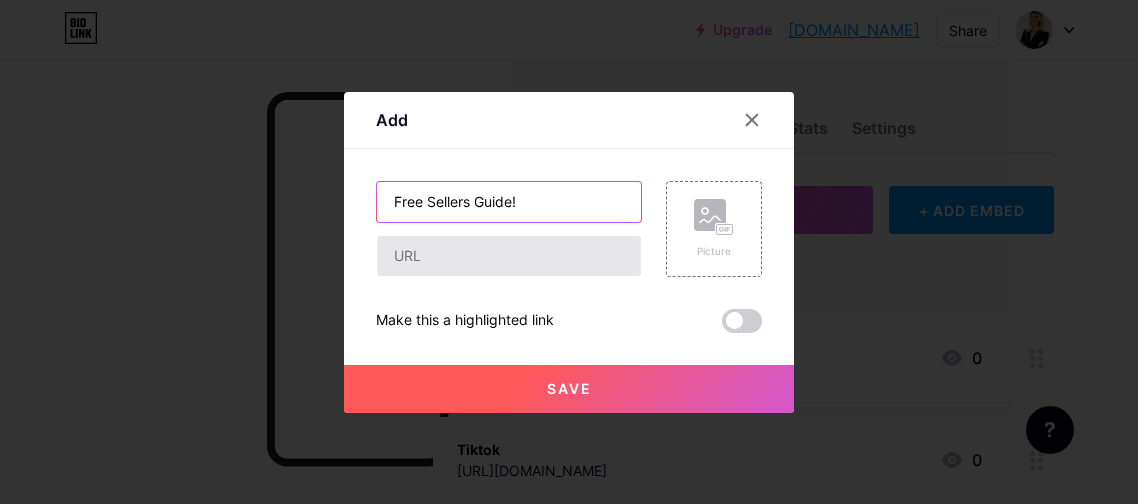 type on "Free Sellers Guide!" 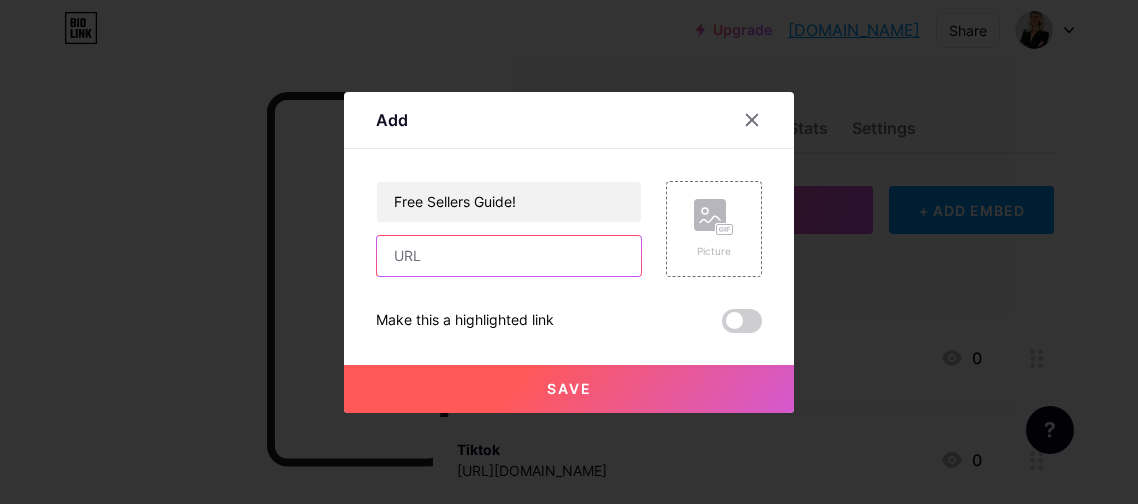 click at bounding box center [509, 256] 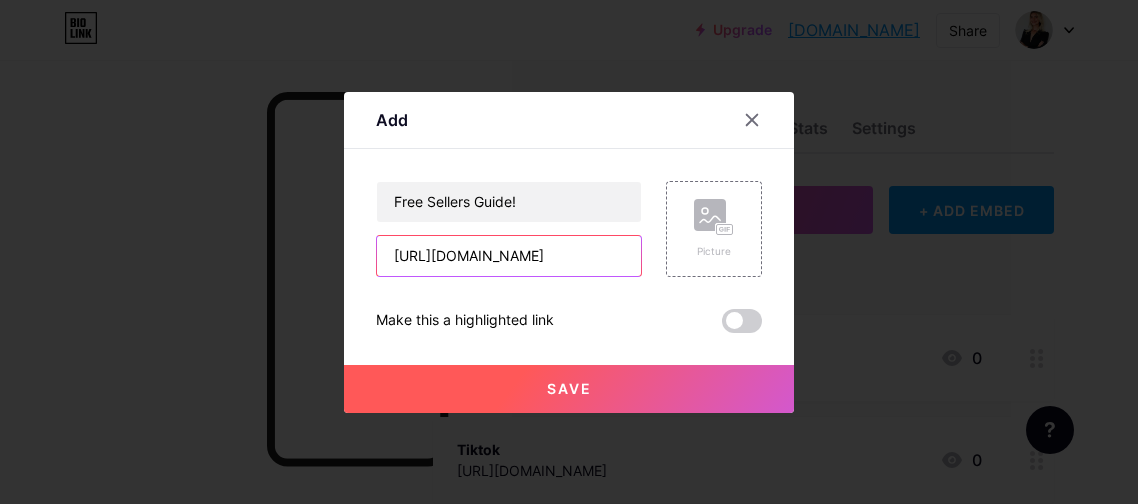 scroll, scrollTop: 0, scrollLeft: 87, axis: horizontal 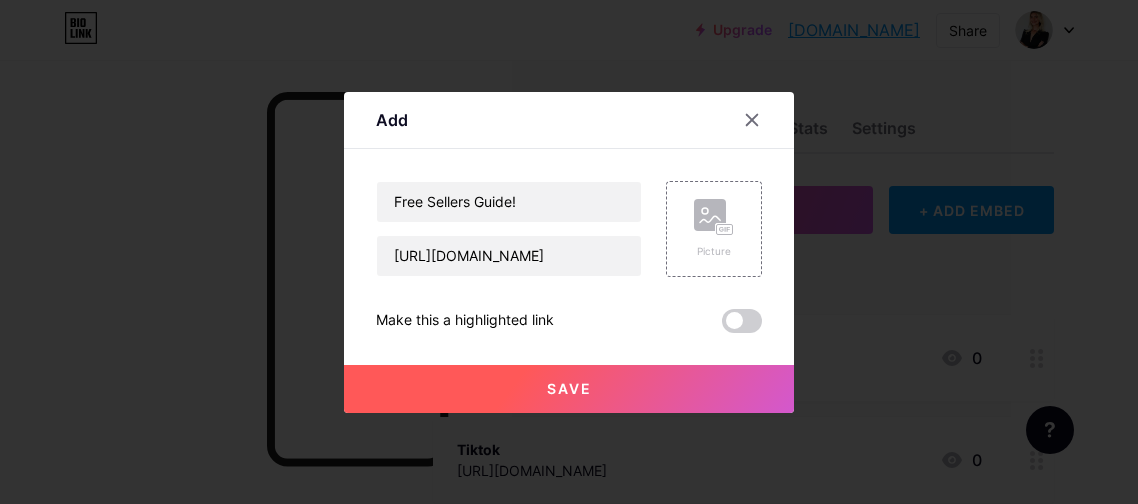 click on "Save" at bounding box center (569, 389) 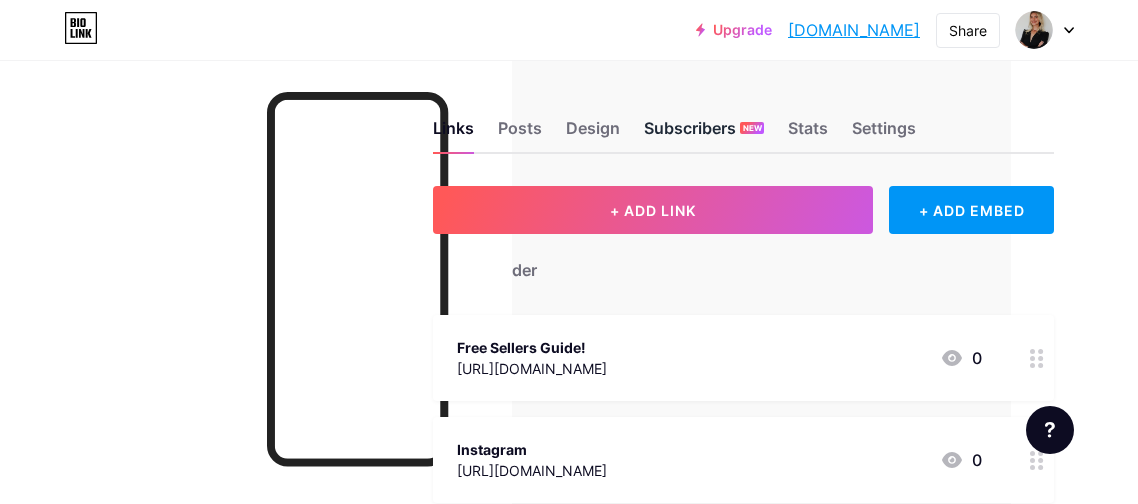 click on "Subscribers
NEW" at bounding box center (704, 134) 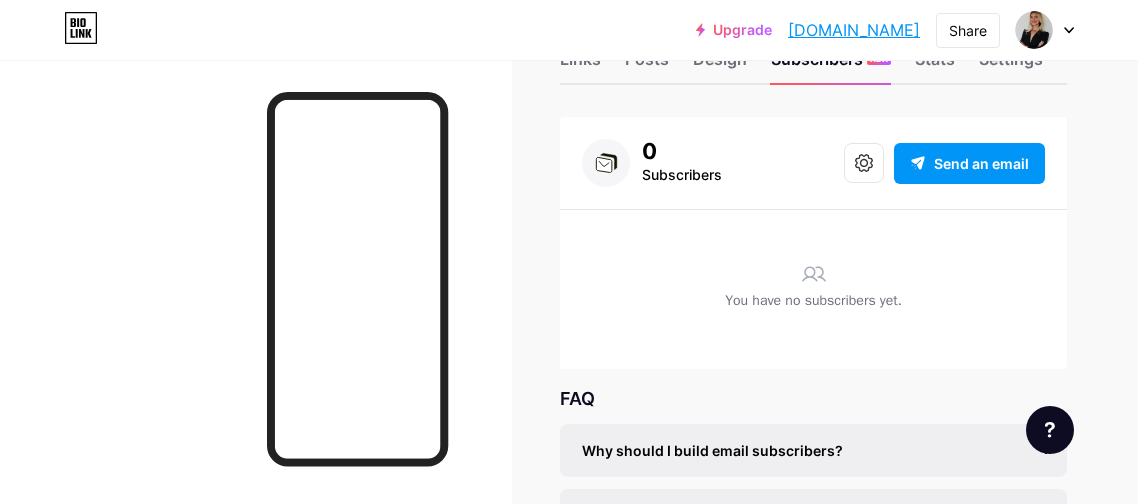 scroll, scrollTop: 0, scrollLeft: 0, axis: both 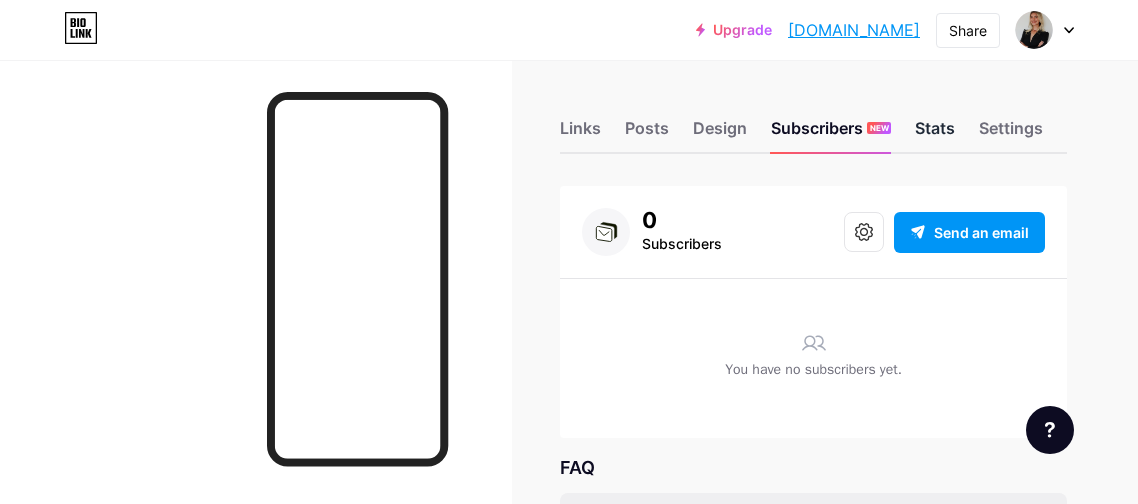 click on "Stats" at bounding box center [935, 134] 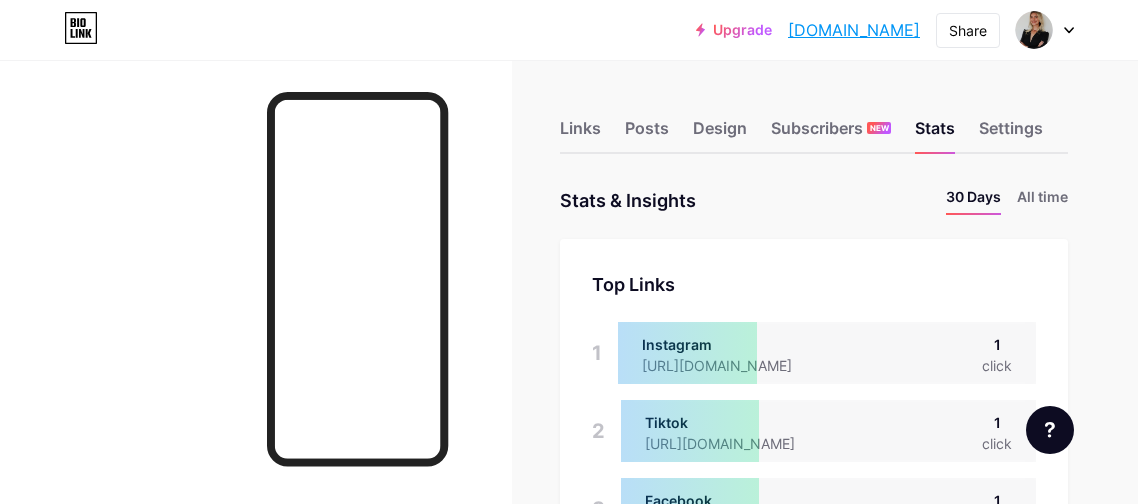 scroll, scrollTop: 999496, scrollLeft: 998862, axis: both 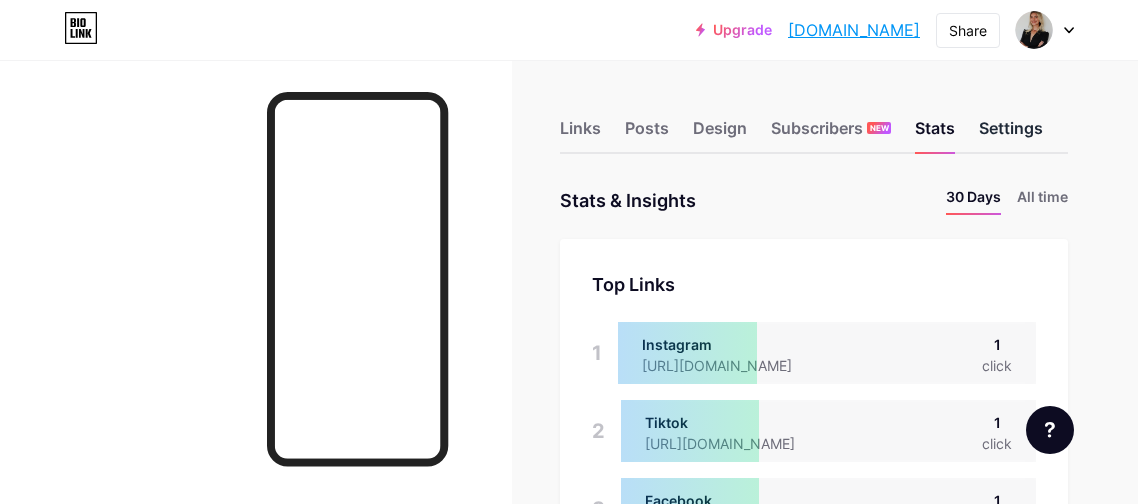 click on "Settings" at bounding box center [1011, 134] 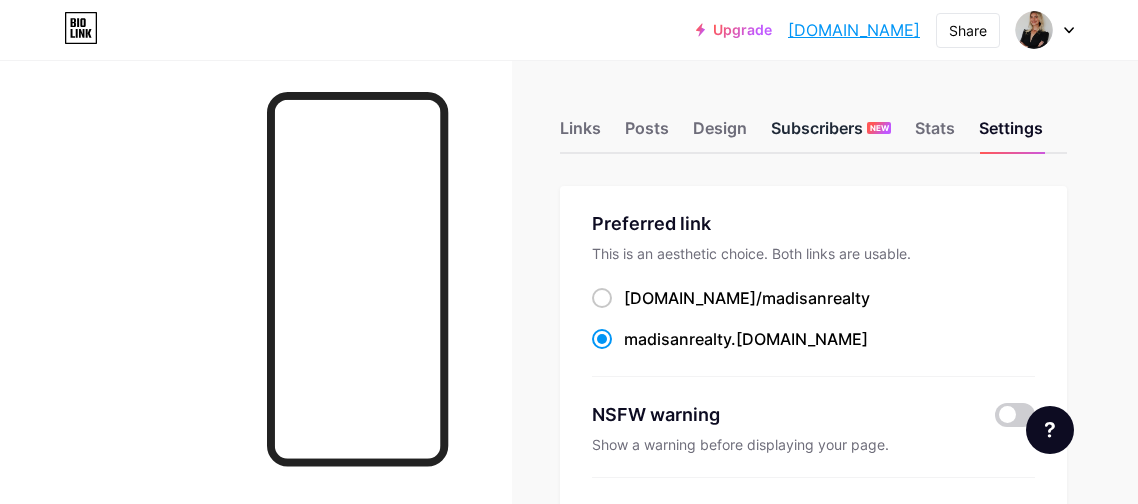 click on "Subscribers
NEW" at bounding box center (831, 134) 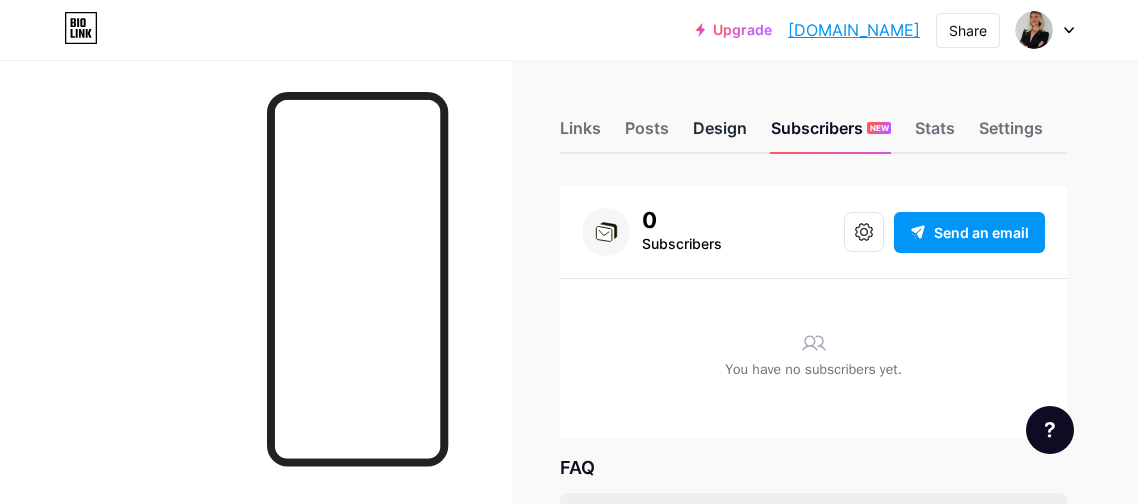 click on "Design" at bounding box center [720, 134] 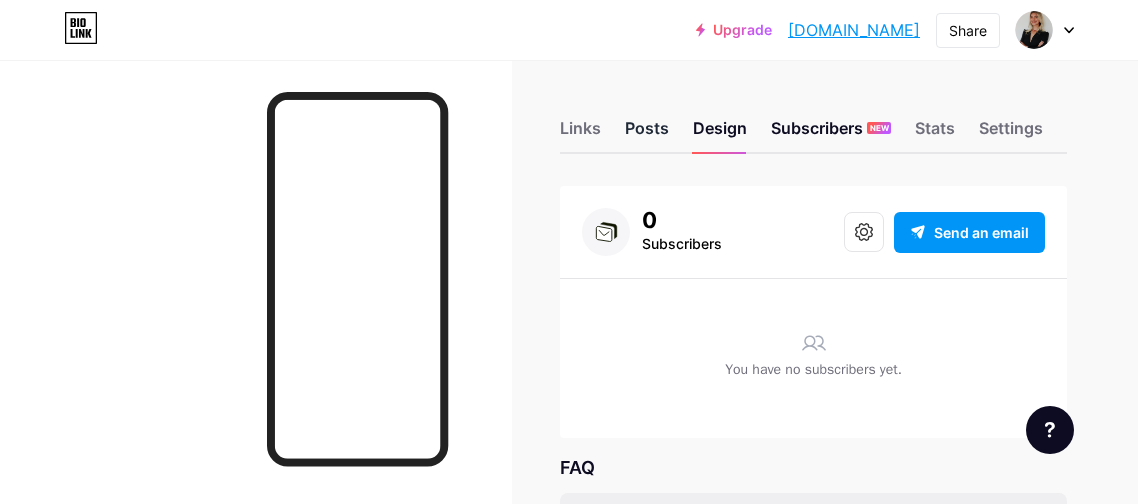click on "Posts" at bounding box center [647, 134] 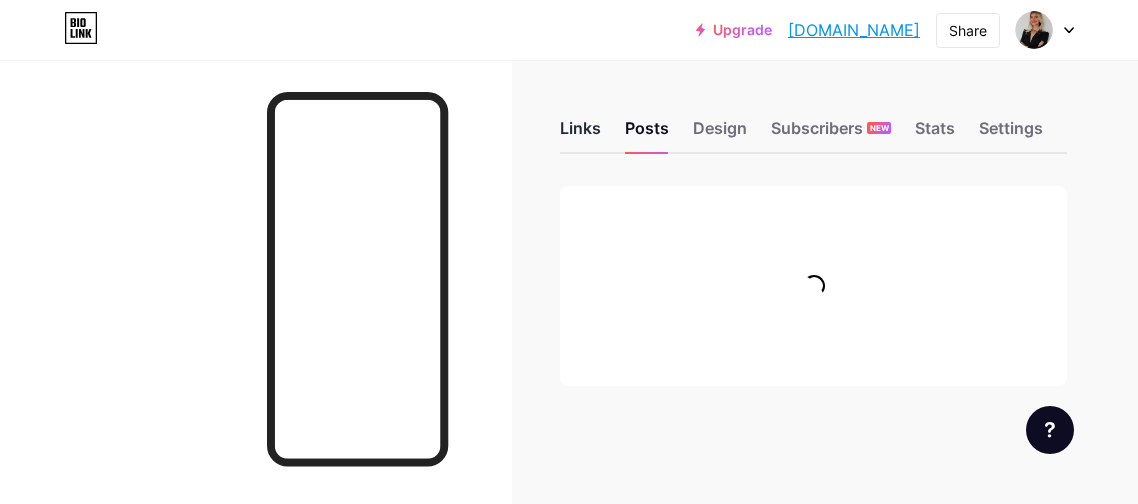 click on "Links" at bounding box center [580, 134] 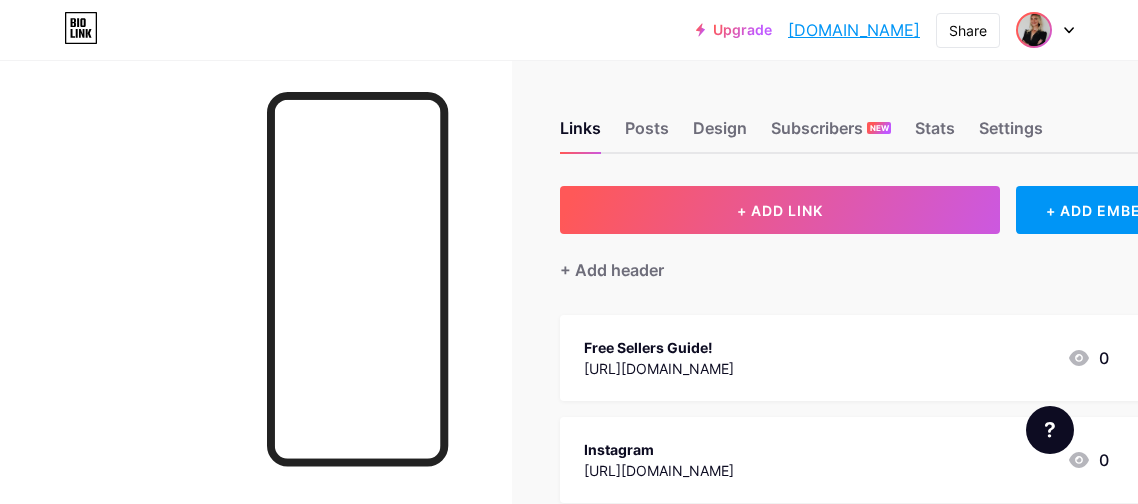 click at bounding box center (1034, 30) 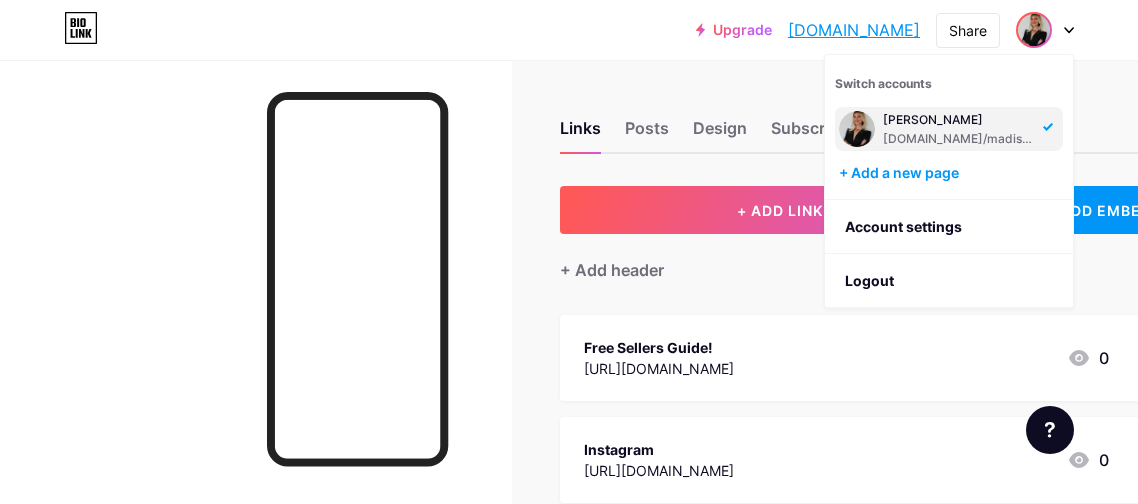 click on "Upgrade   madisanrealty.b...   madisanrealty.bio.link   Share               Switch accounts     Madisan Walker   bio.link/madisanrealty       + Add a new page        Account settings   Logout" at bounding box center (569, 30) 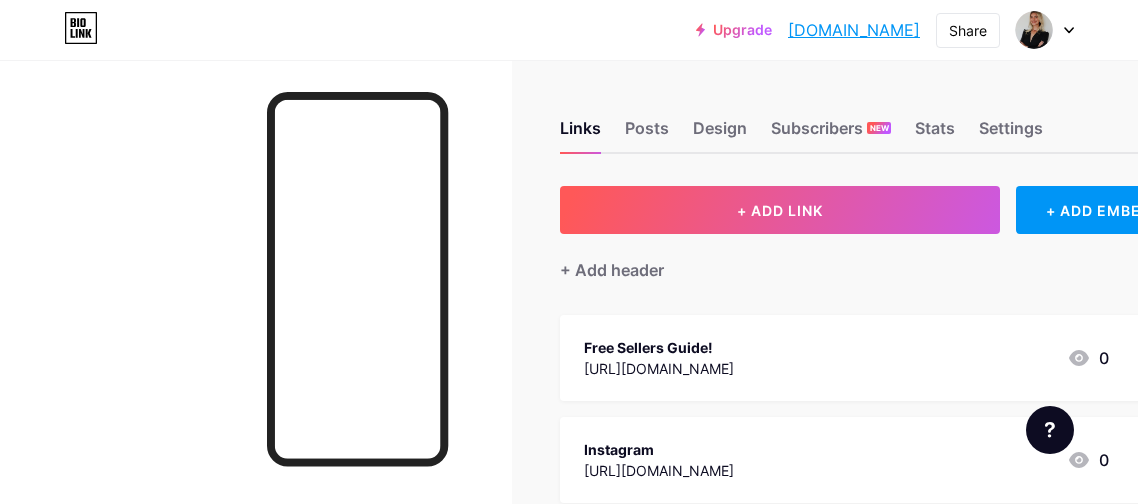 drag, startPoint x: 750, startPoint y: 32, endPoint x: 922, endPoint y: 31, distance: 172.00291 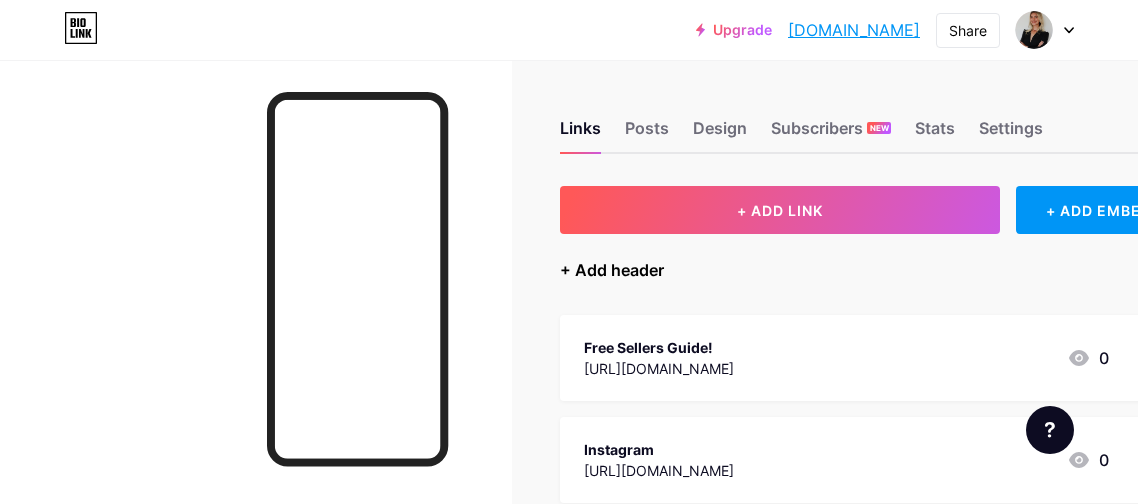 click on "+ Add header" at bounding box center (612, 270) 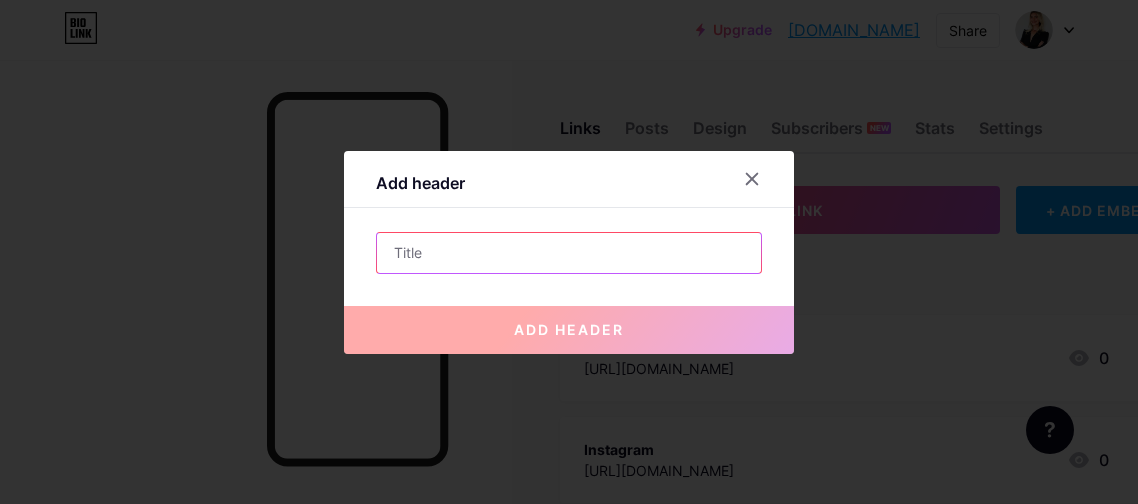 click at bounding box center [569, 253] 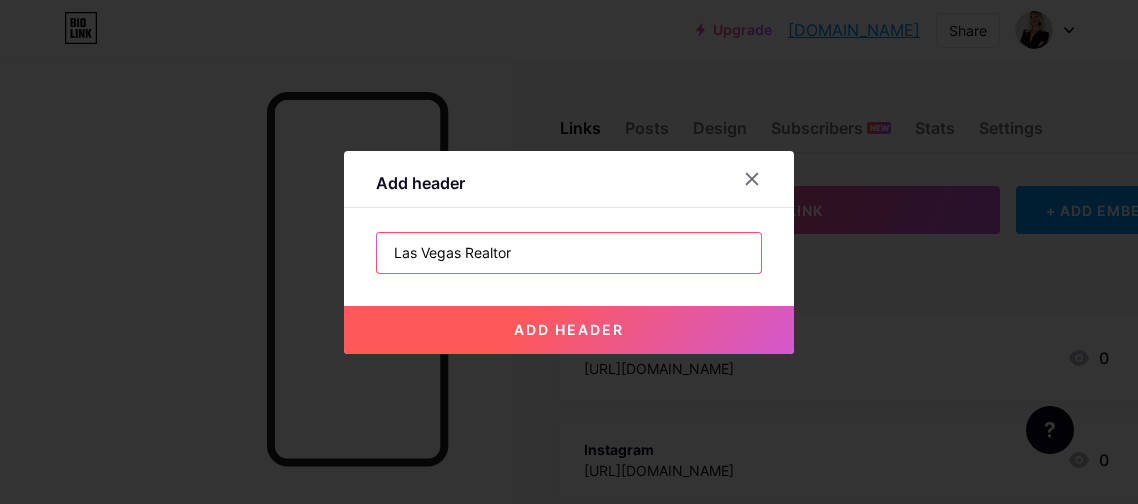 type on "Las Vegas Realtor" 